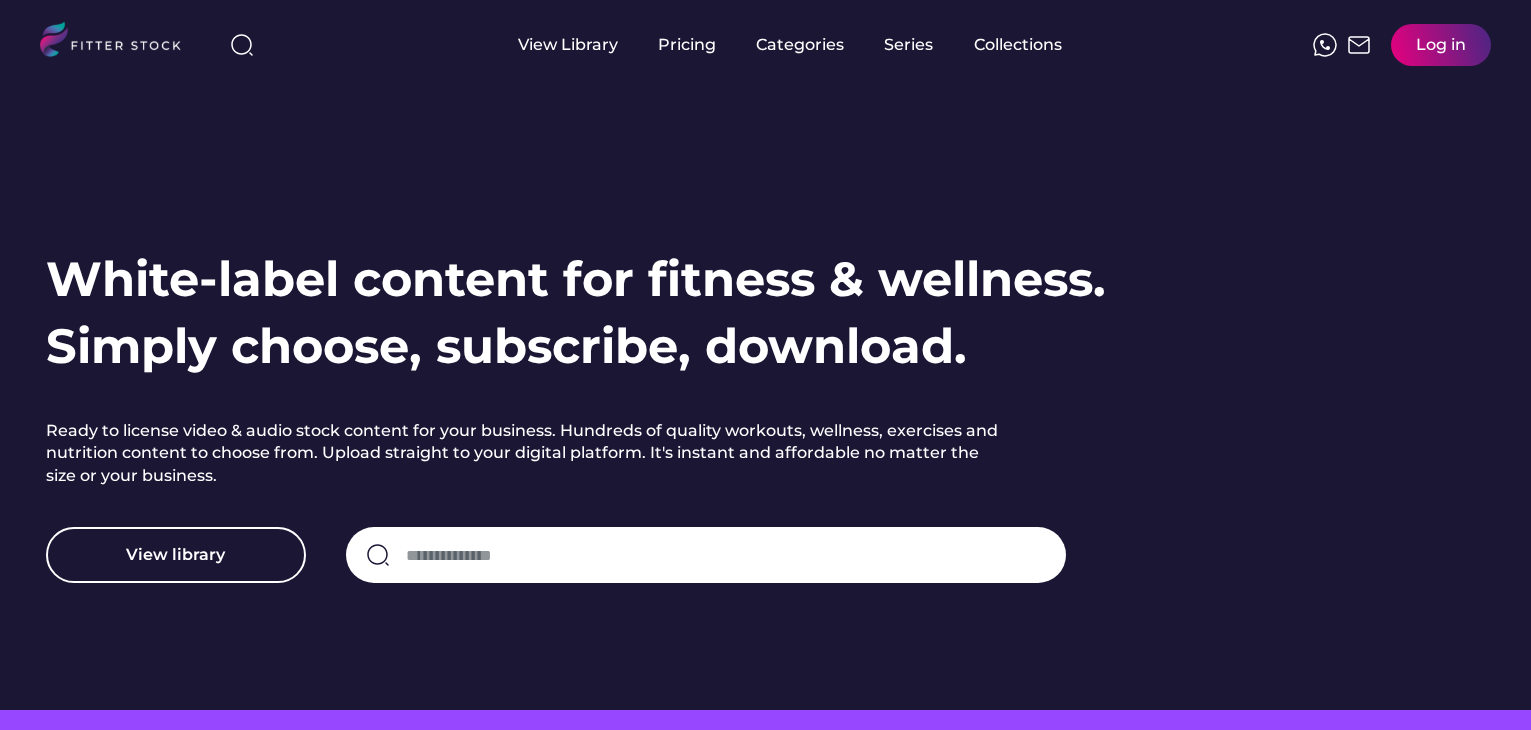 scroll, scrollTop: 0, scrollLeft: 0, axis: both 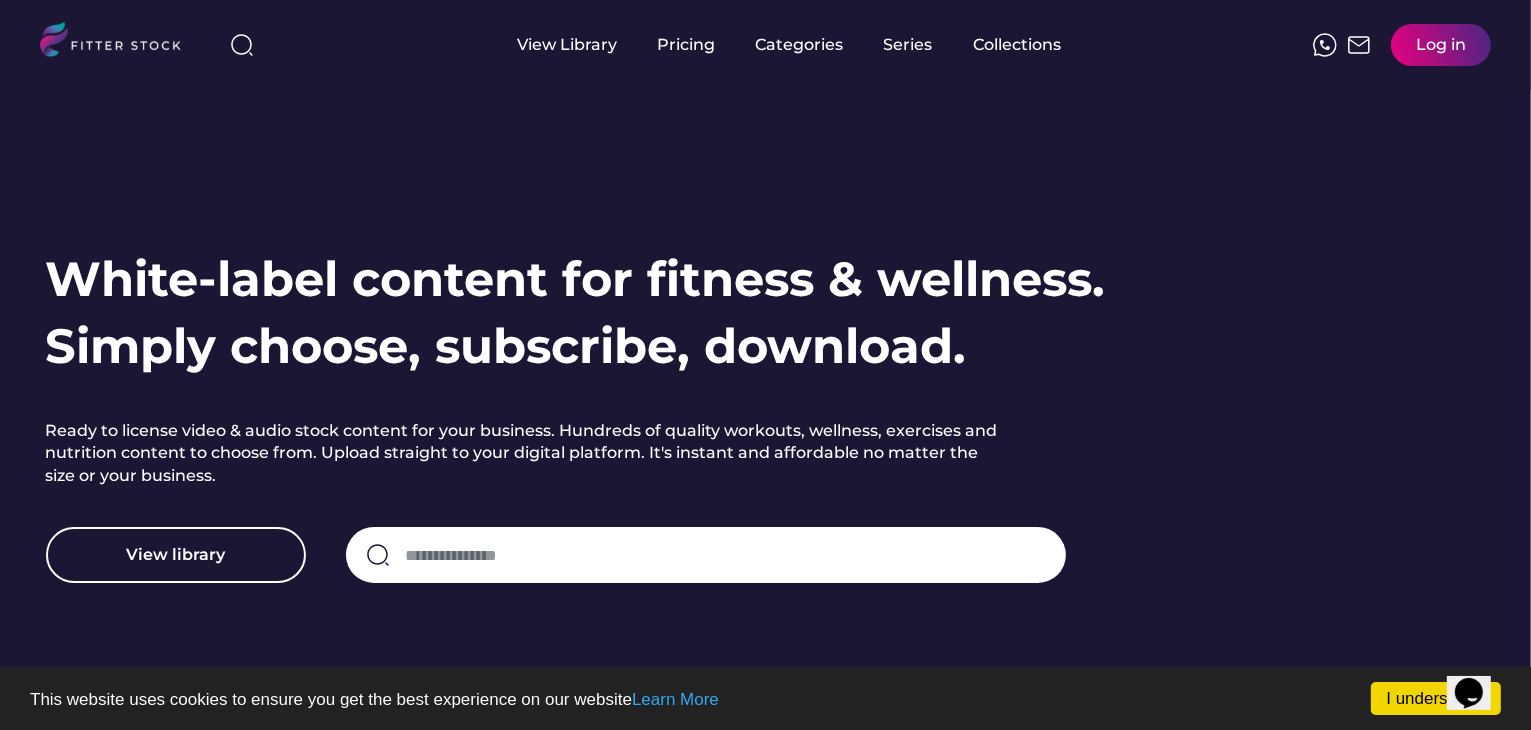 click at bounding box center (726, 555) 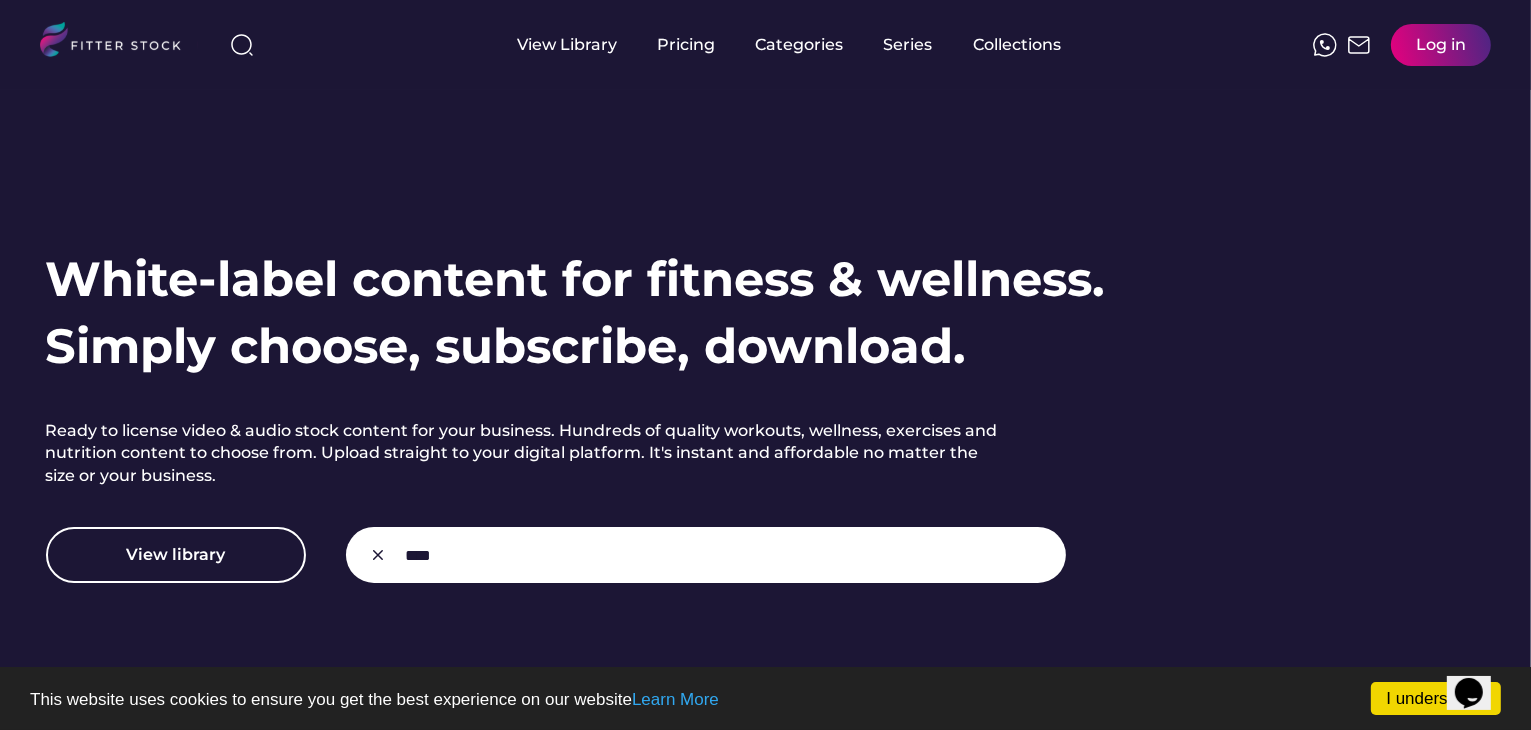 type on "****" 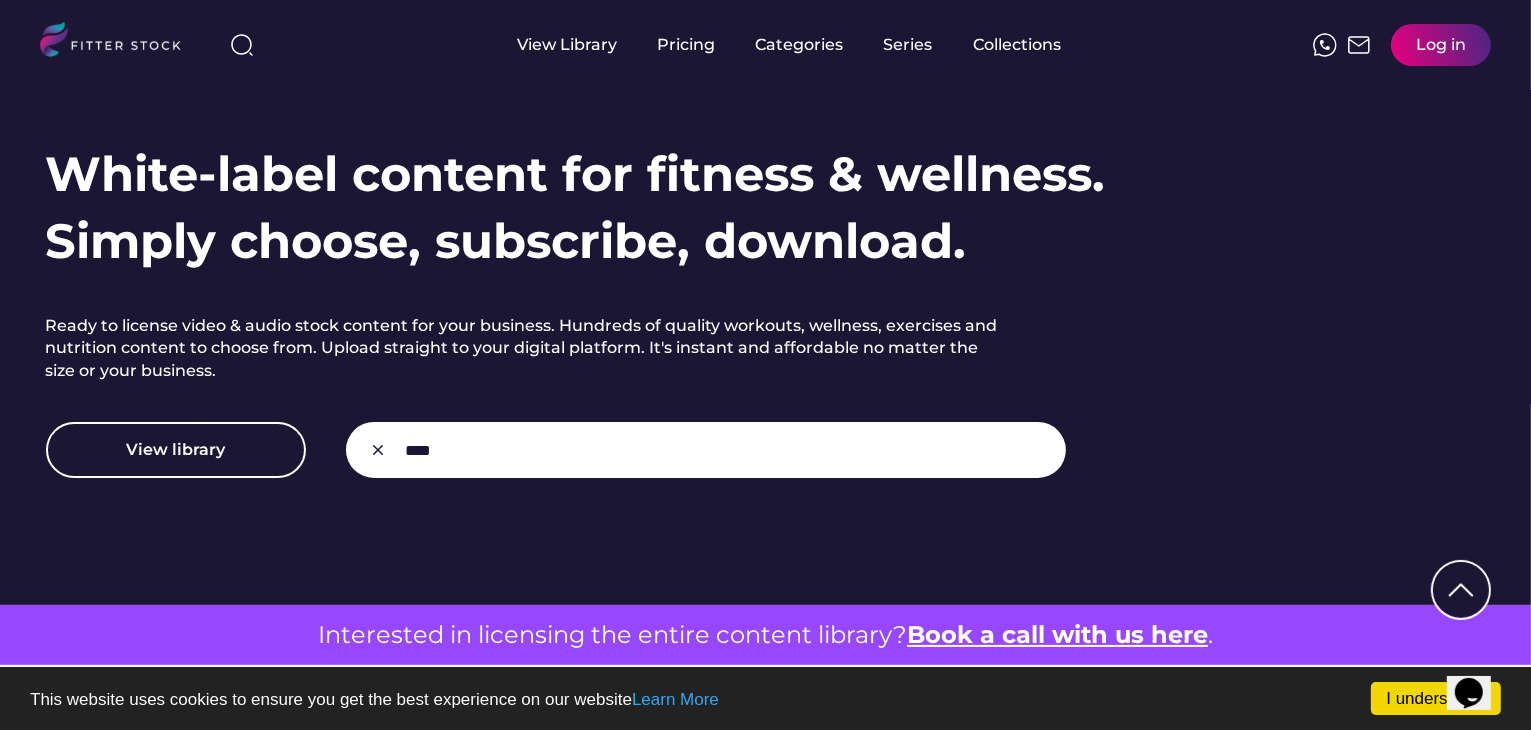 scroll, scrollTop: 177, scrollLeft: 0, axis: vertical 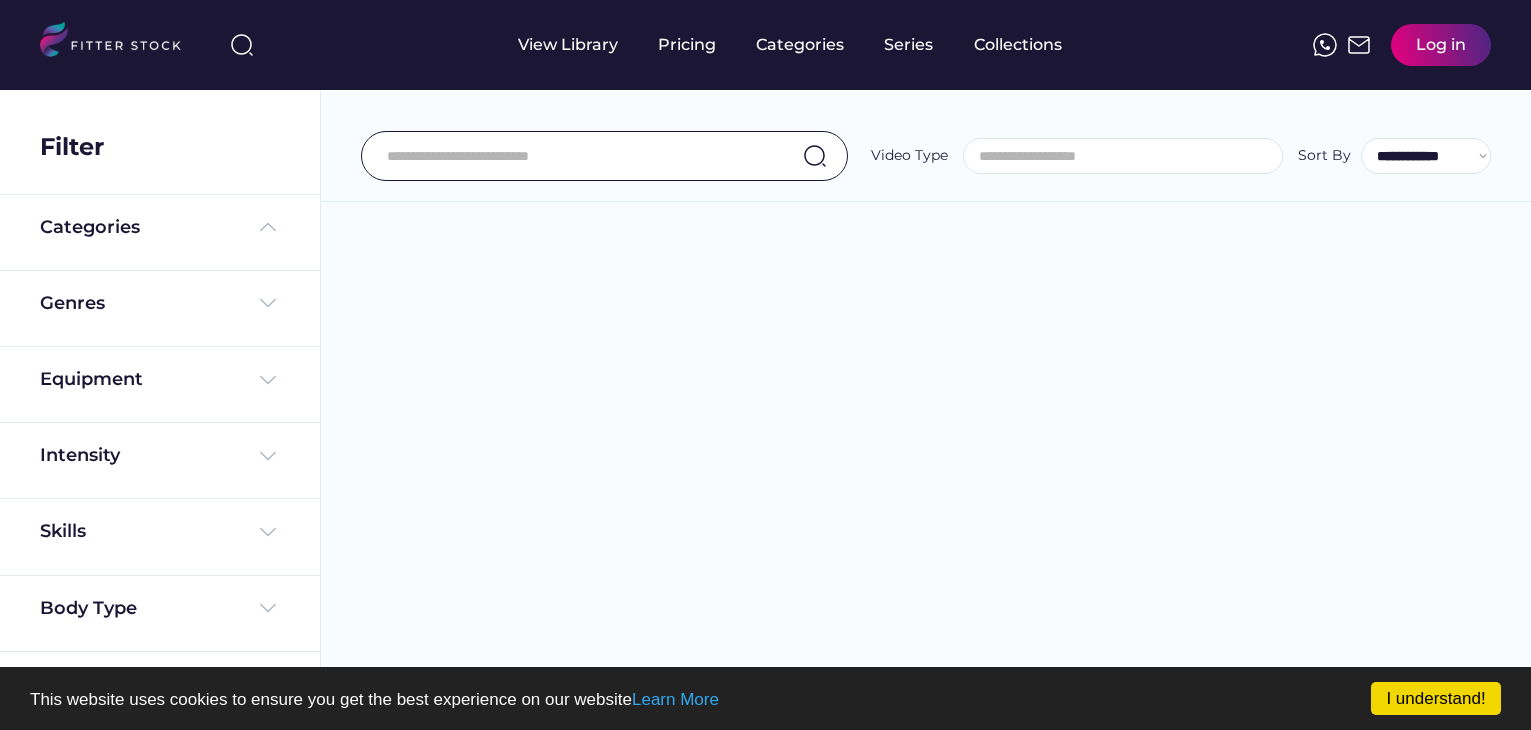 select 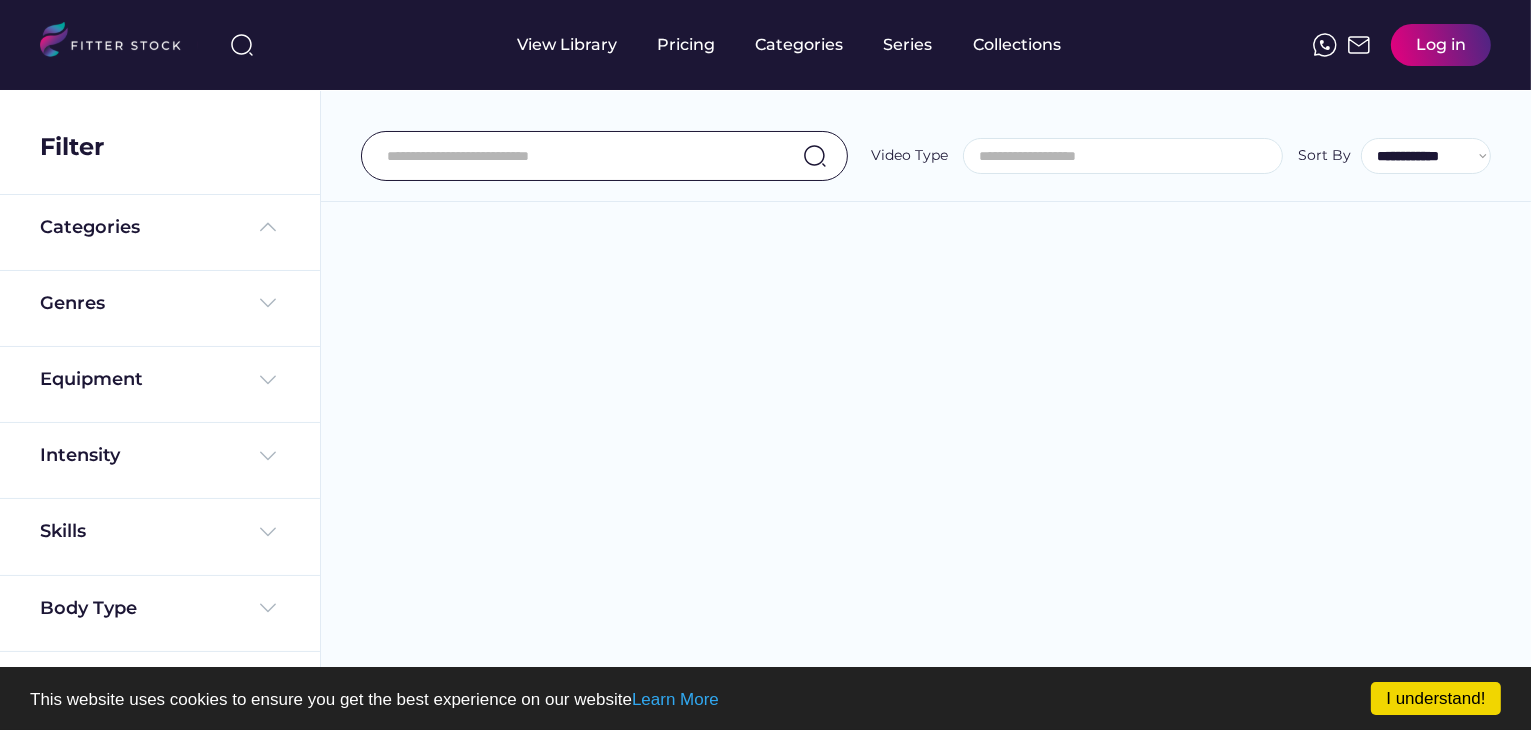 scroll, scrollTop: 0, scrollLeft: 0, axis: both 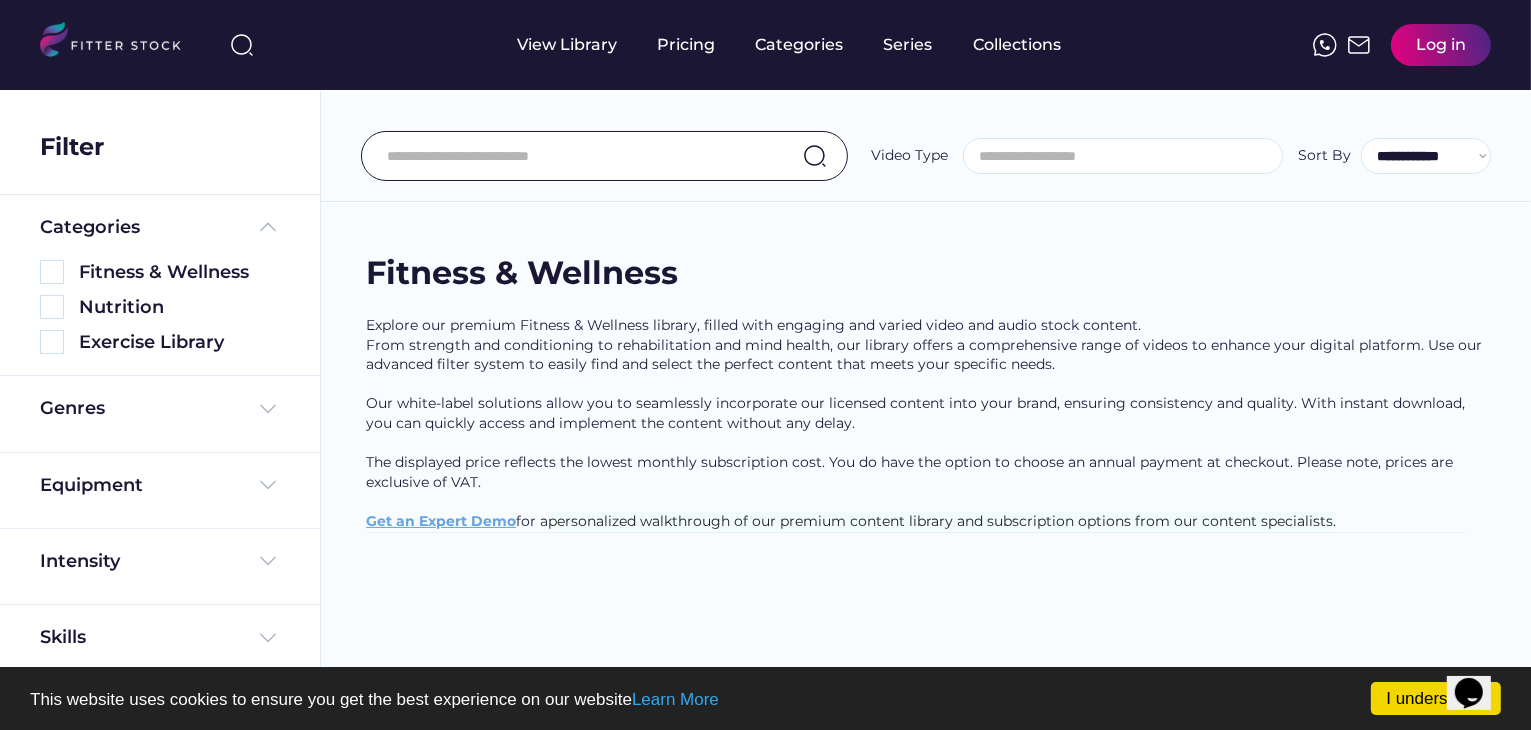 select on "**********" 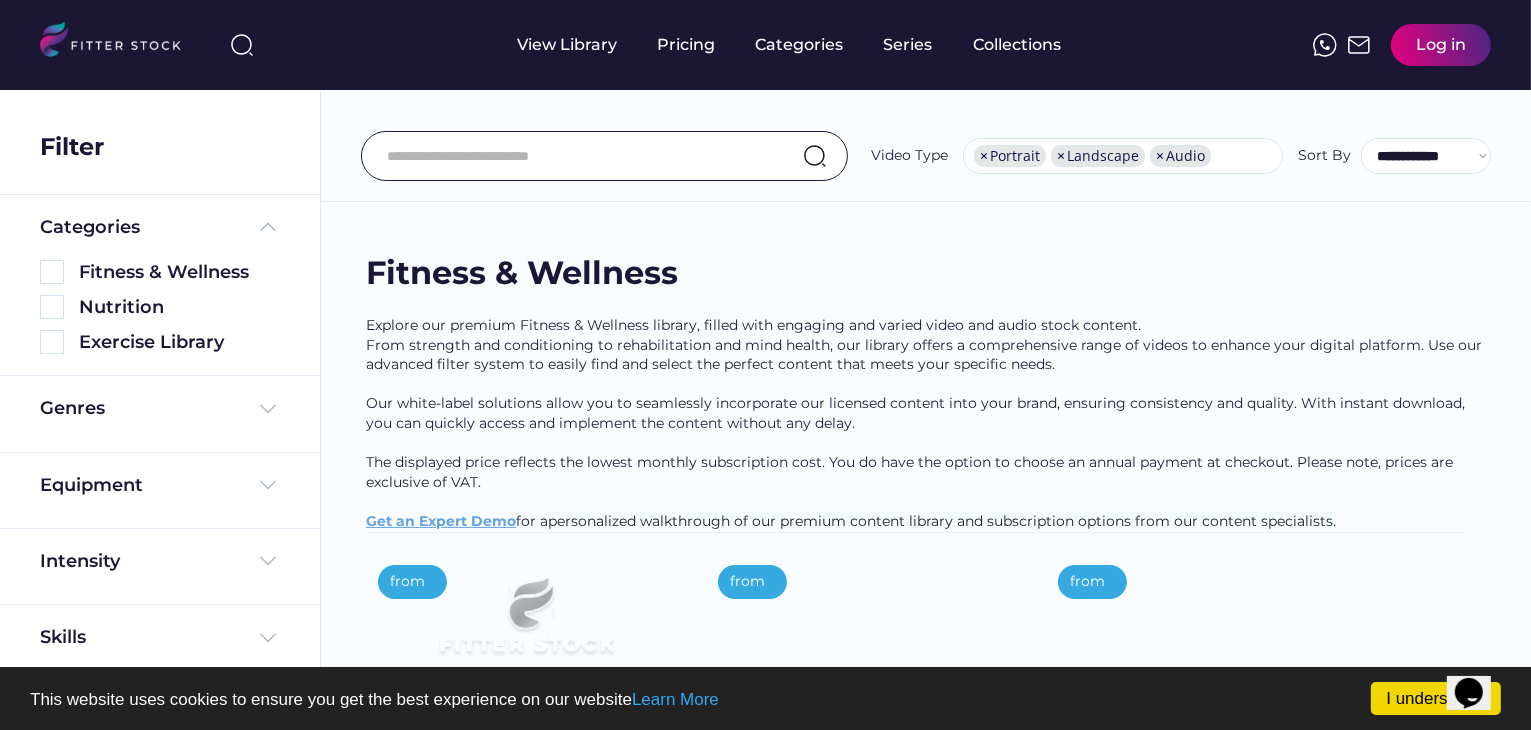 scroll, scrollTop: 34, scrollLeft: 0, axis: vertical 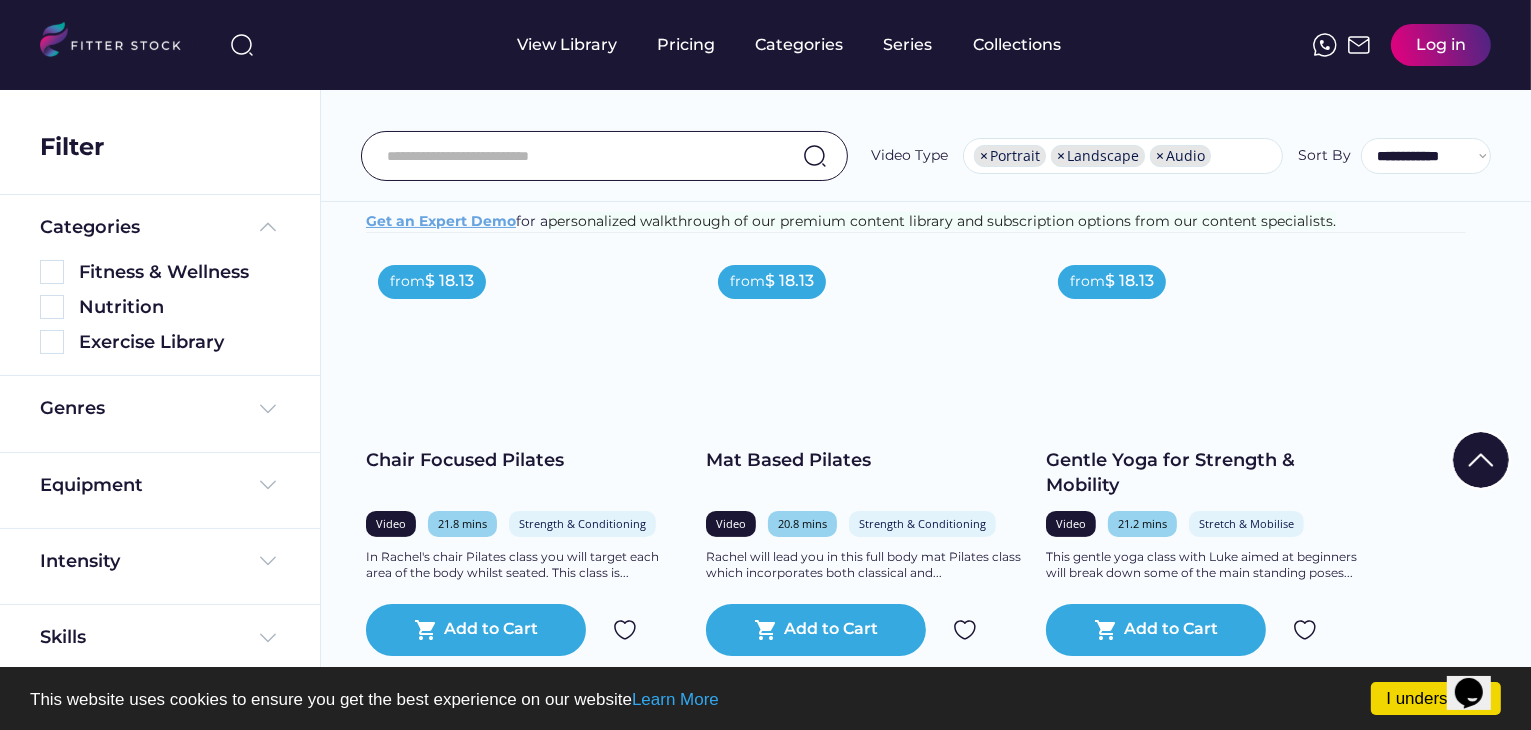 type on "****" 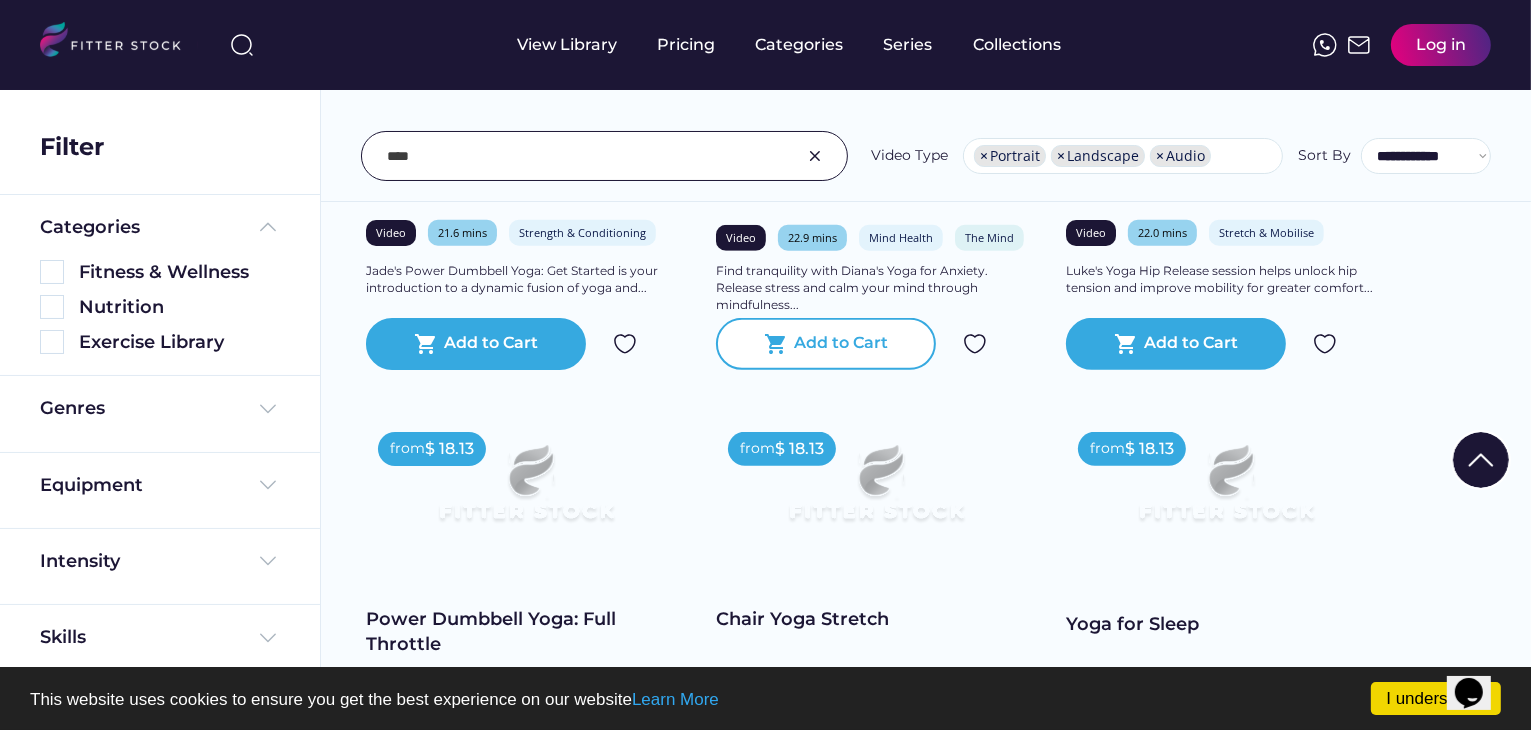 scroll, scrollTop: 1400, scrollLeft: 0, axis: vertical 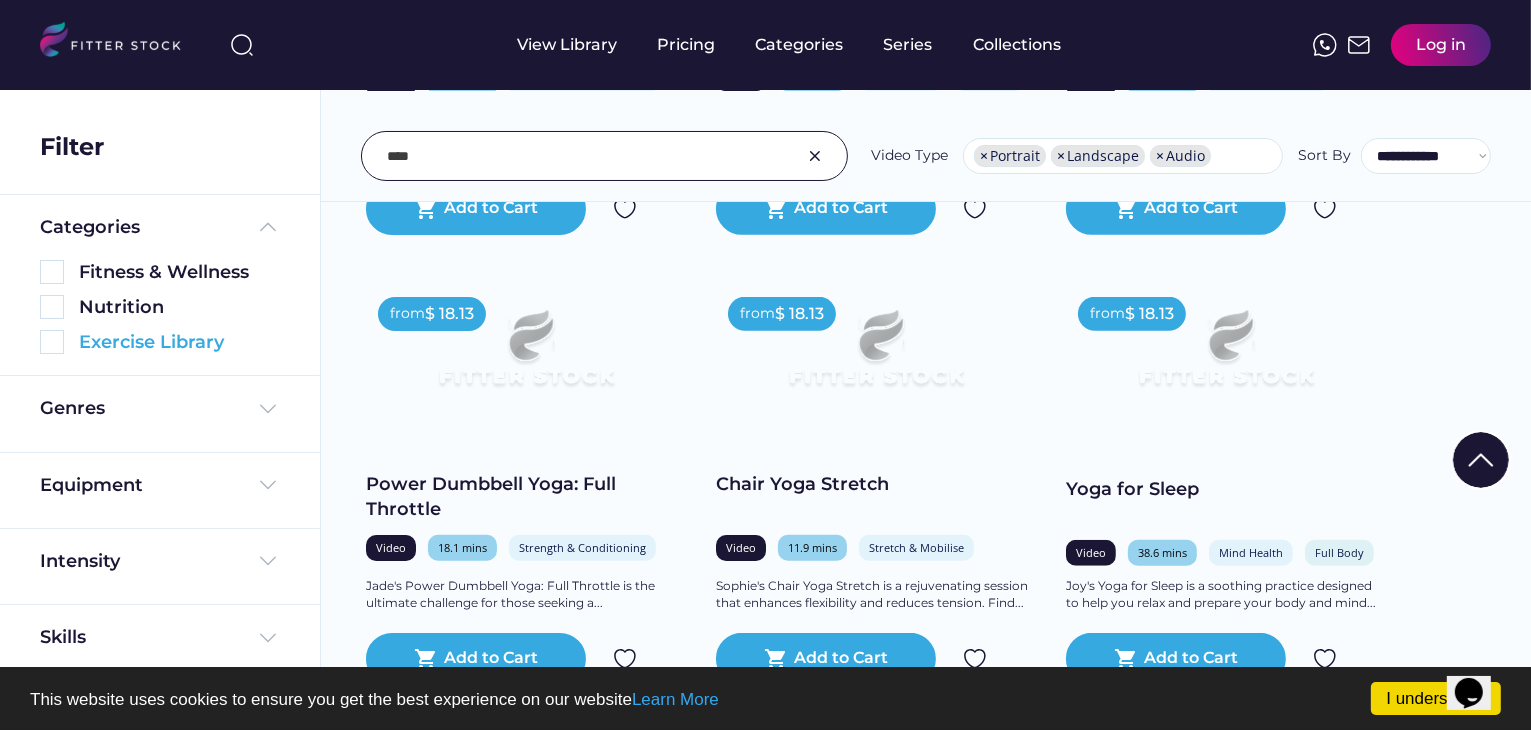click at bounding box center [52, 342] 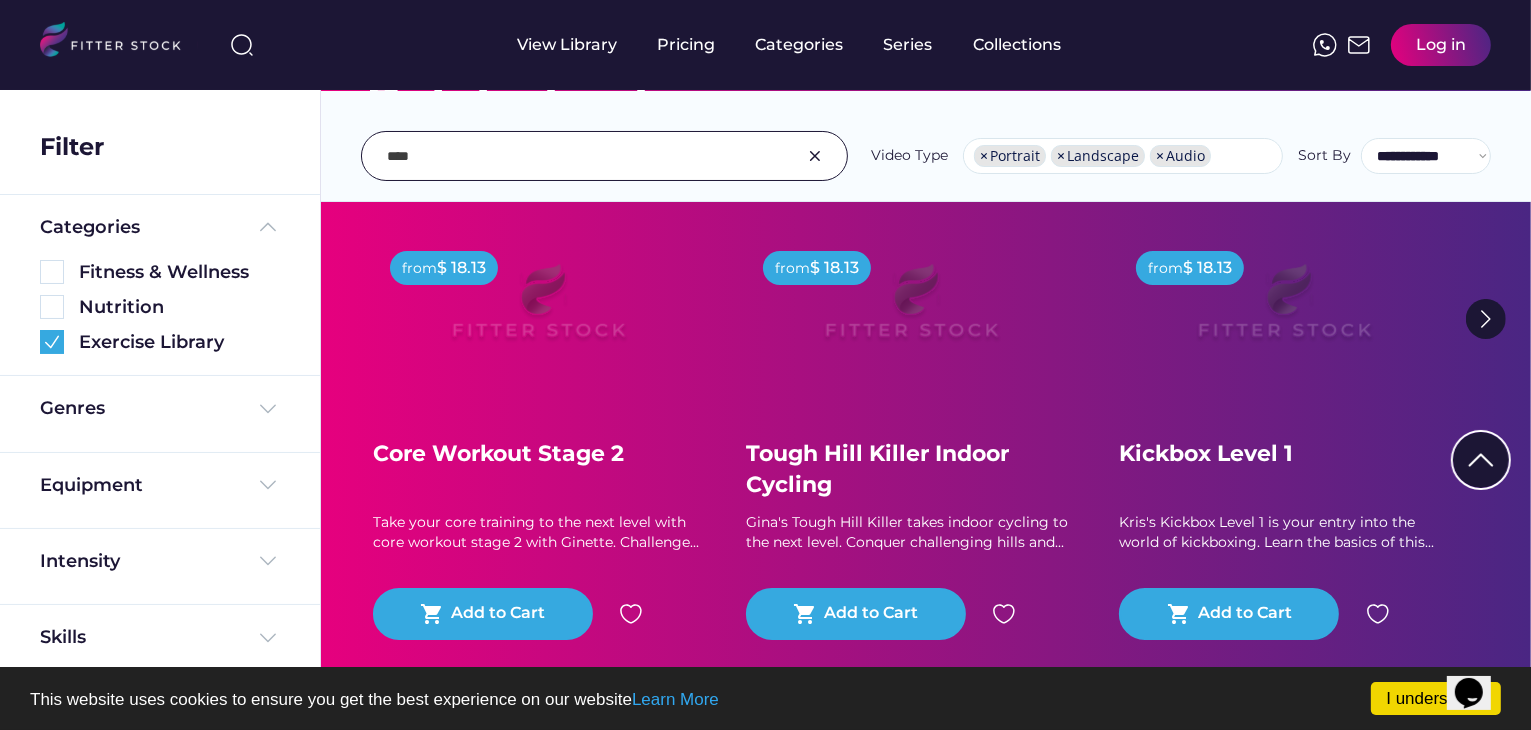 scroll, scrollTop: 1045, scrollLeft: 0, axis: vertical 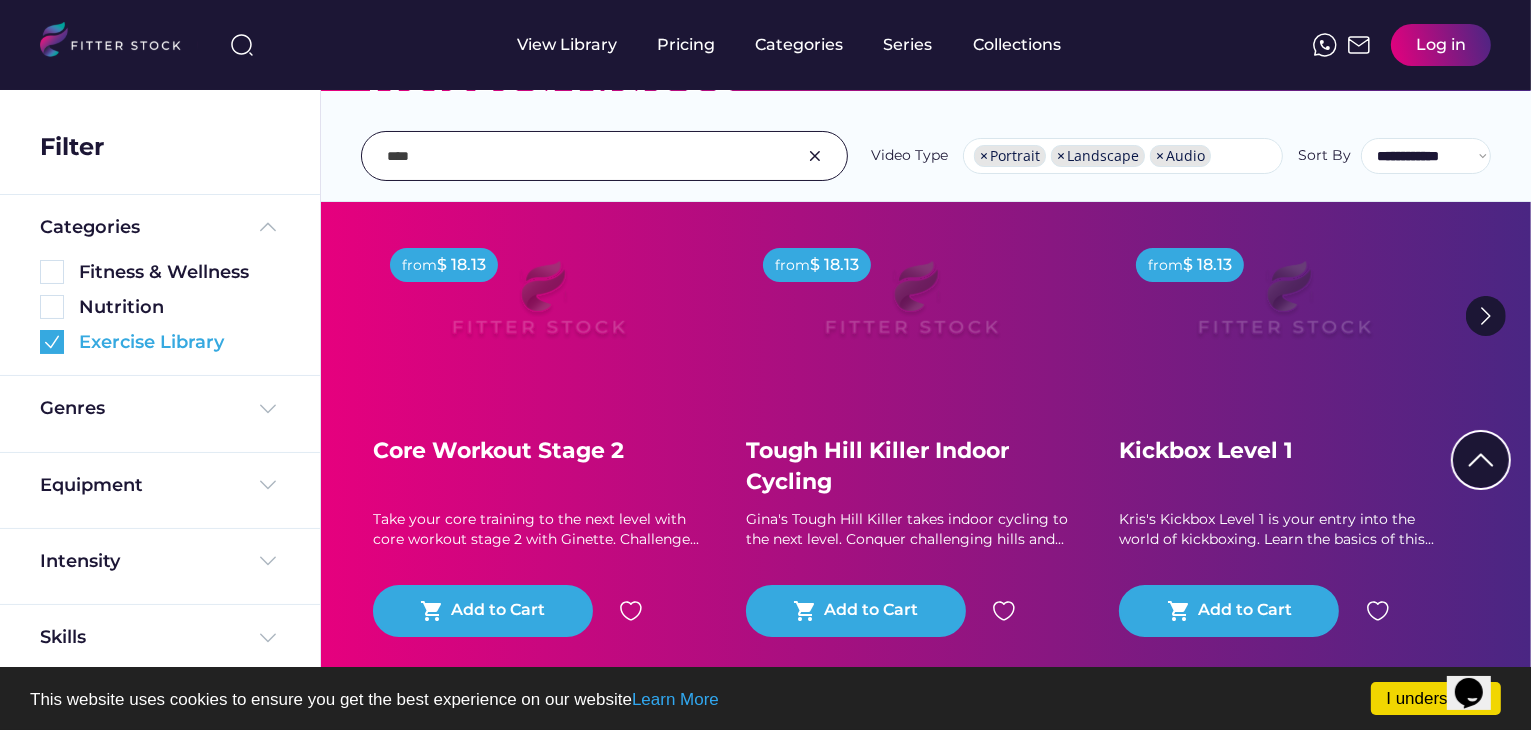 click at bounding box center (52, 342) 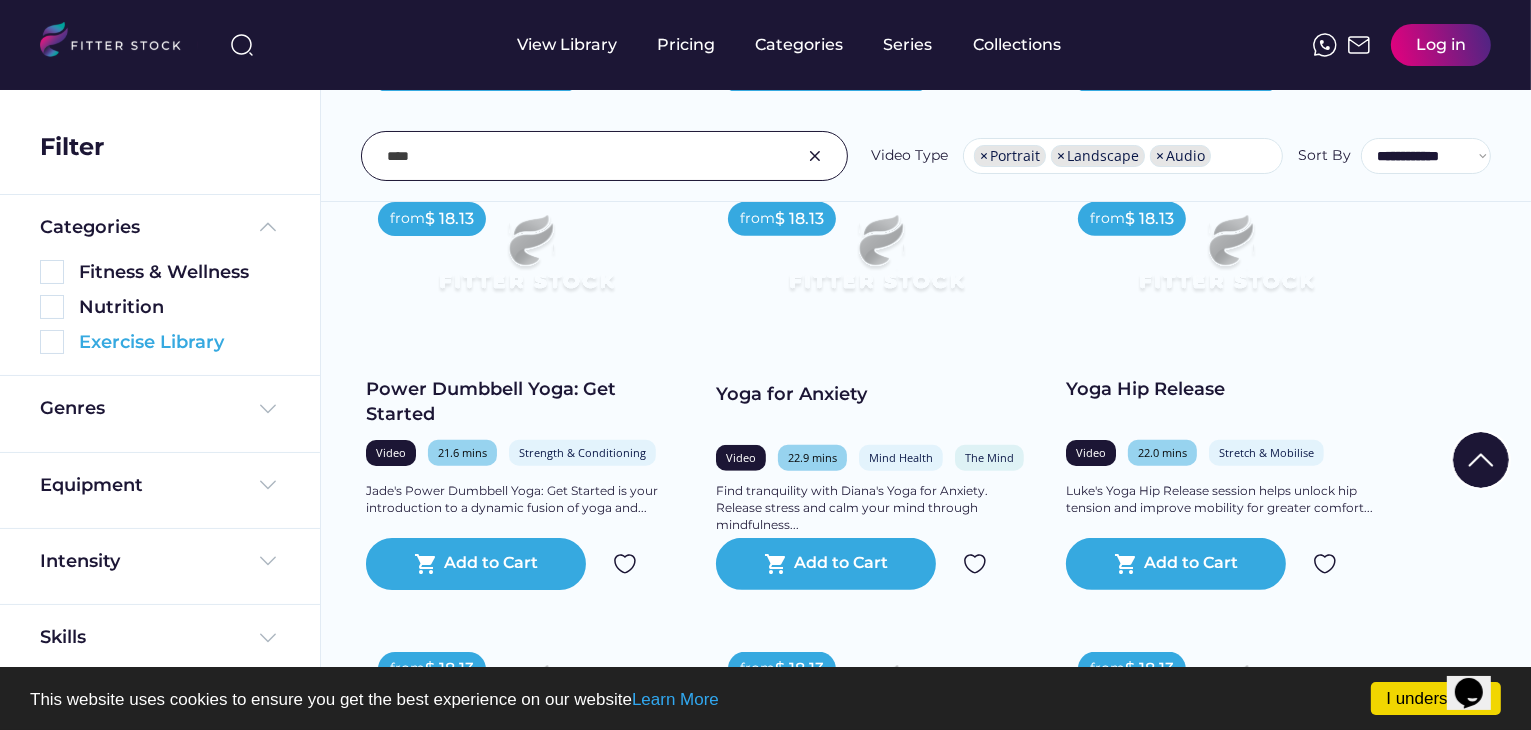 scroll, scrollTop: 516, scrollLeft: 0, axis: vertical 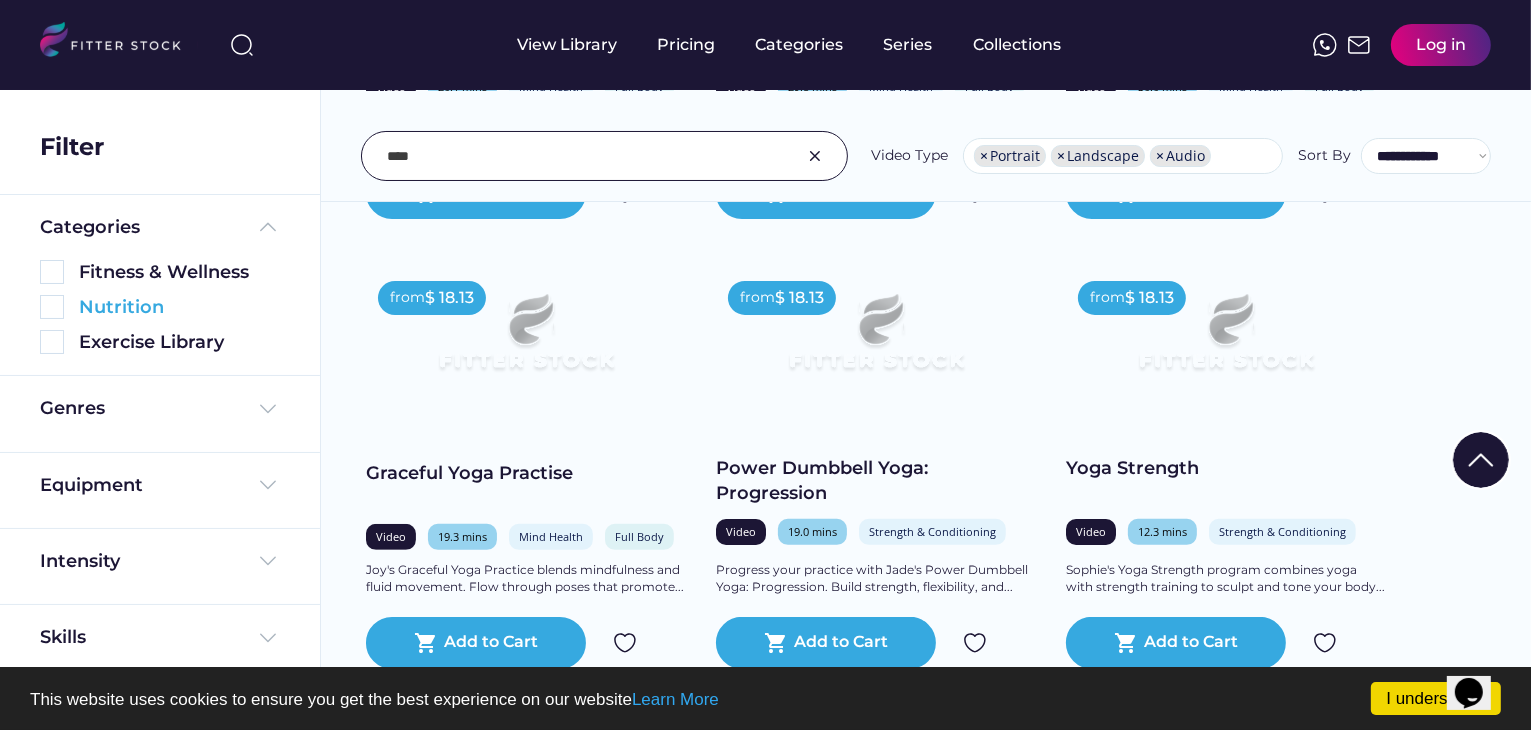 click at bounding box center [52, 307] 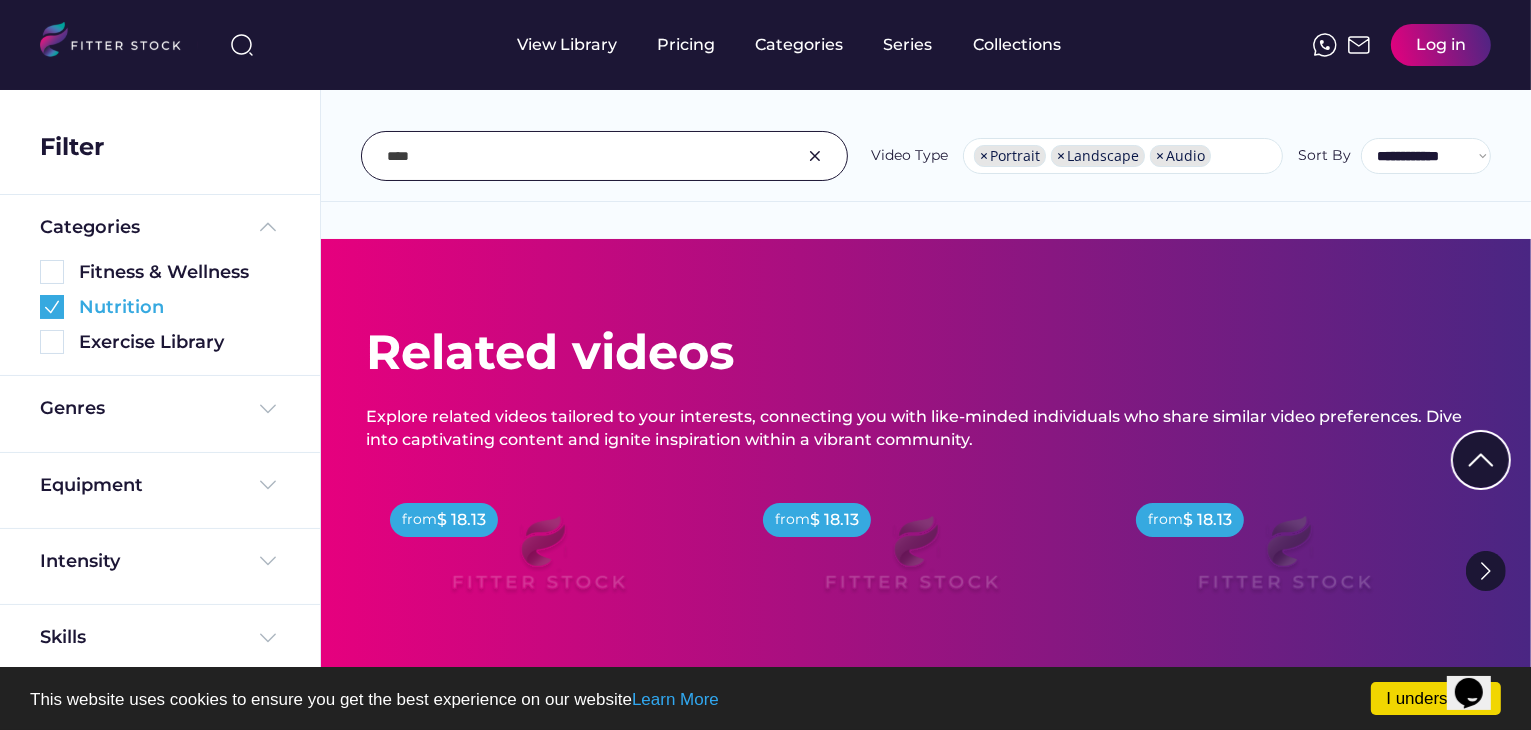 scroll, scrollTop: 0, scrollLeft: 0, axis: both 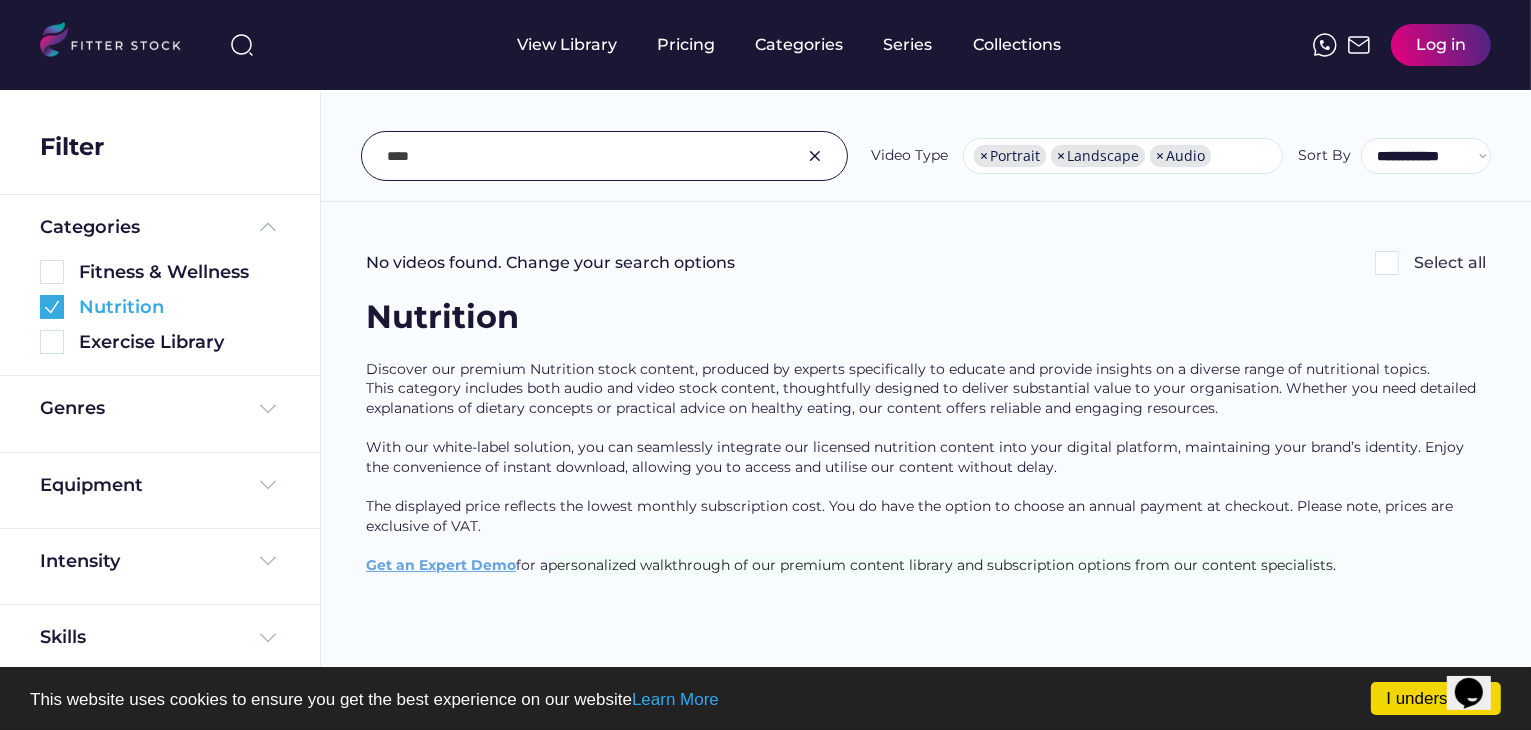 click at bounding box center [52, 307] 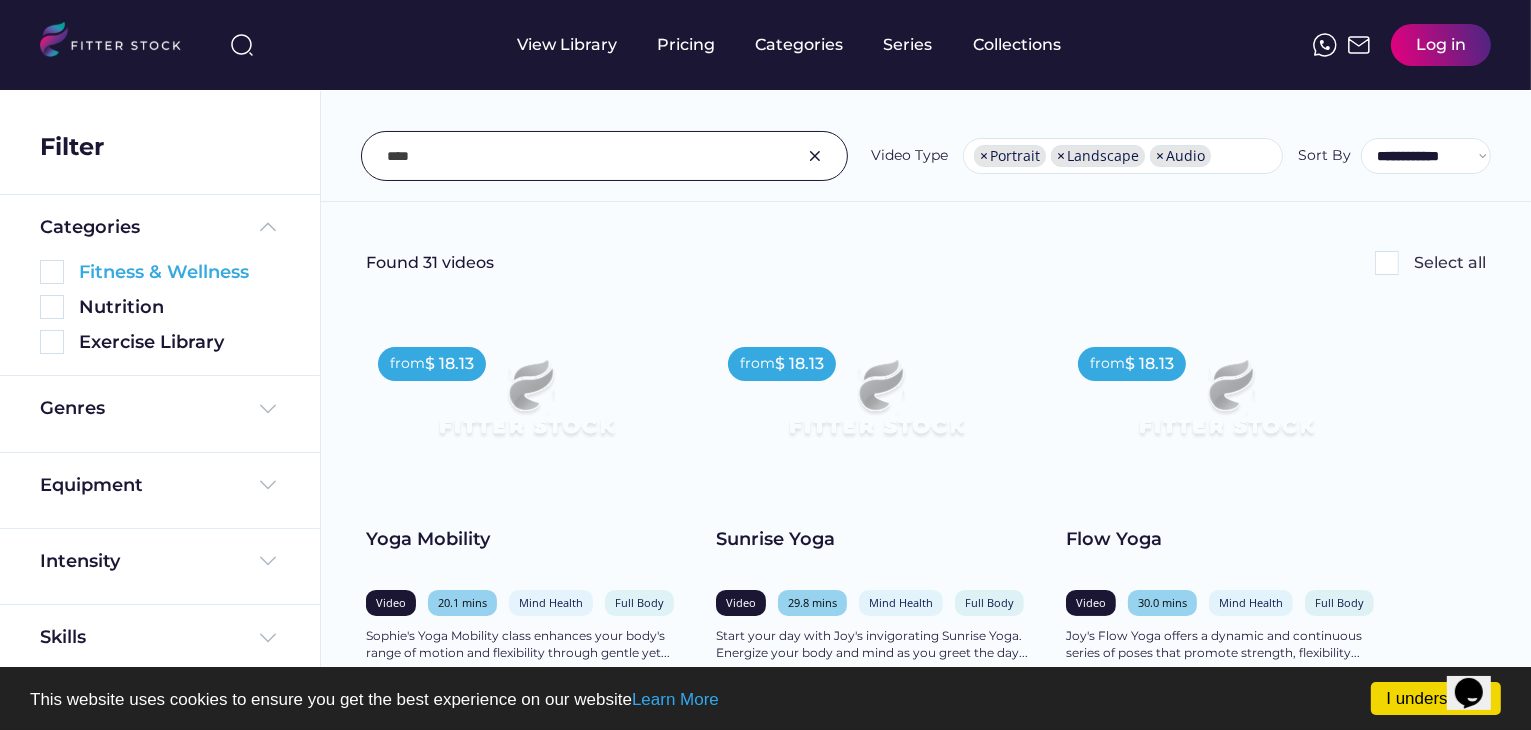 click at bounding box center (52, 272) 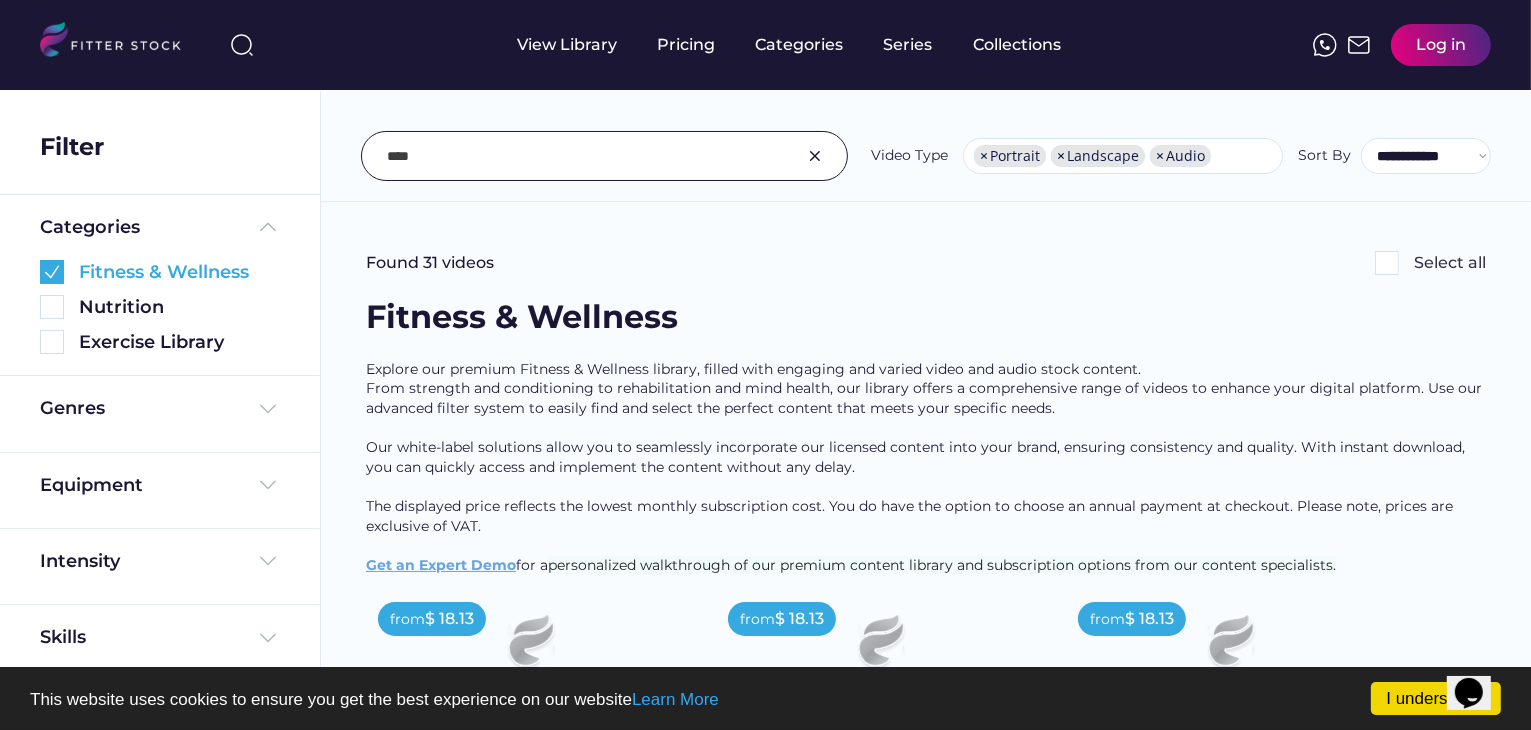 click at bounding box center [52, 272] 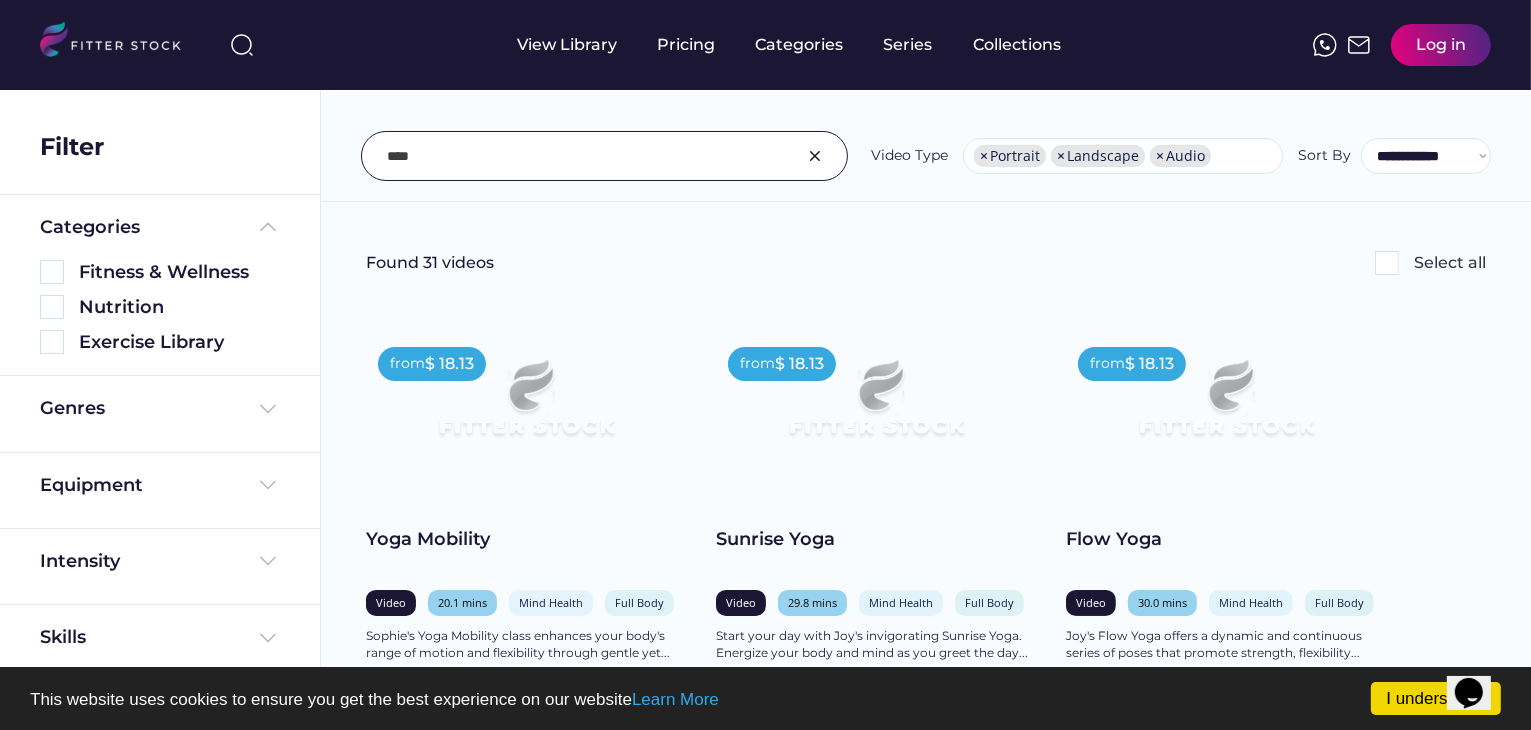 click at bounding box center (815, 156) 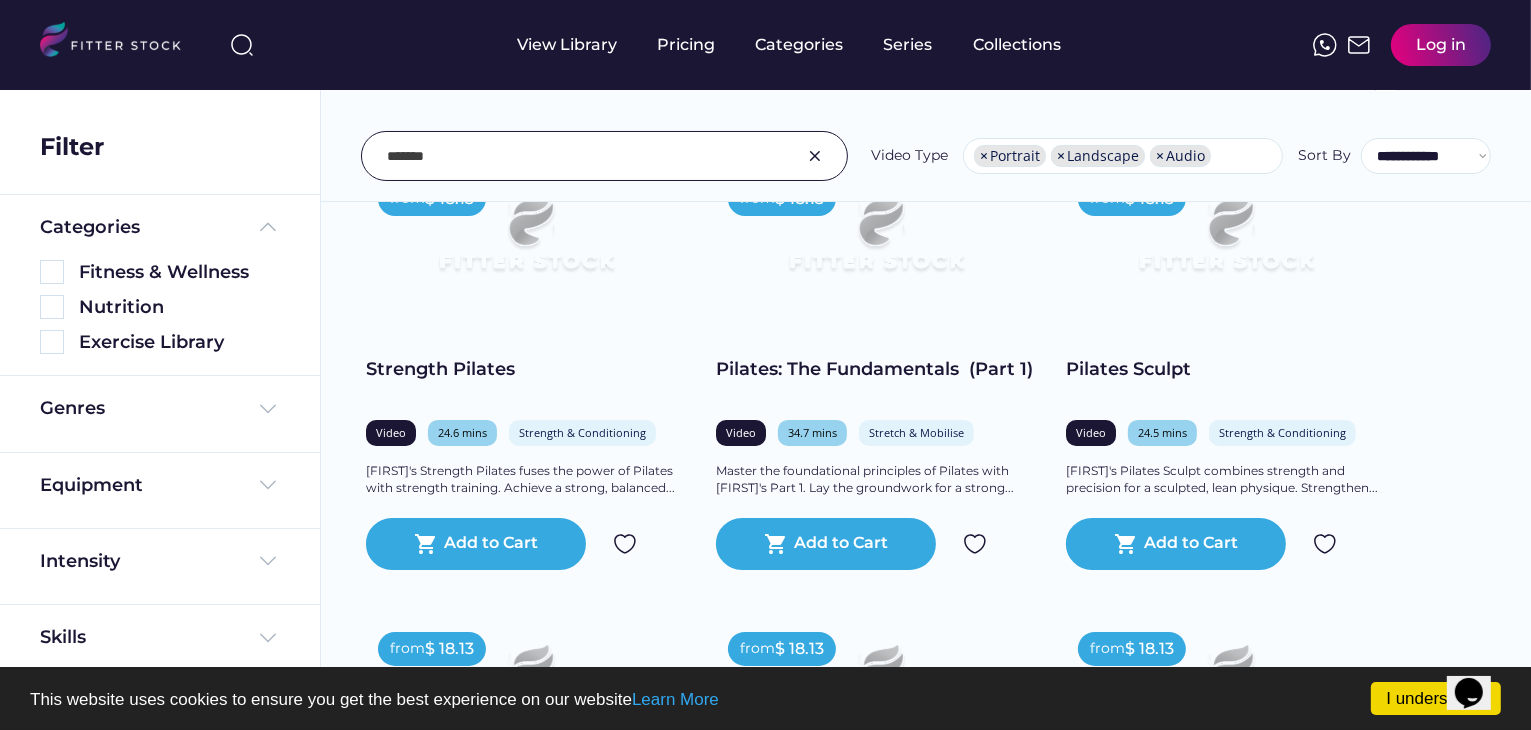 scroll, scrollTop: 0, scrollLeft: 0, axis: both 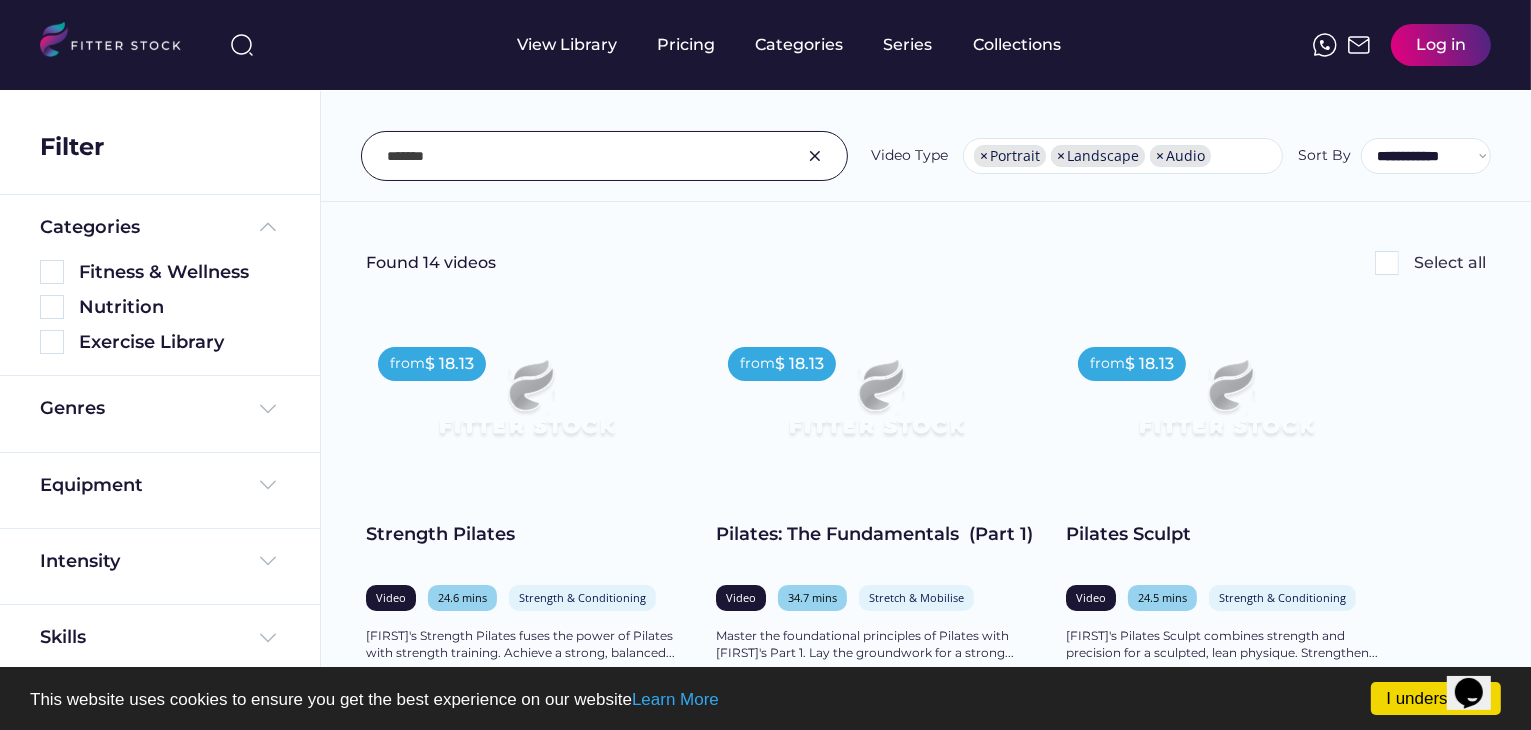 type on "*******" 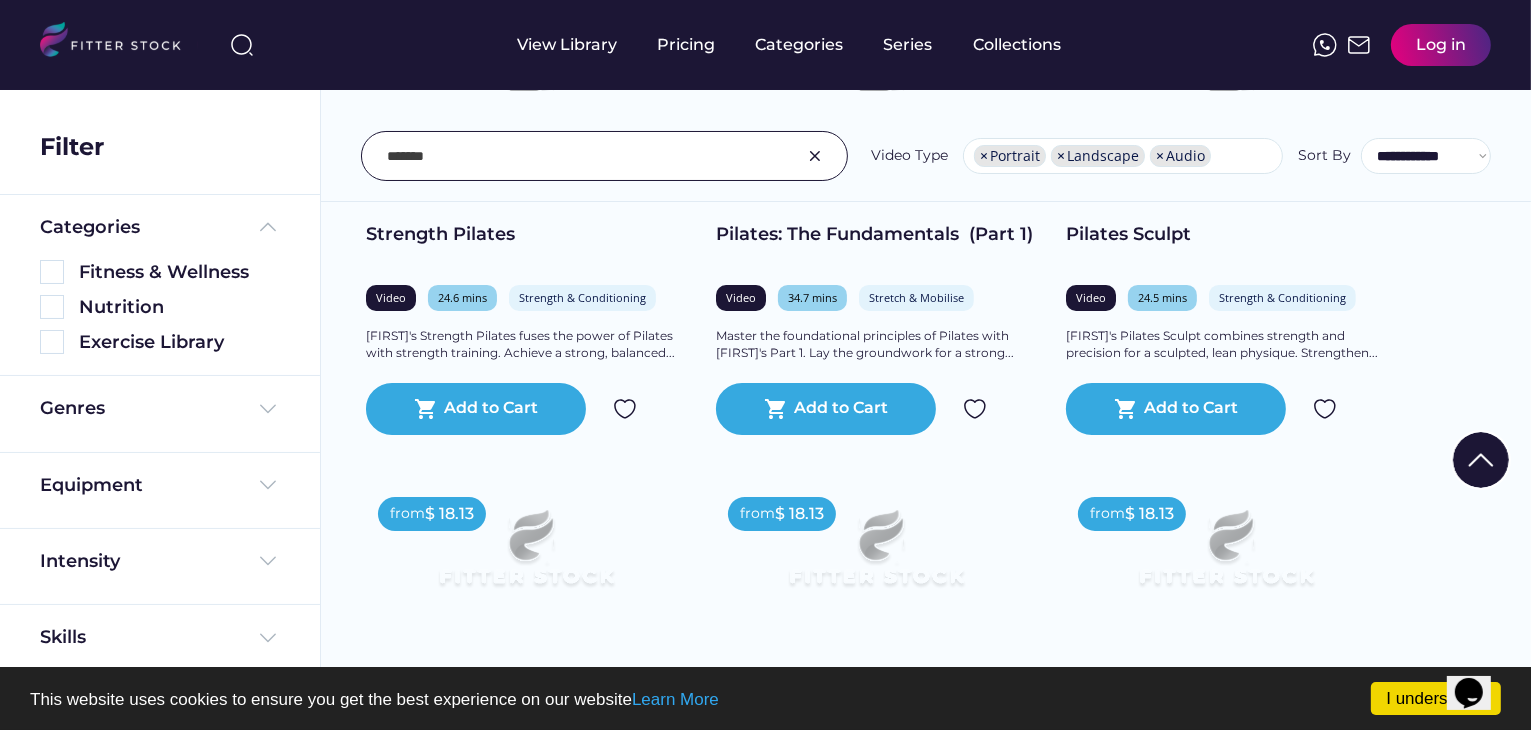 scroll, scrollTop: 500, scrollLeft: 0, axis: vertical 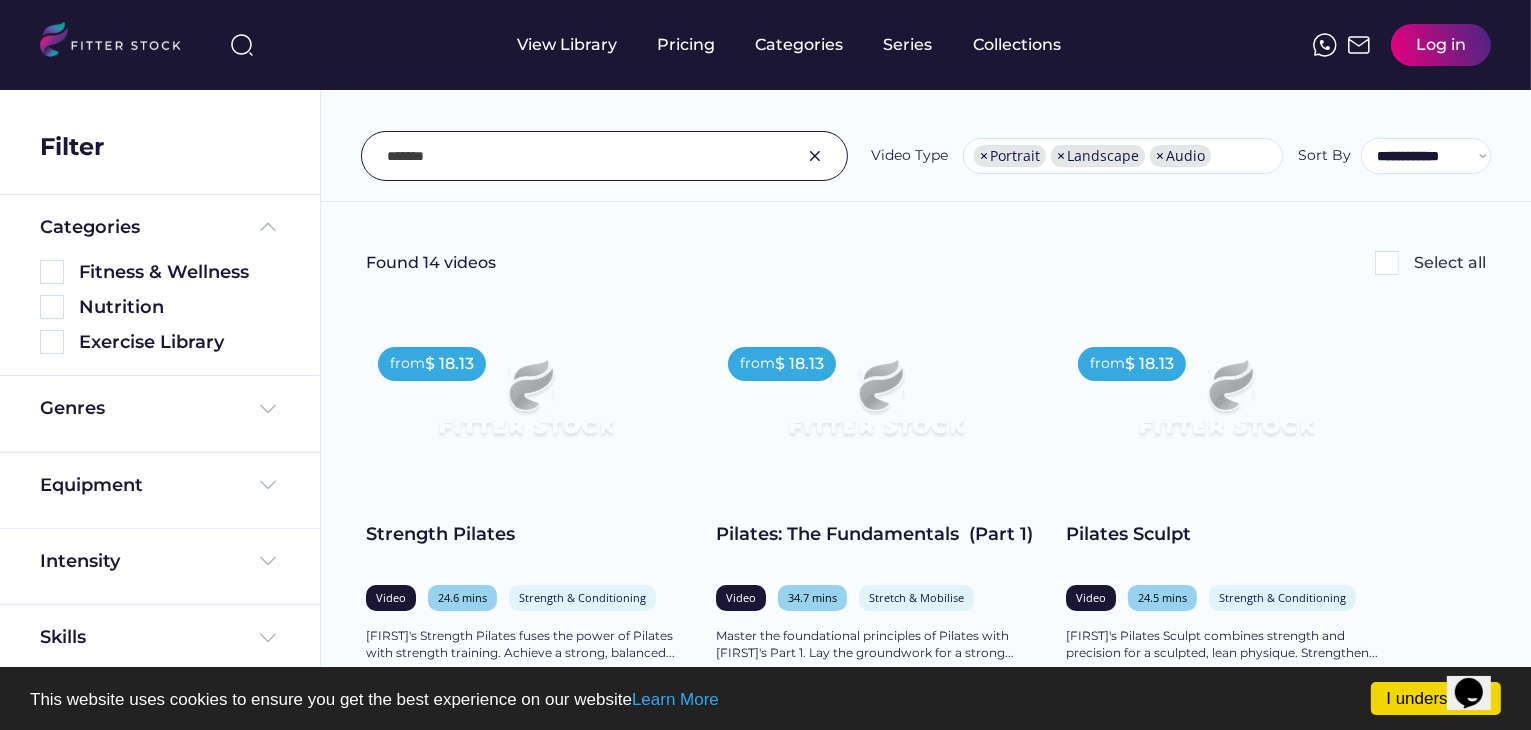 click at bounding box center (876, 407) 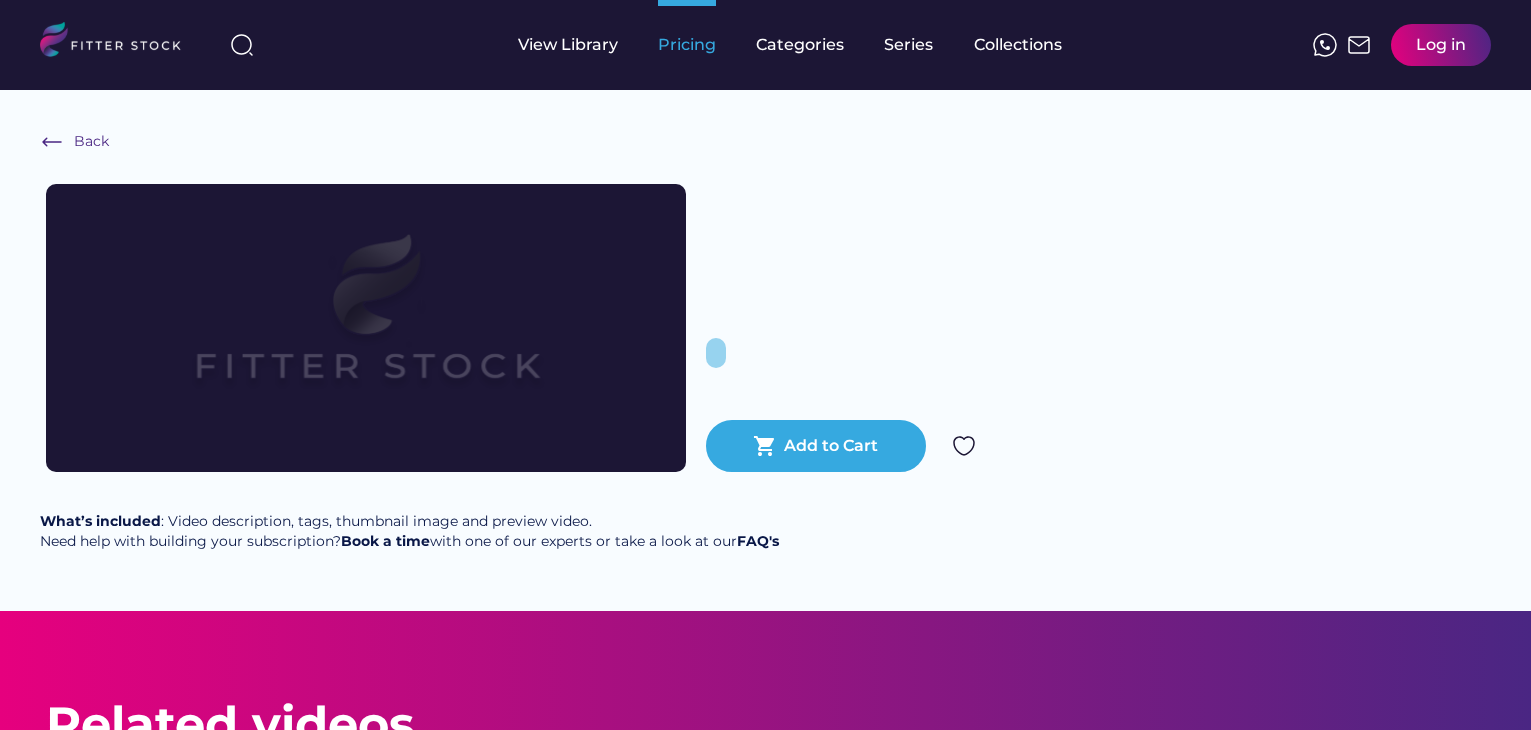 scroll, scrollTop: 0, scrollLeft: 0, axis: both 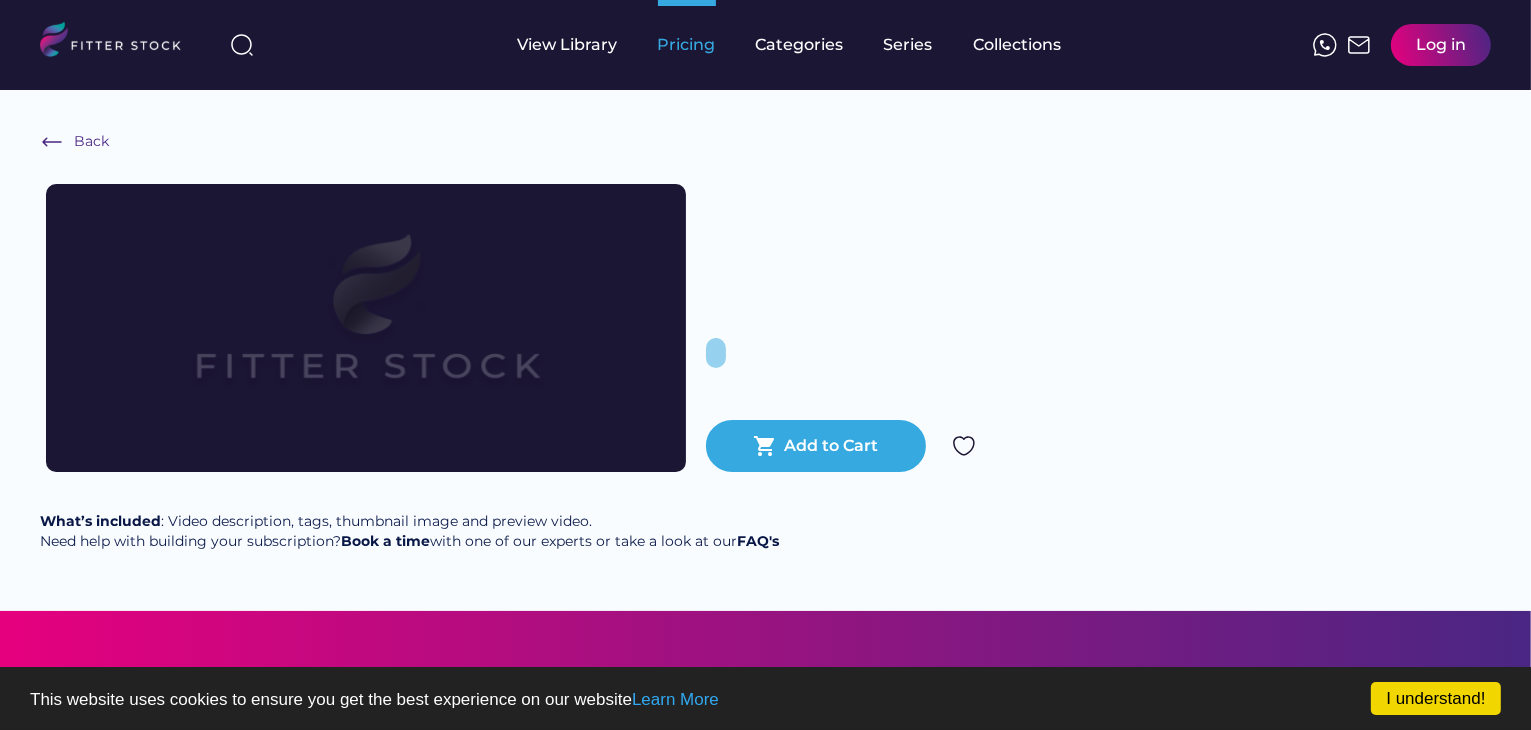 click on "Pricing" at bounding box center (687, 45) 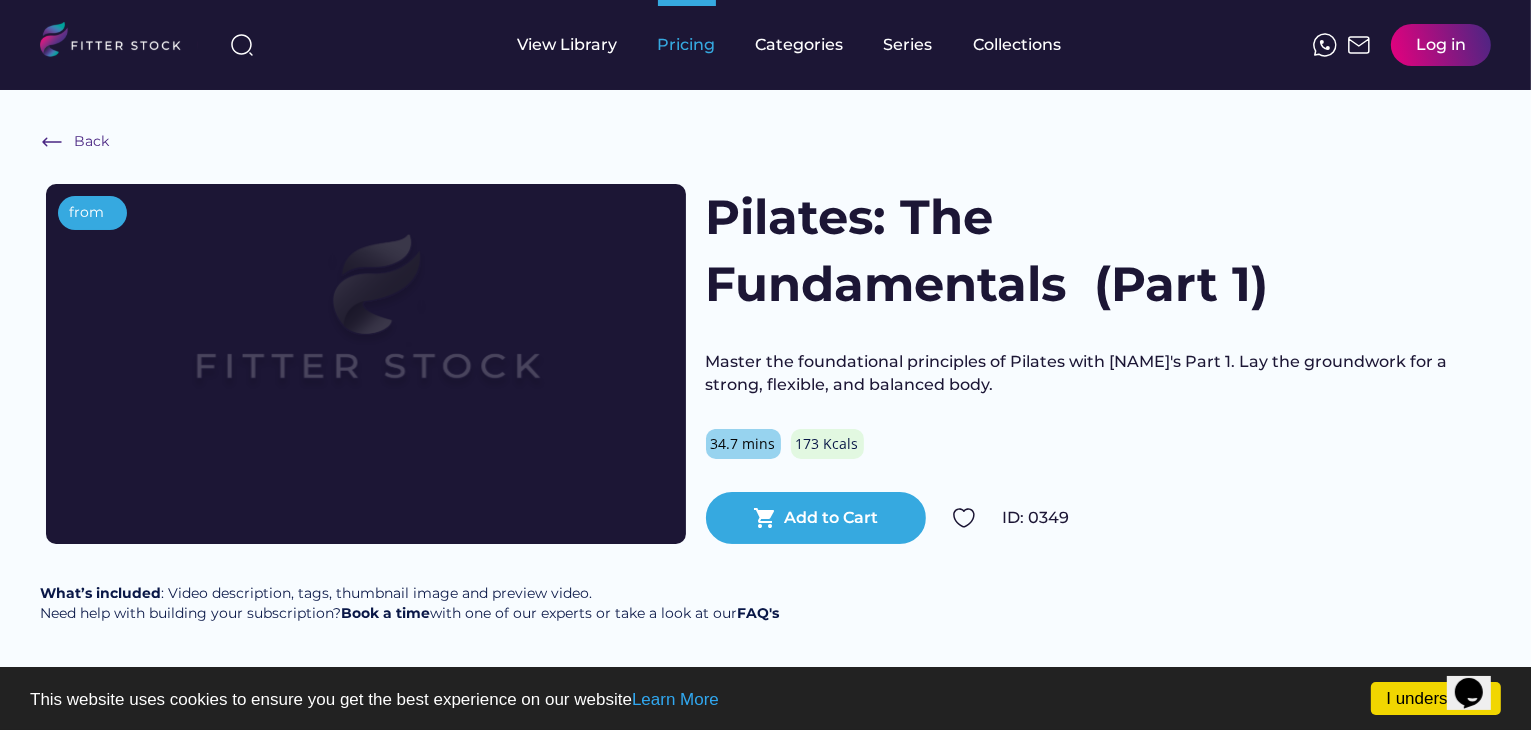 scroll, scrollTop: 0, scrollLeft: 0, axis: both 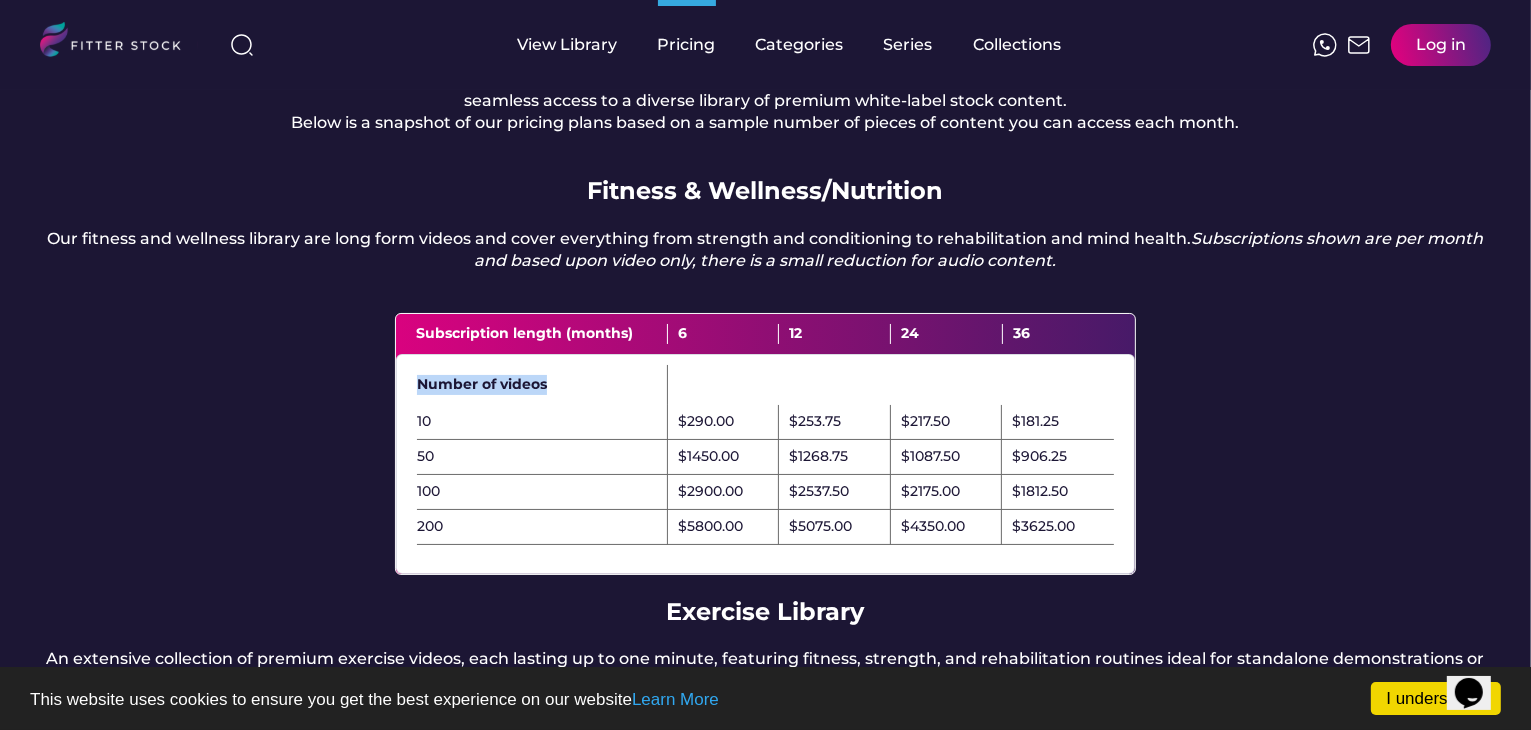 drag, startPoint x: 411, startPoint y: 412, endPoint x: 571, endPoint y: 394, distance: 161.00932 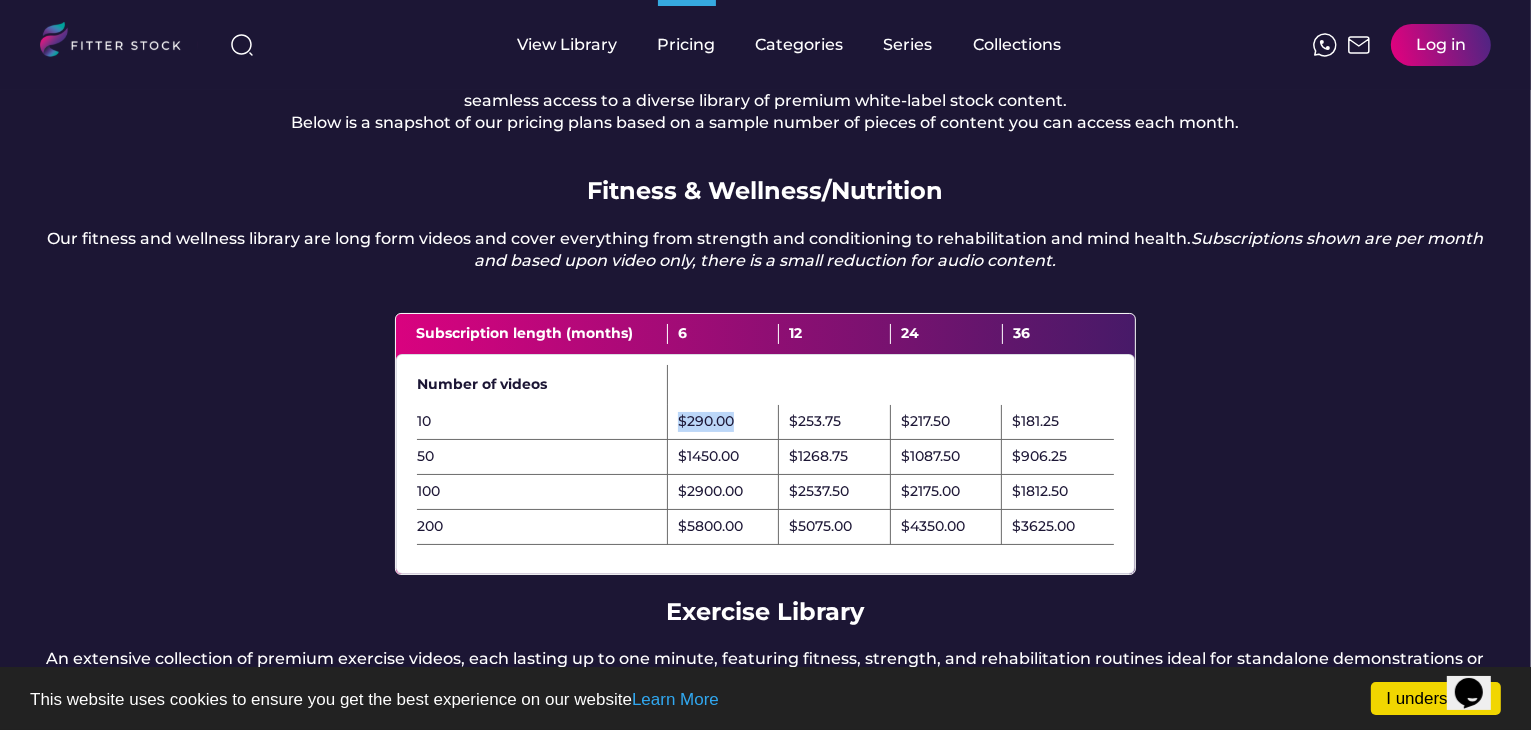 drag, startPoint x: 669, startPoint y: 437, endPoint x: 743, endPoint y: 436, distance: 74.00676 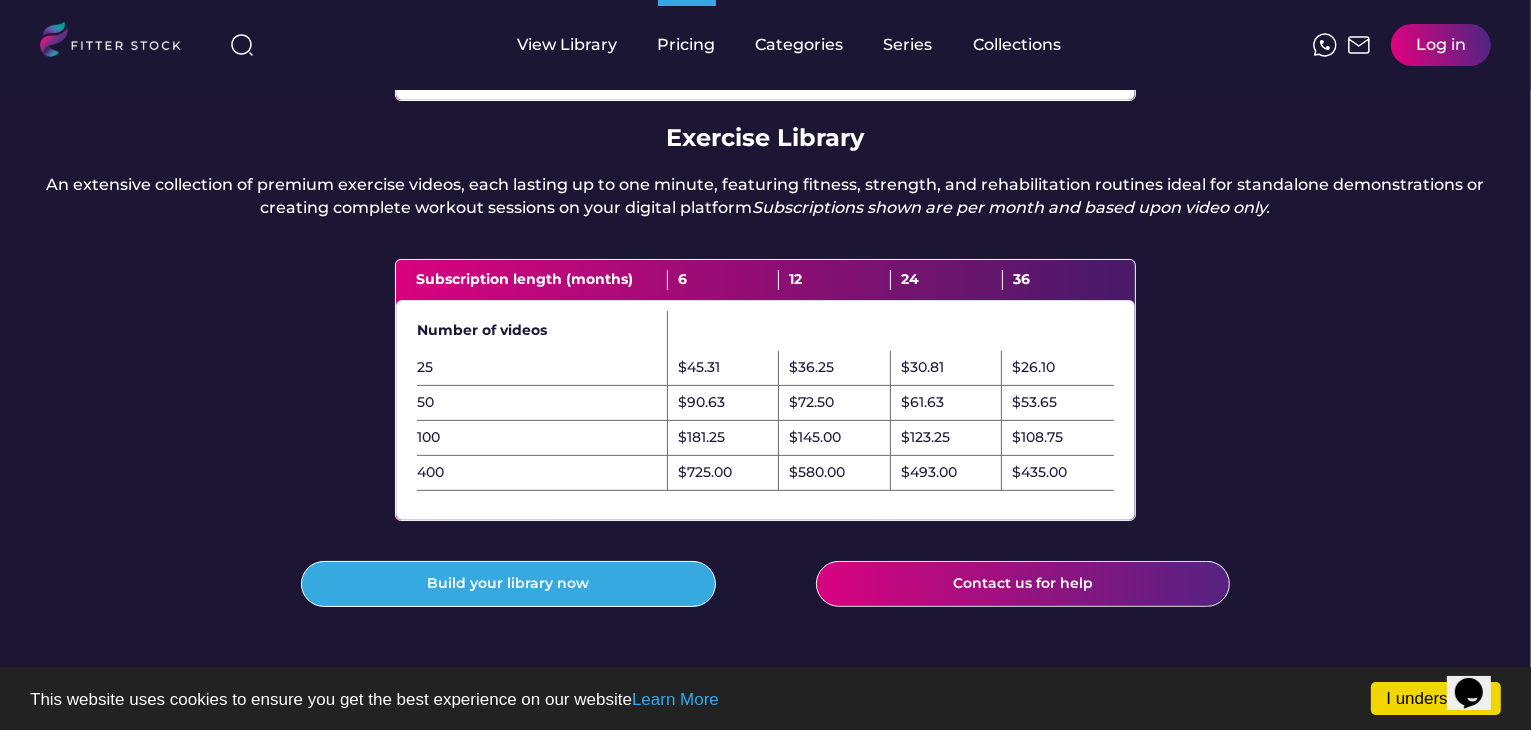 scroll, scrollTop: 700, scrollLeft: 0, axis: vertical 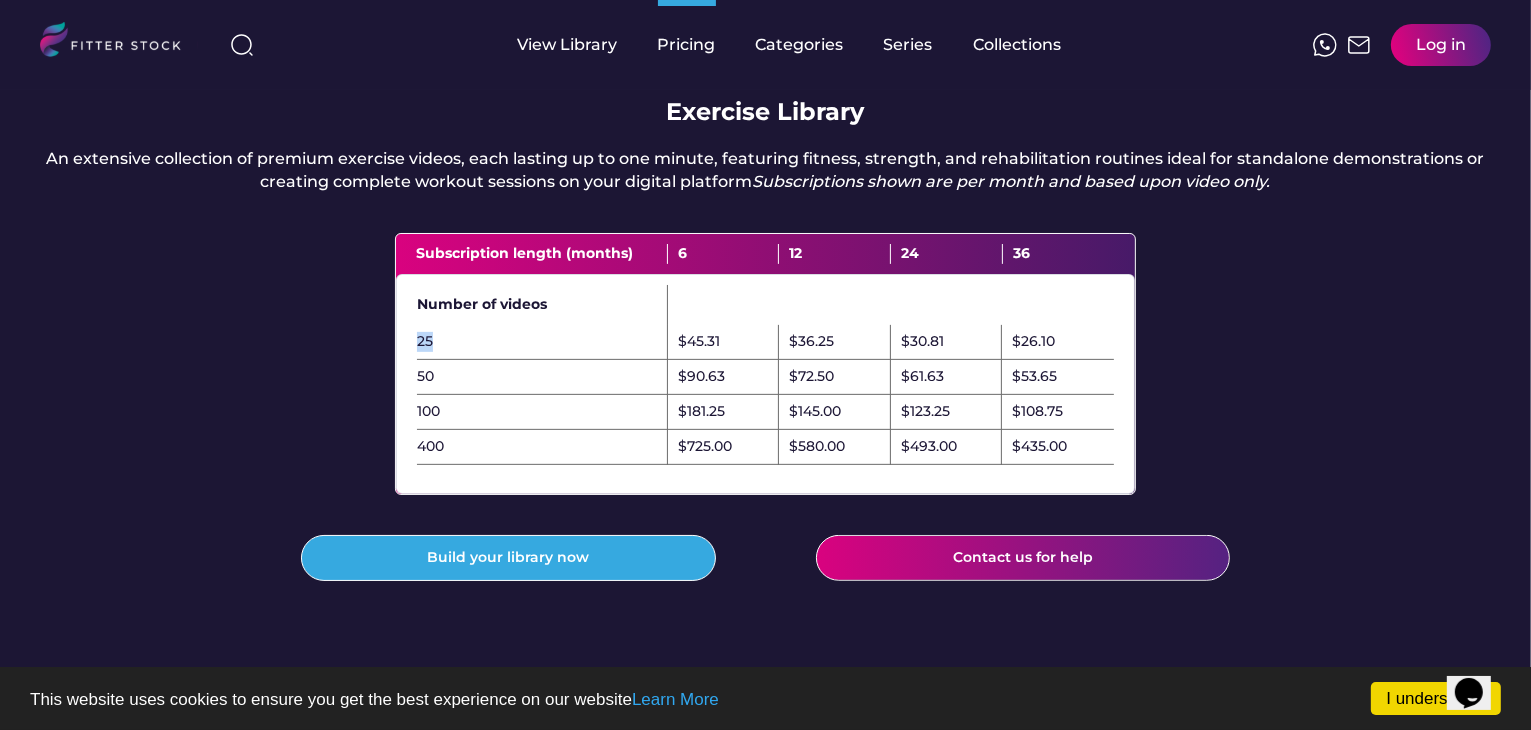 drag, startPoint x: 428, startPoint y: 382, endPoint x: 411, endPoint y: 371, distance: 20.248457 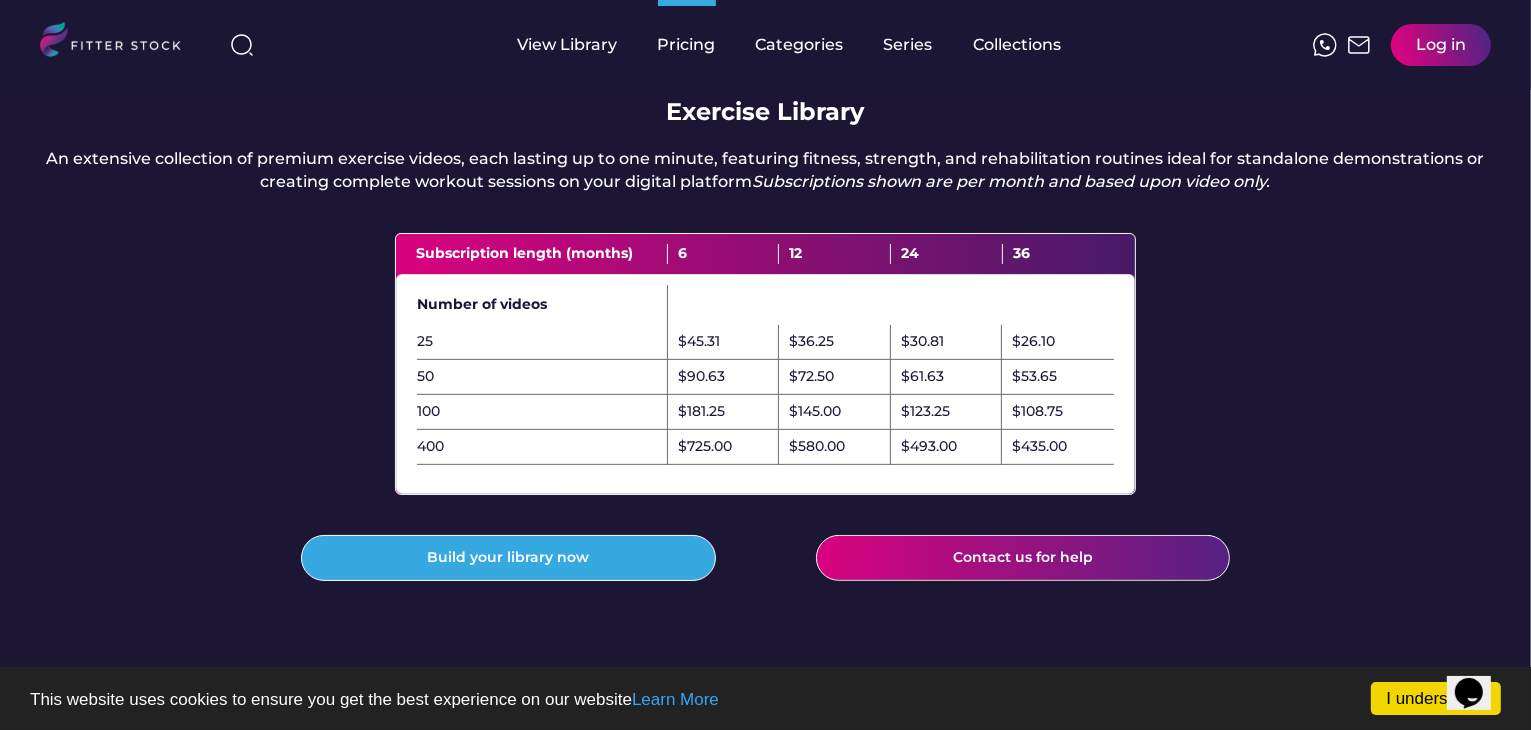 click on "$45.31" at bounding box center (724, 342) 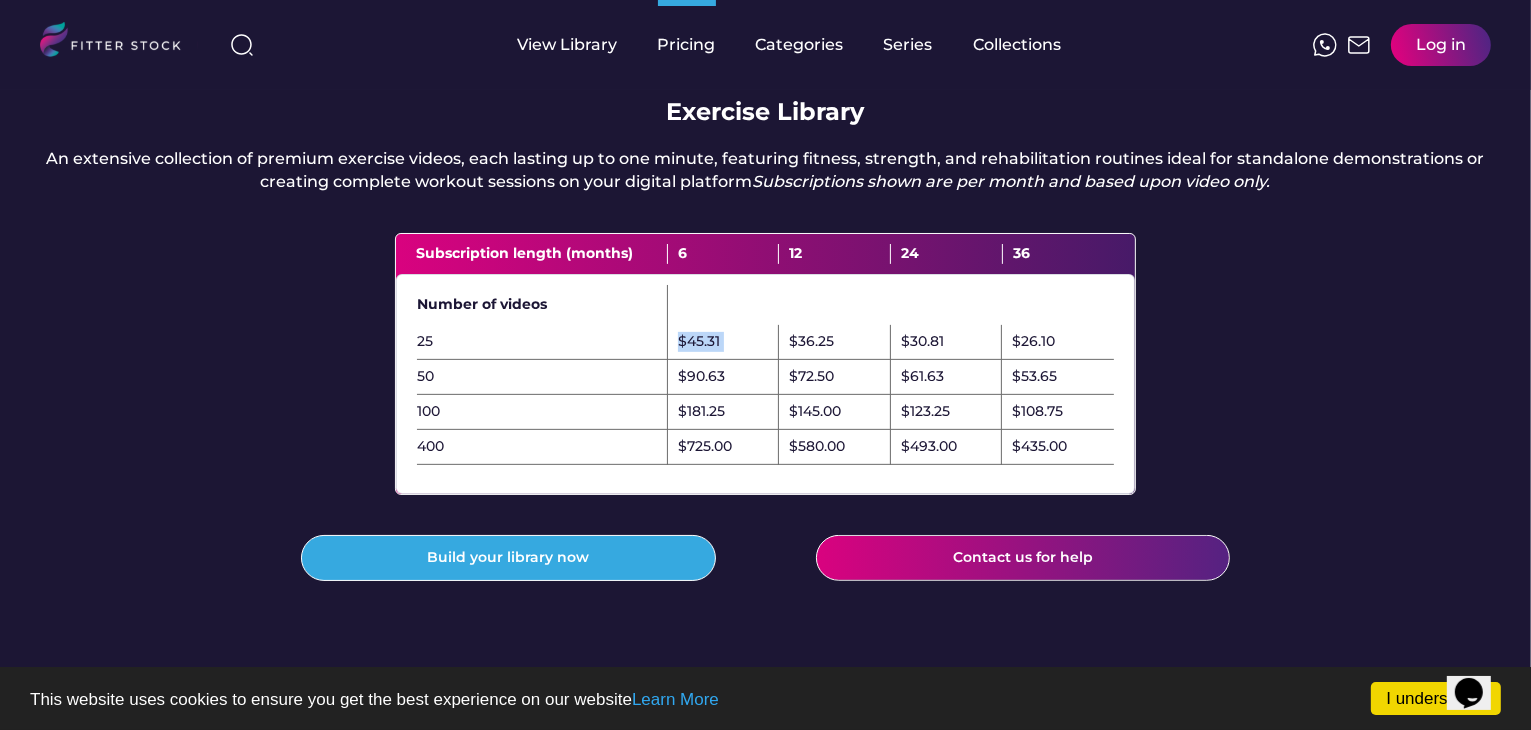drag, startPoint x: 672, startPoint y: 384, endPoint x: 726, endPoint y: 385, distance: 54.00926 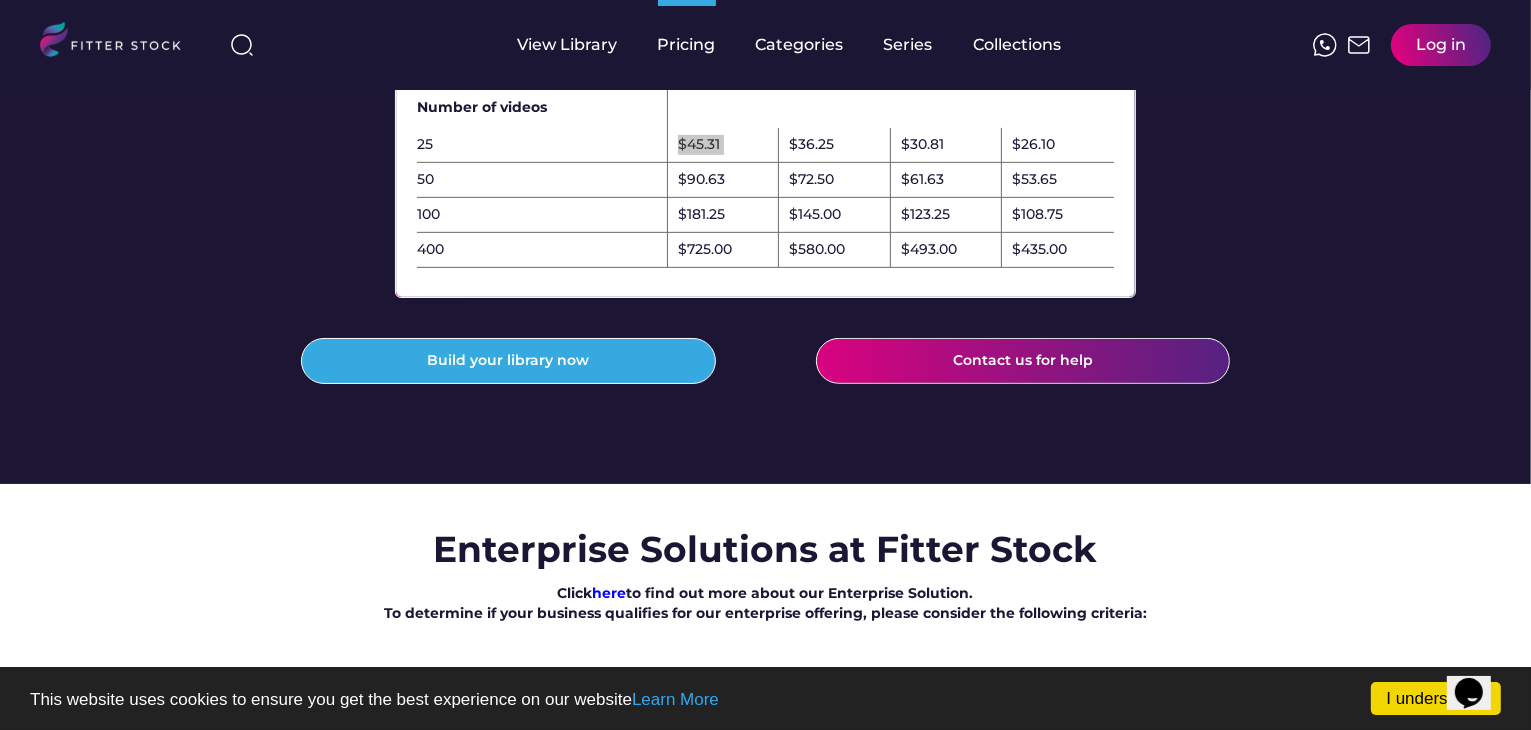 scroll, scrollTop: 900, scrollLeft: 0, axis: vertical 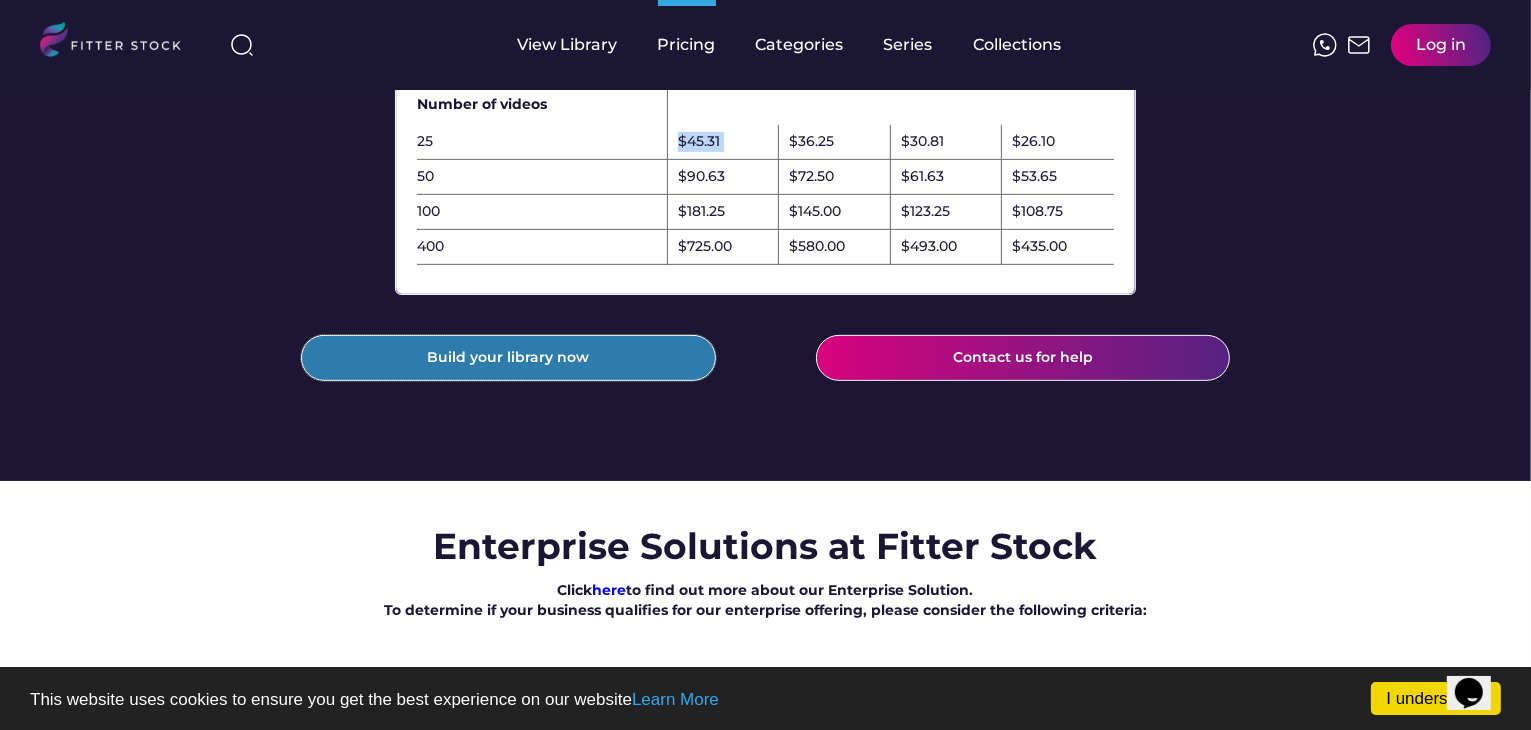 click on "Build your library now" at bounding box center [508, 358] 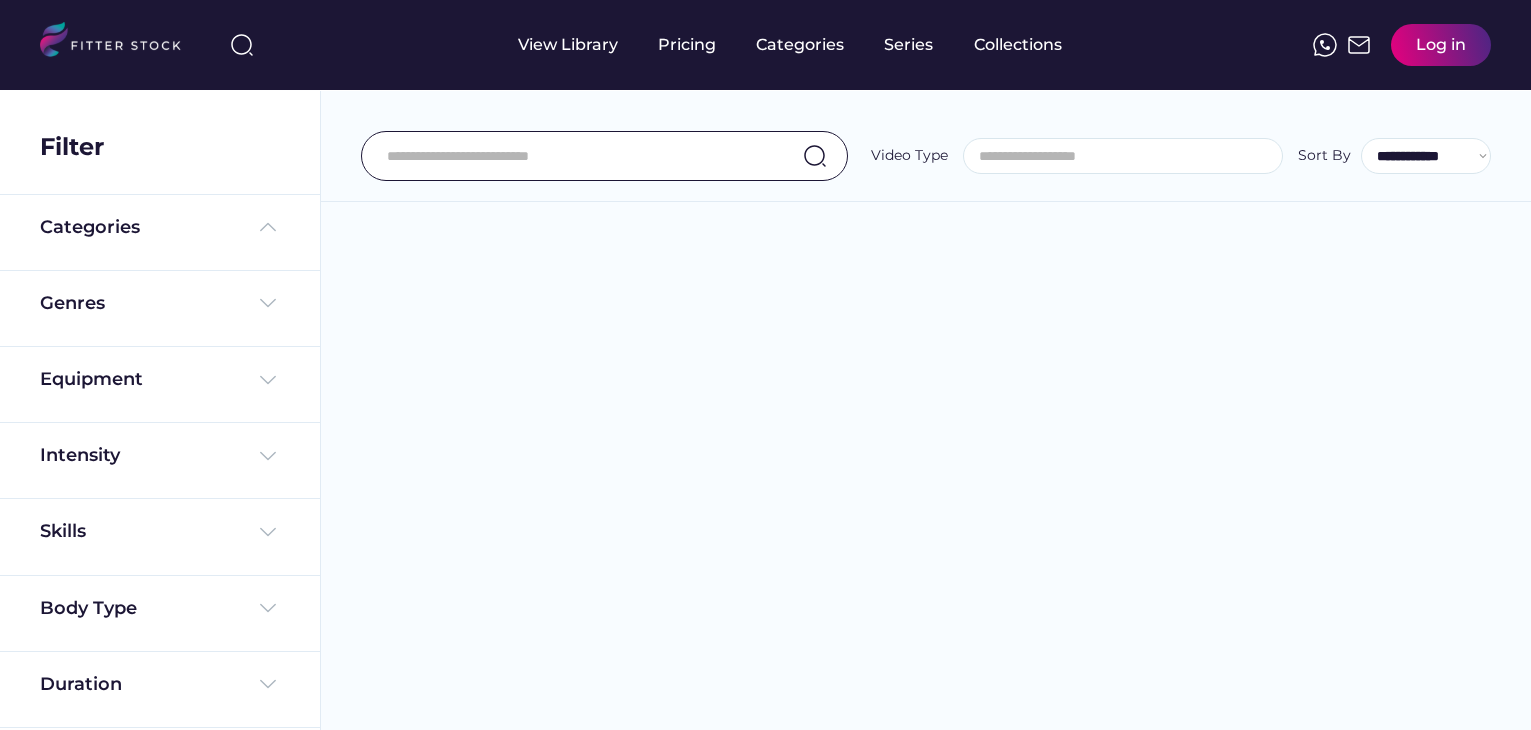select 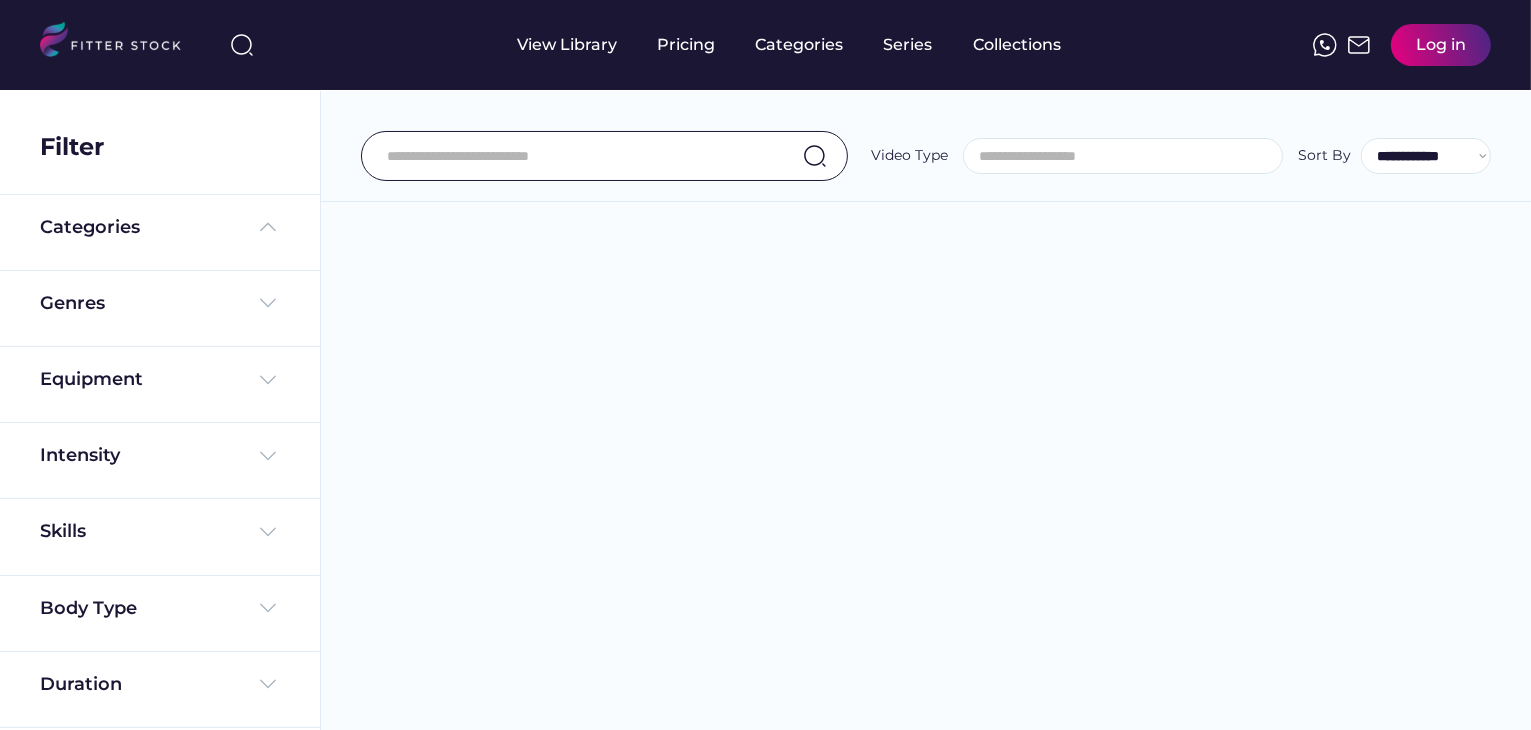 type on "*******" 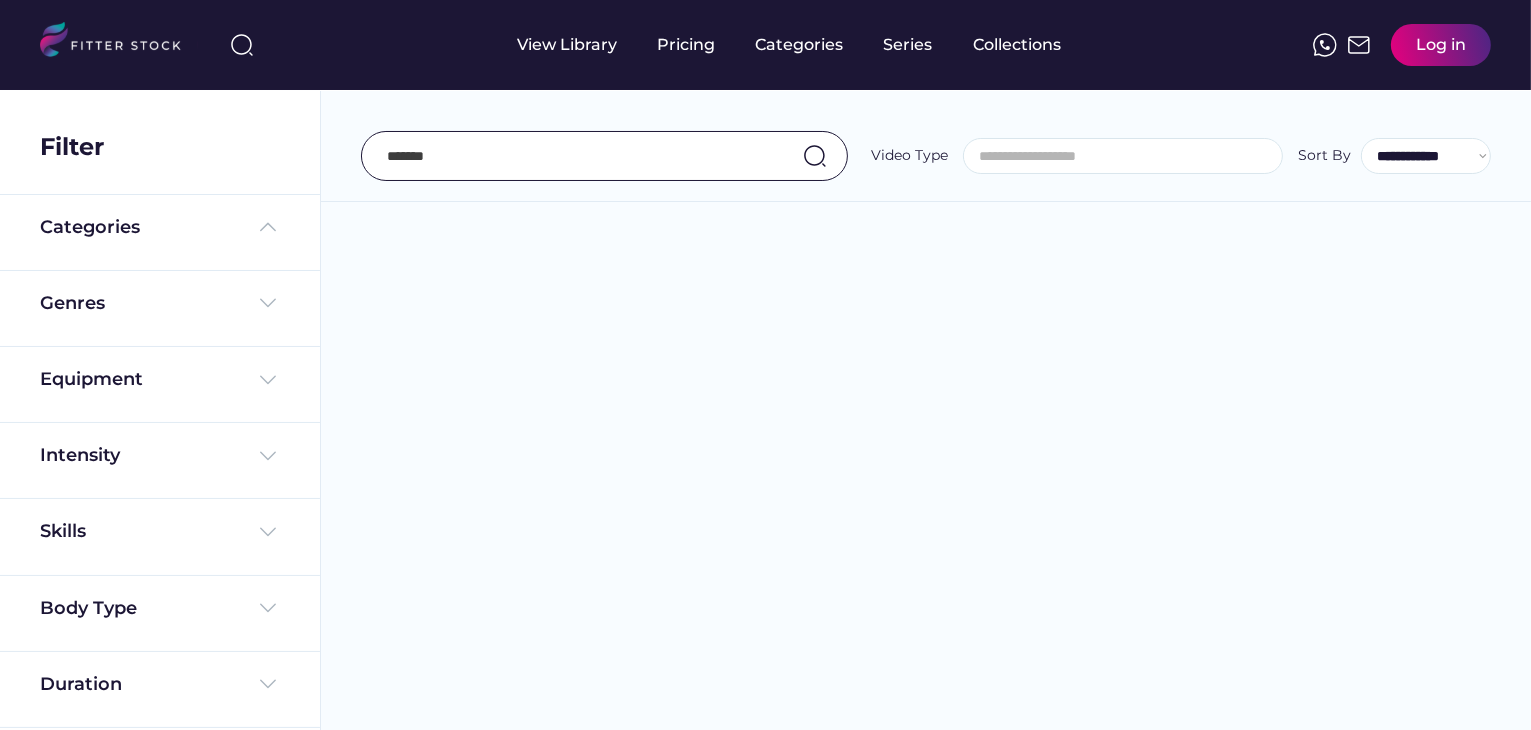 scroll, scrollTop: 0, scrollLeft: 0, axis: both 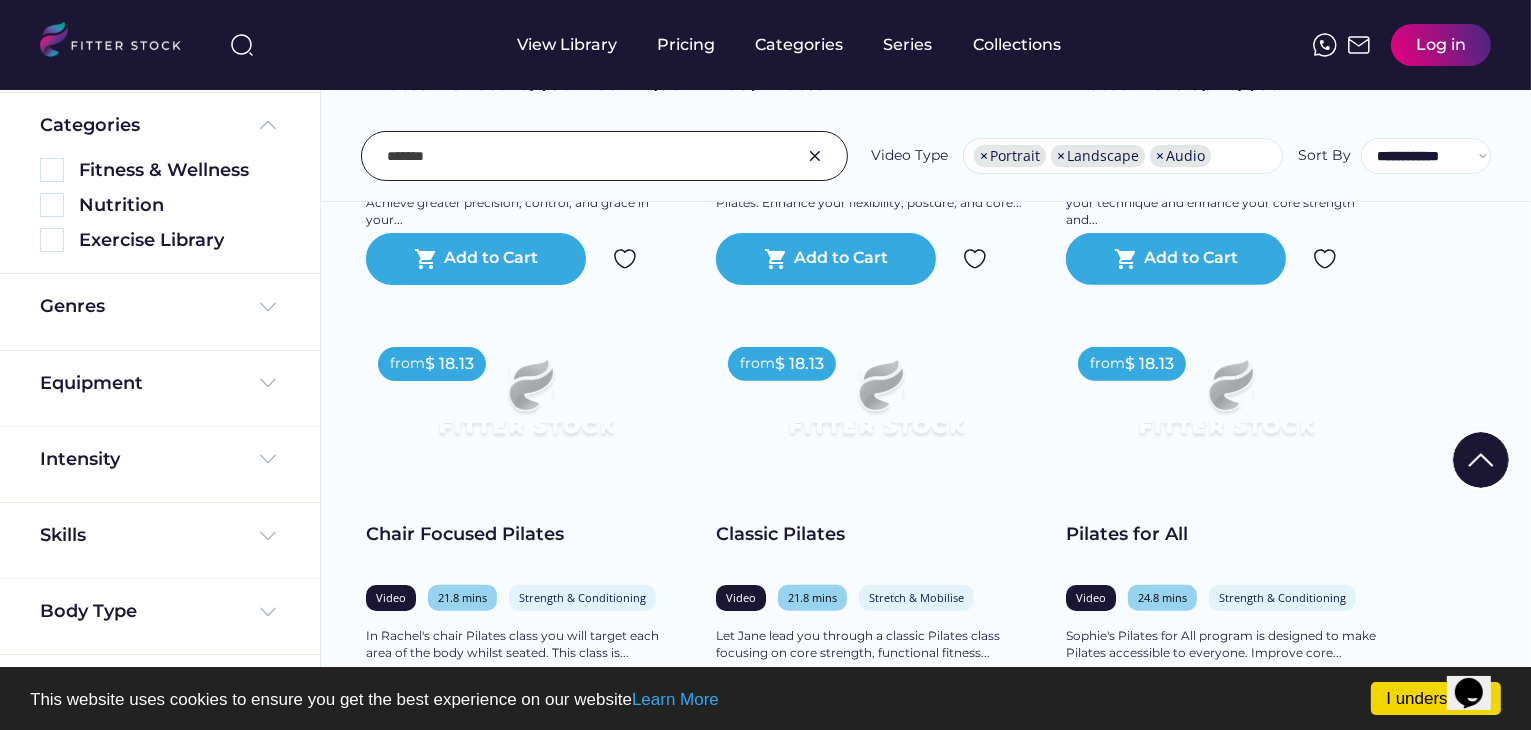 click at bounding box center (526, 407) 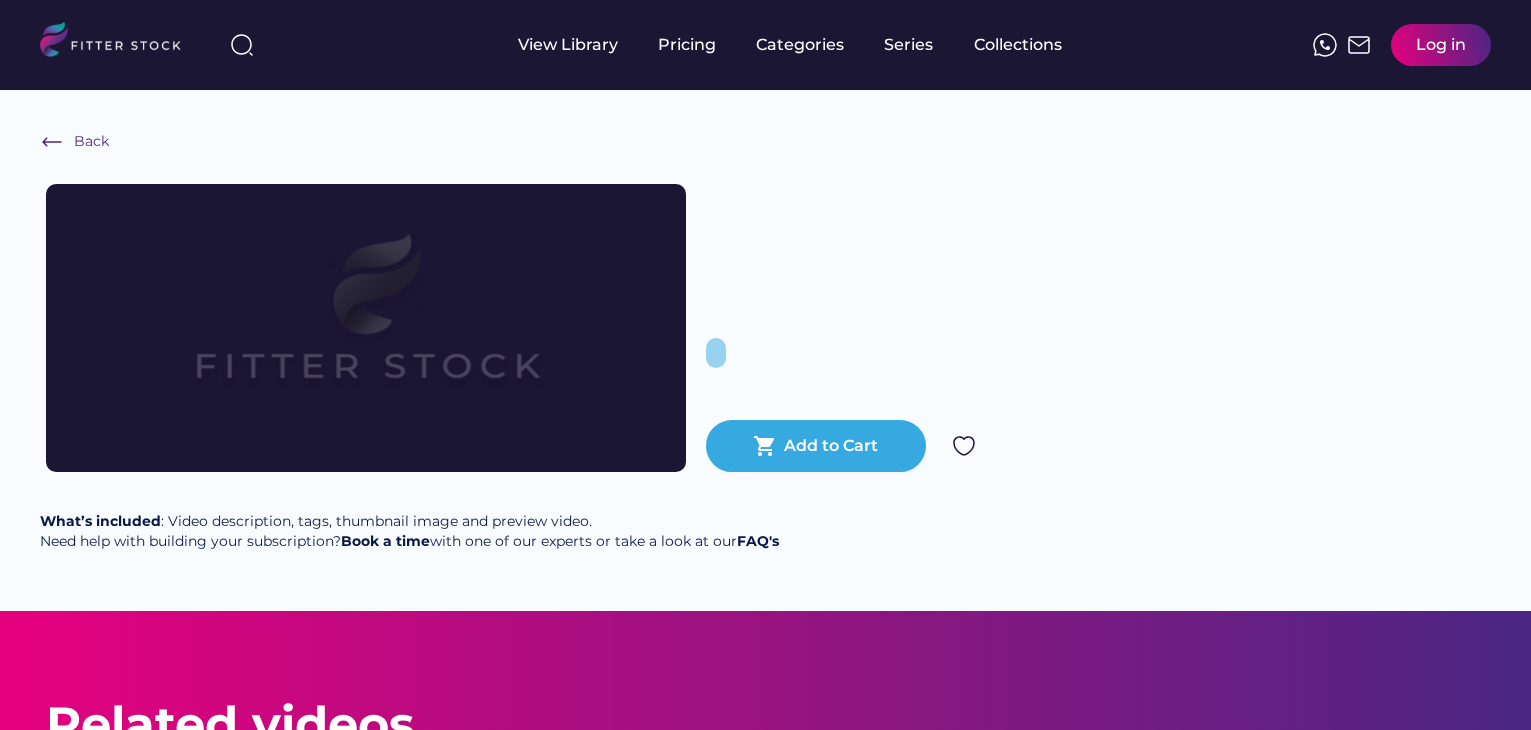 scroll, scrollTop: 0, scrollLeft: 0, axis: both 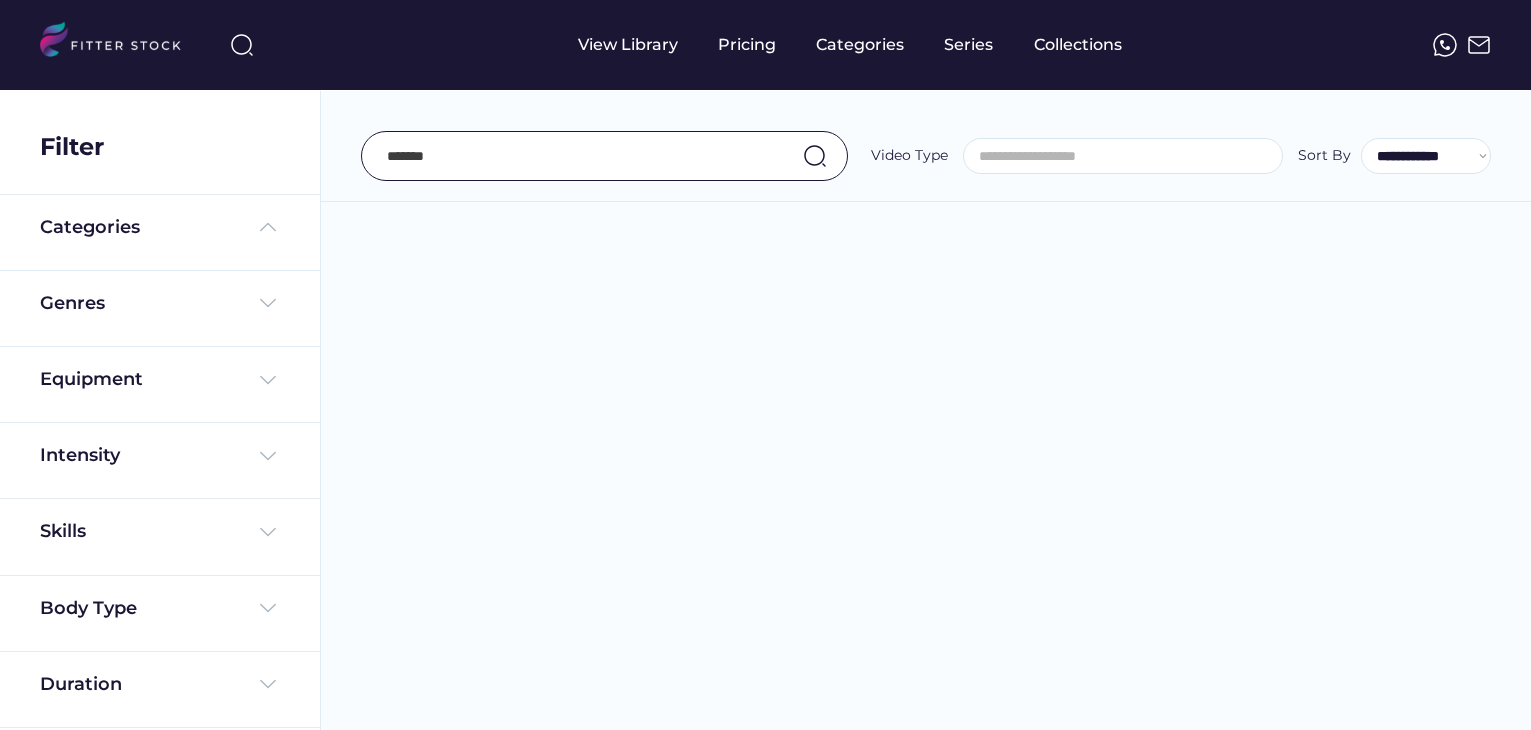 select 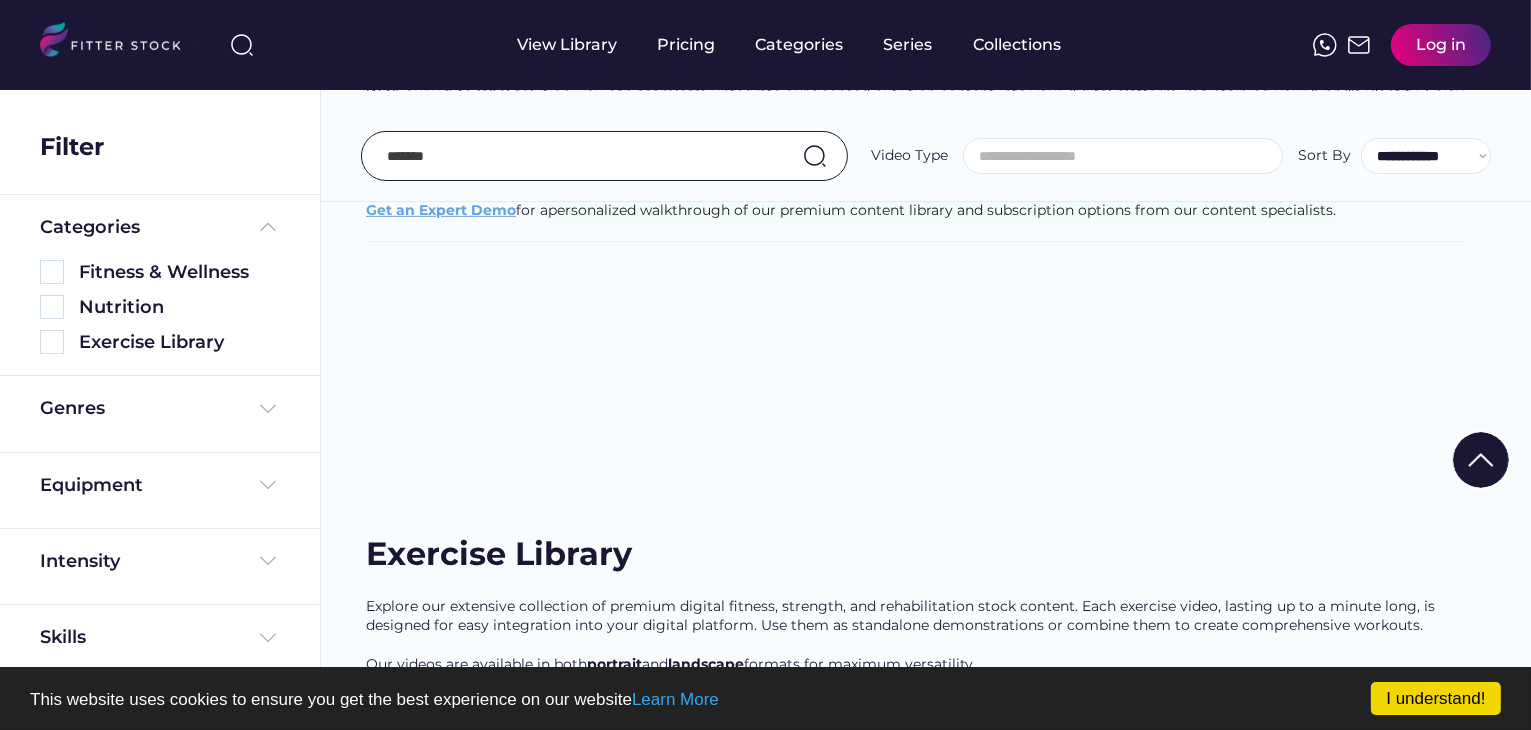 scroll, scrollTop: 0, scrollLeft: 0, axis: both 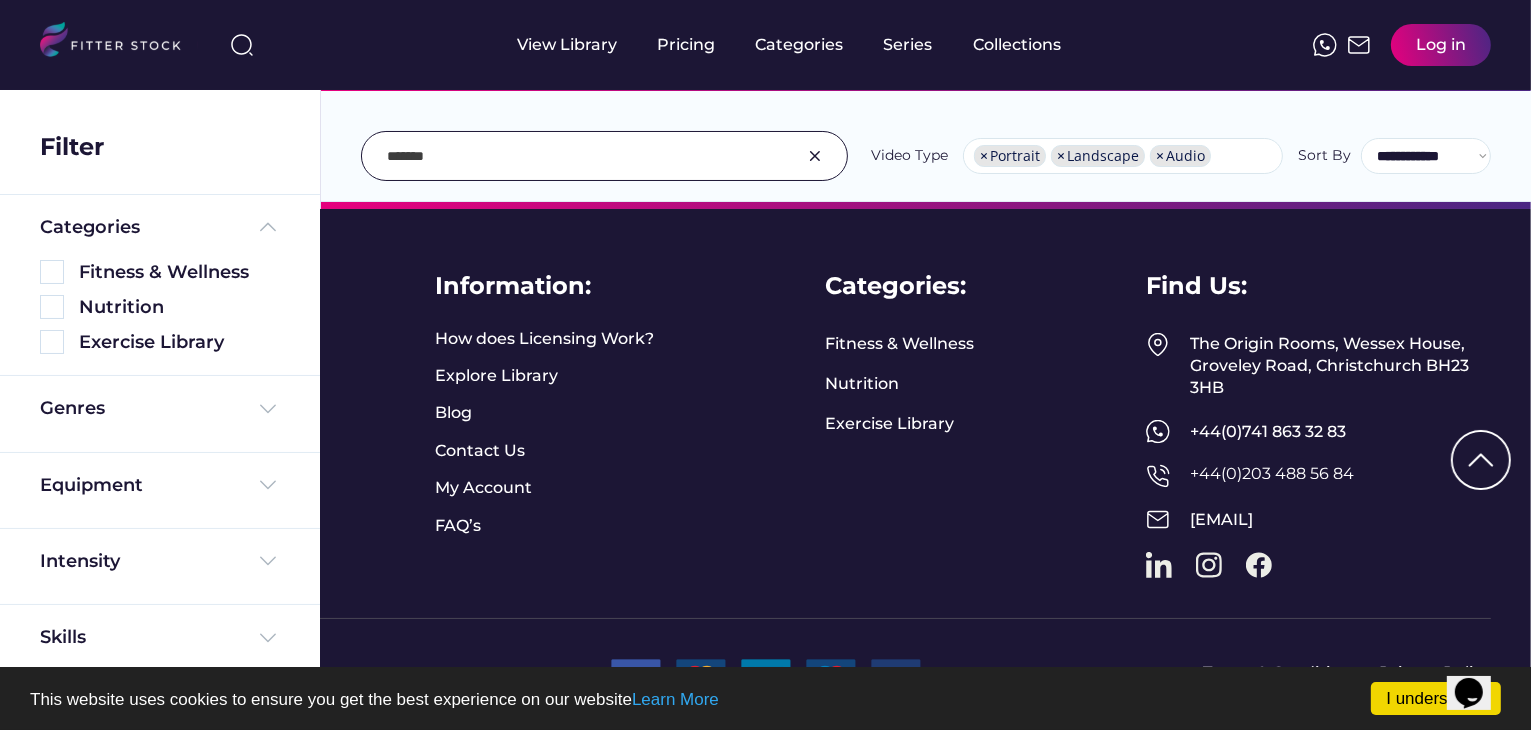 click at bounding box center [1209, 565] 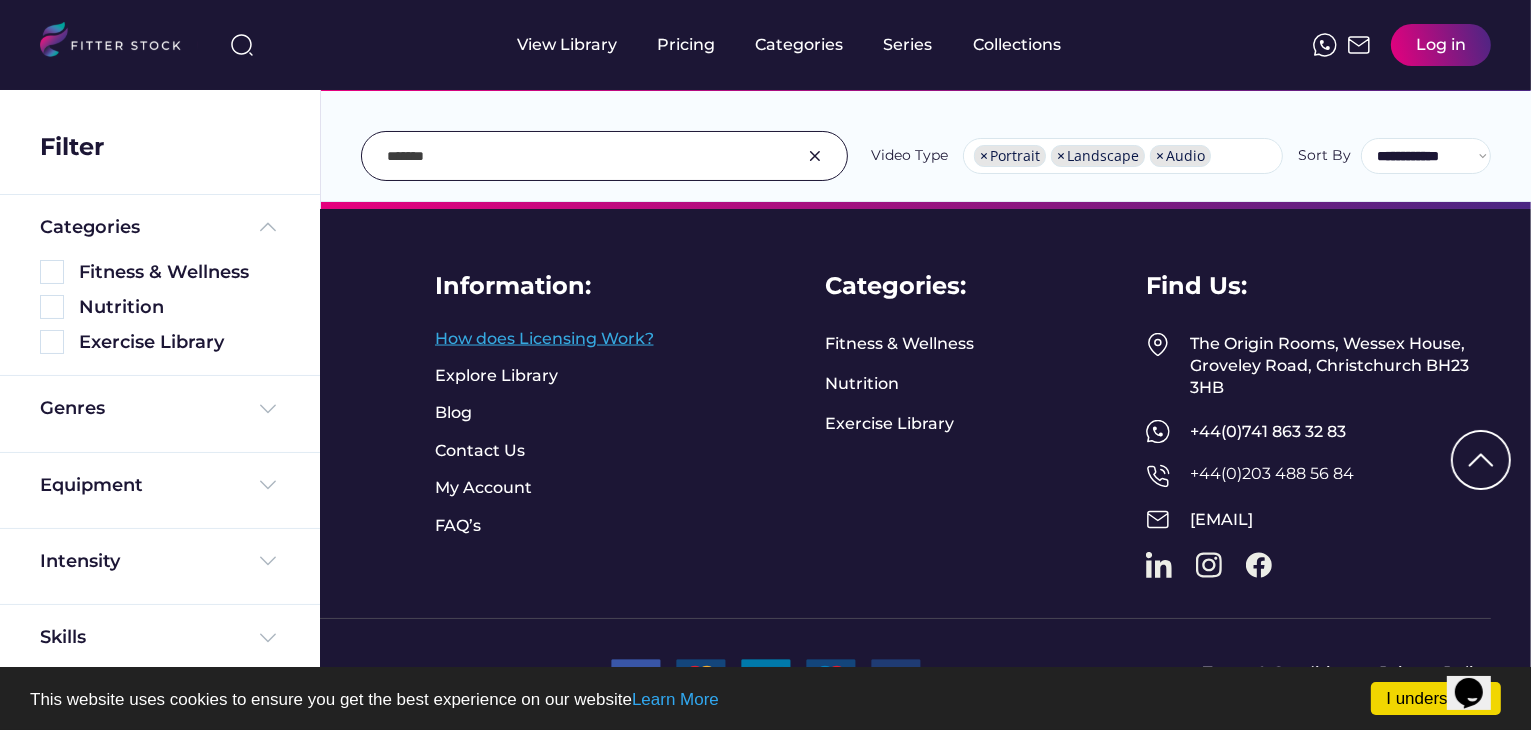 click on "How does Licensing Work?" at bounding box center [544, 339] 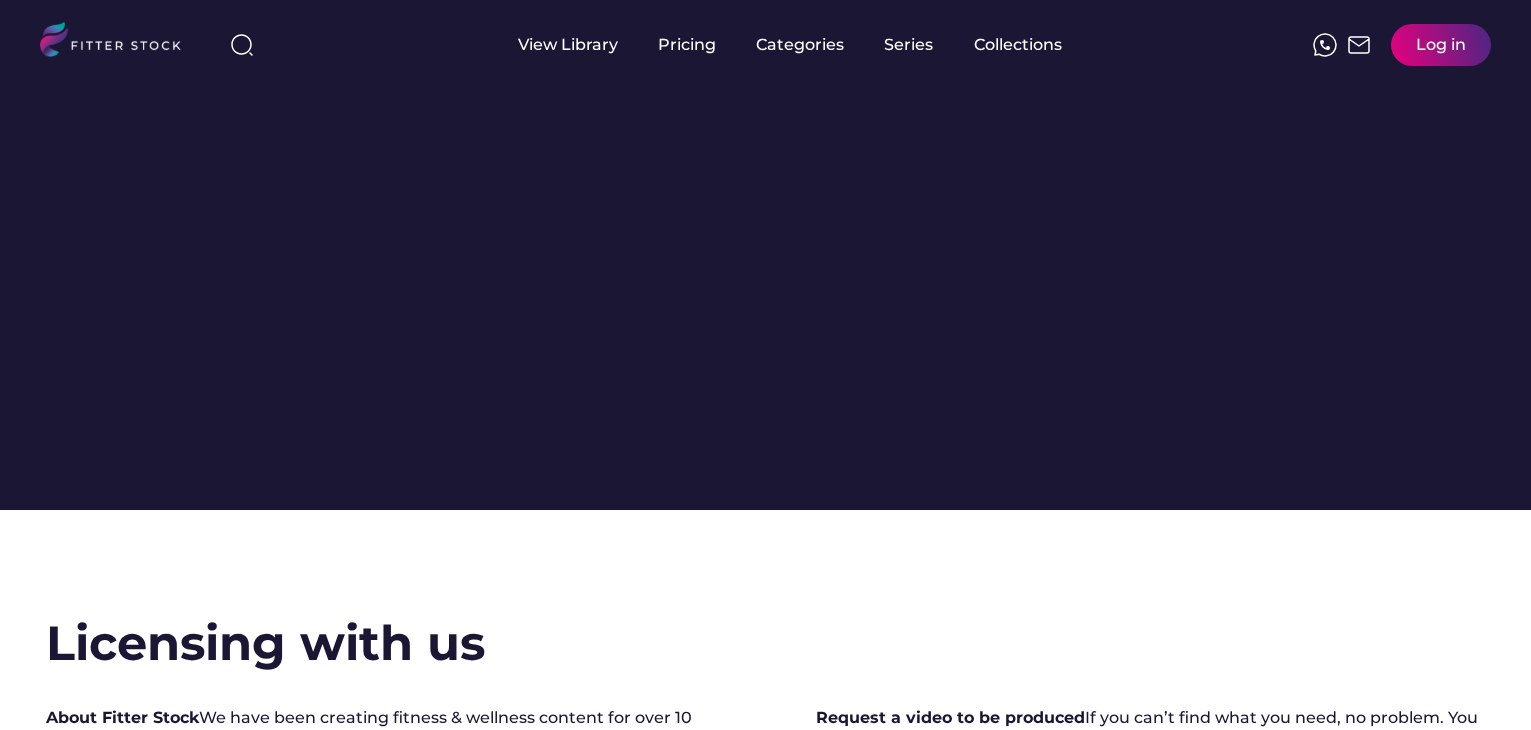 scroll, scrollTop: 0, scrollLeft: 0, axis: both 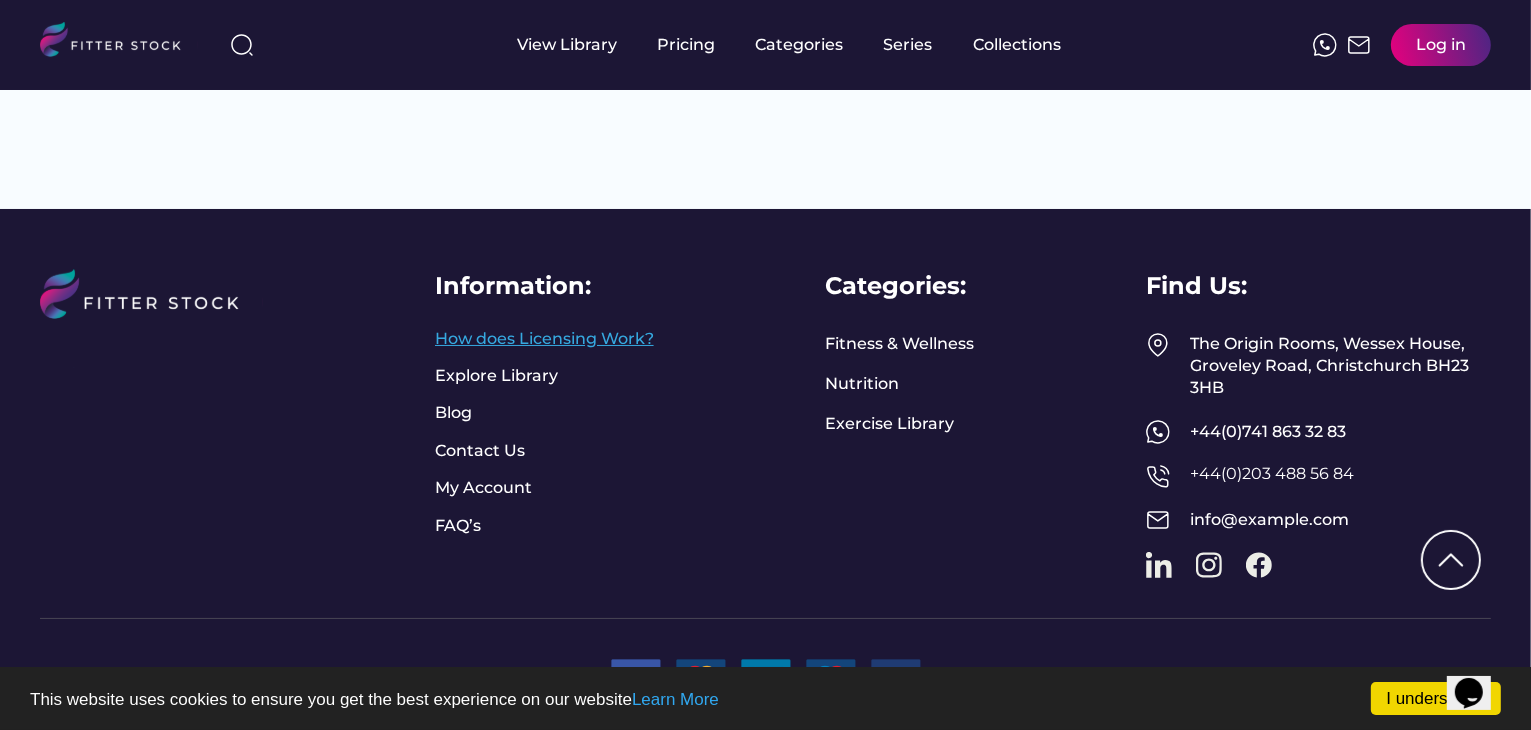 click on "How does Licensing Work?" at bounding box center (544, 339) 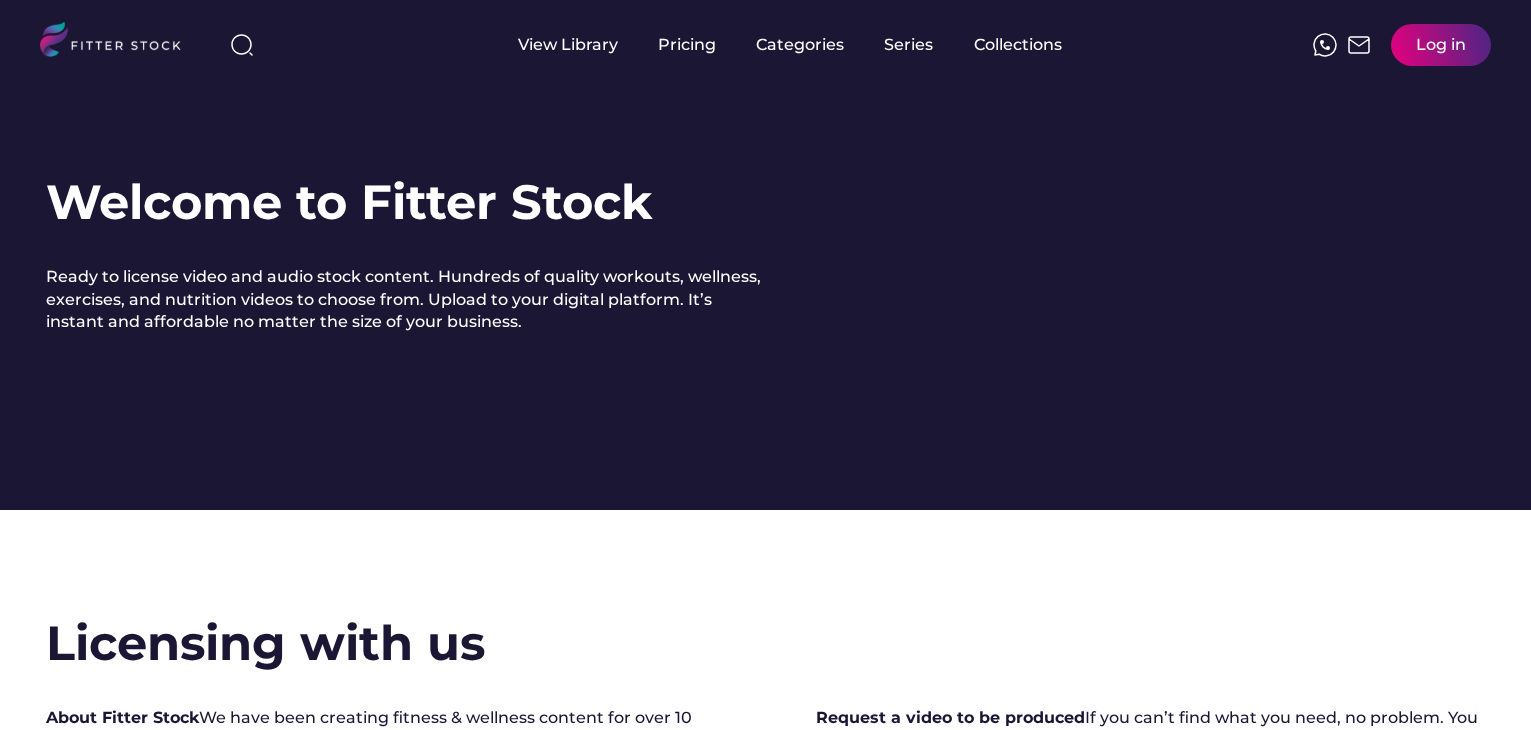 scroll, scrollTop: 0, scrollLeft: 0, axis: both 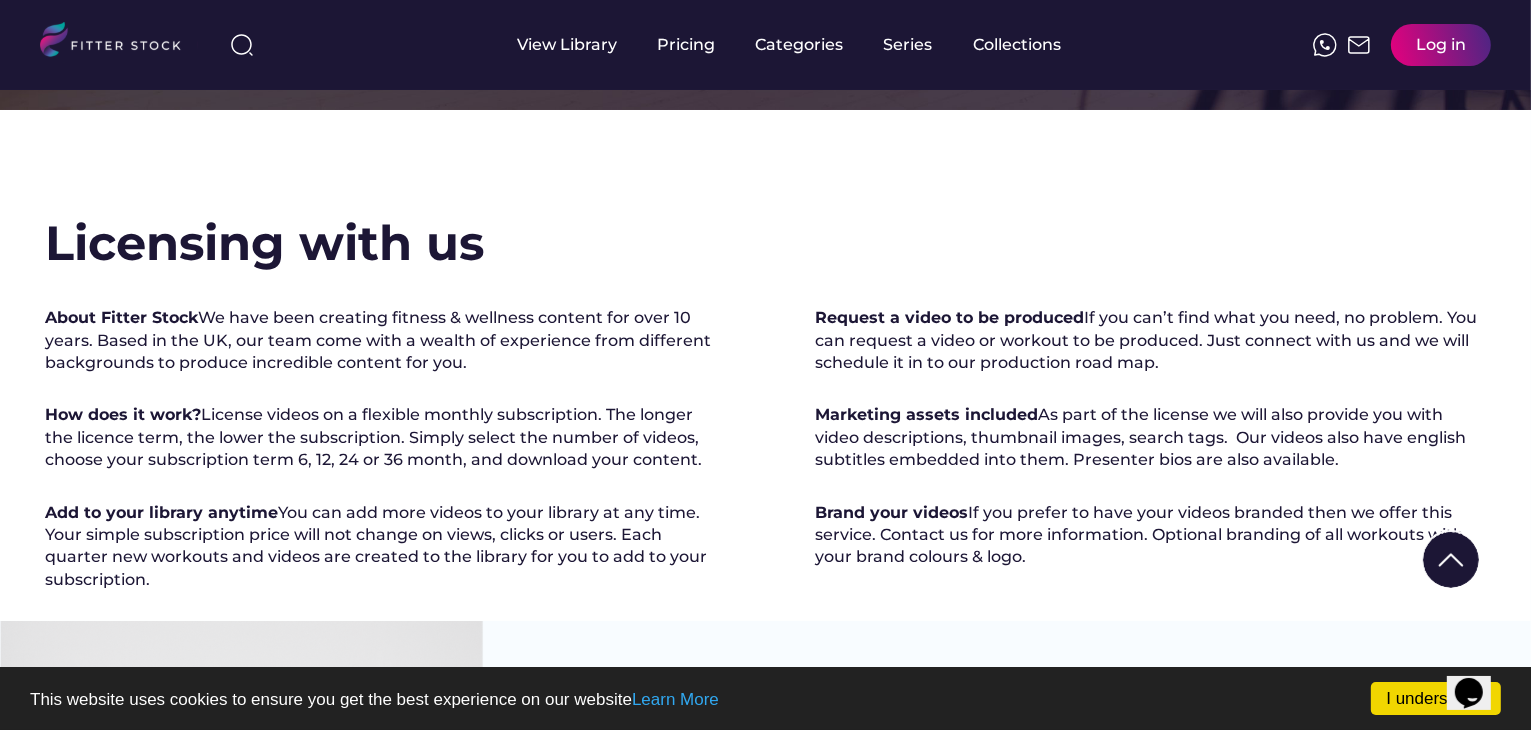 drag, startPoint x: 369, startPoint y: 507, endPoint x: 607, endPoint y: 509, distance: 238.0084 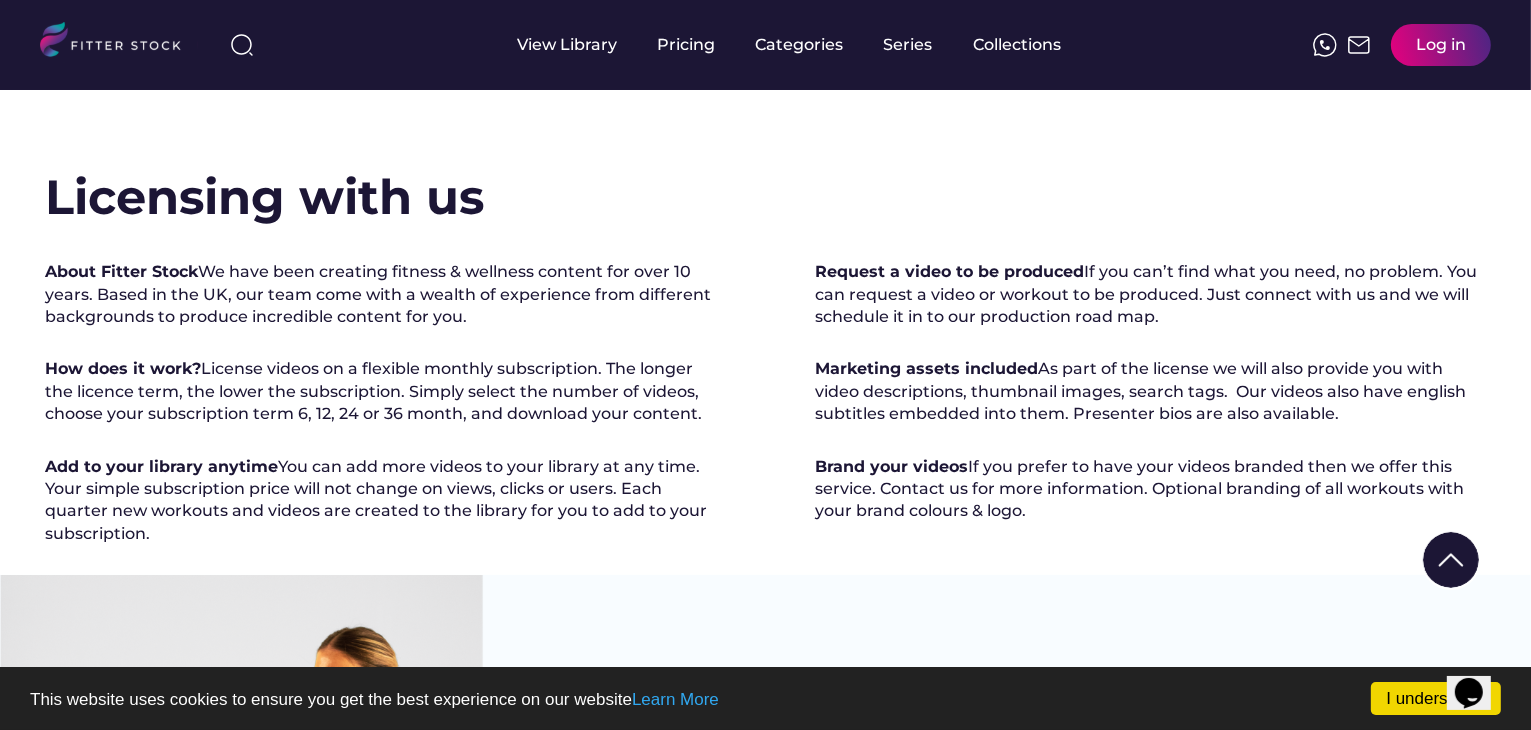 scroll, scrollTop: 400, scrollLeft: 0, axis: vertical 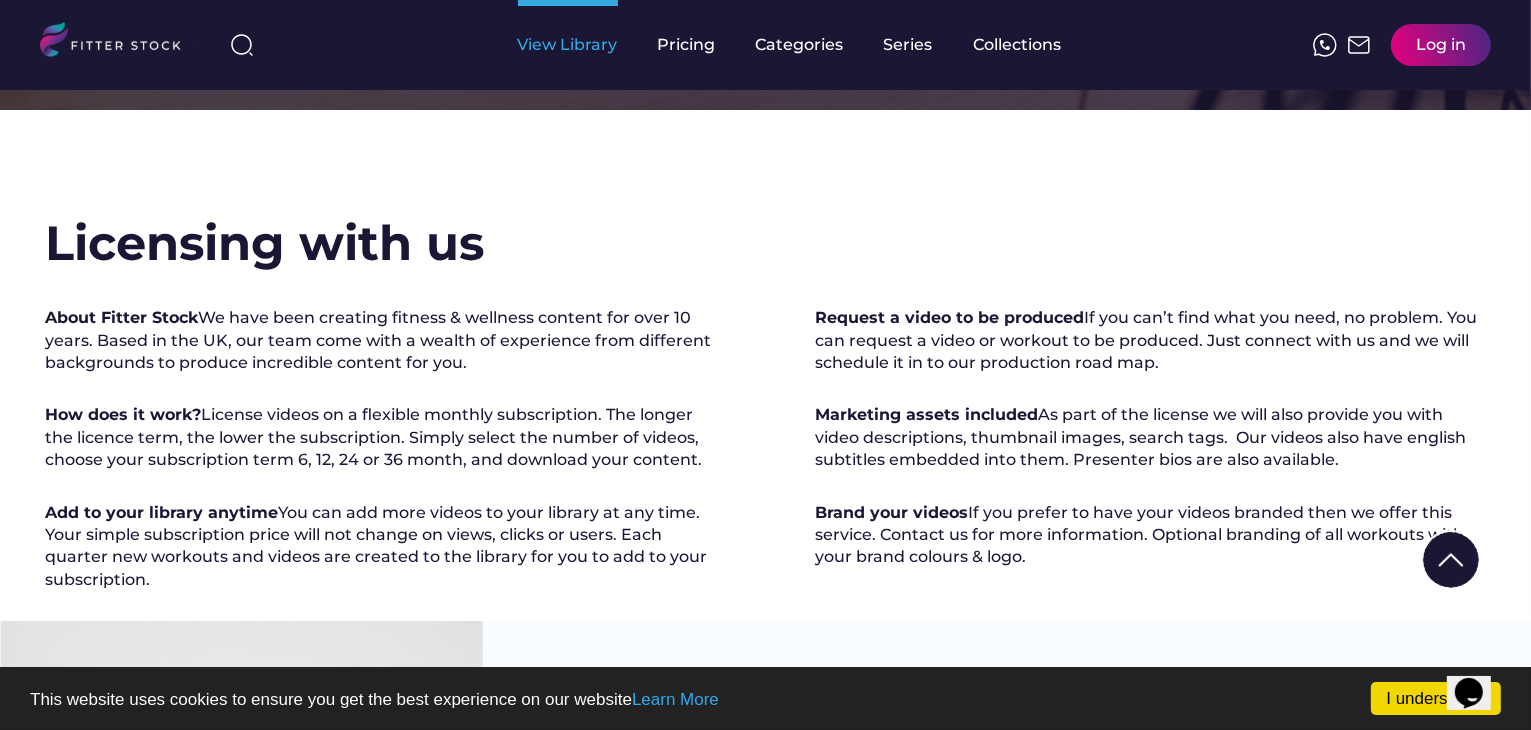 click on "View Library" at bounding box center (568, 45) 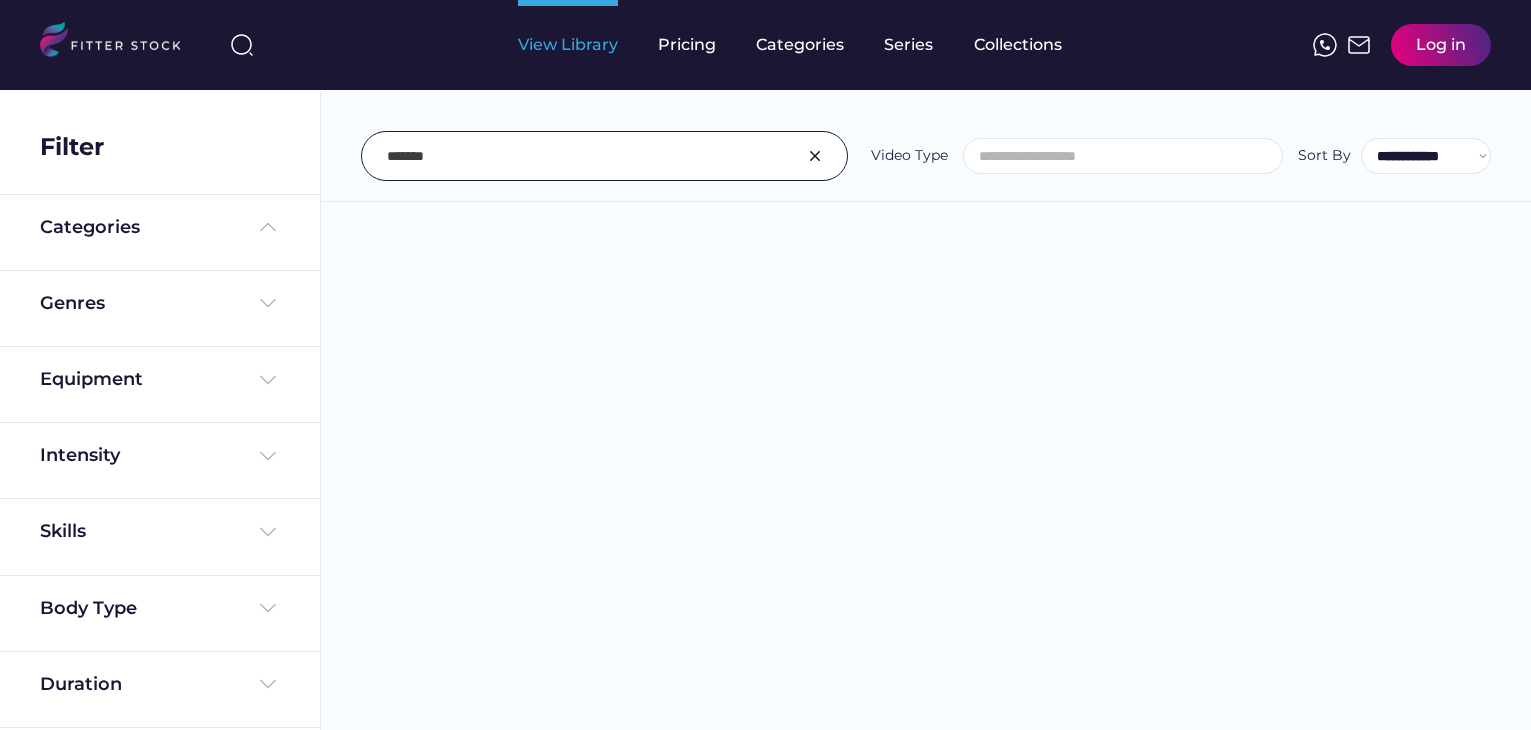 select 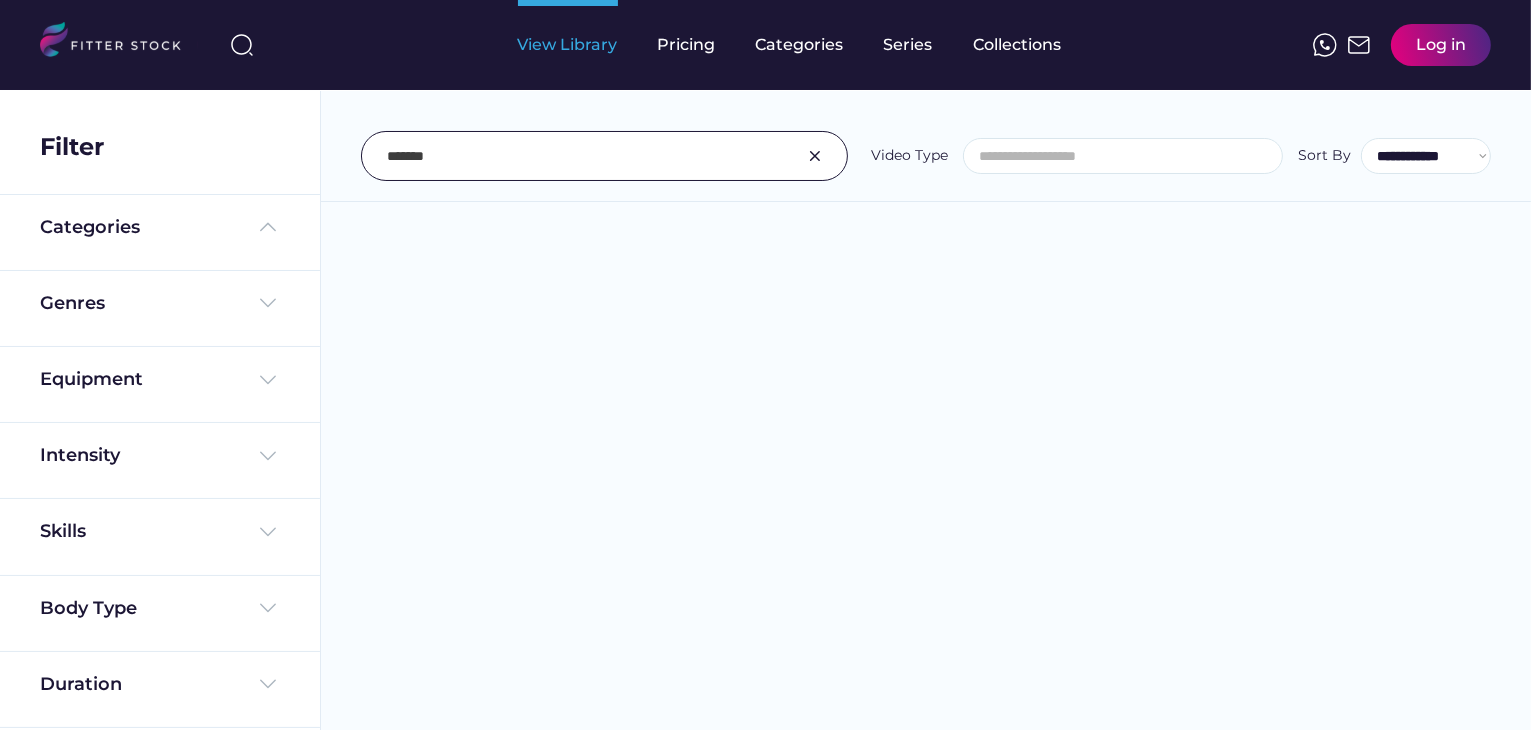 scroll, scrollTop: 0, scrollLeft: 0, axis: both 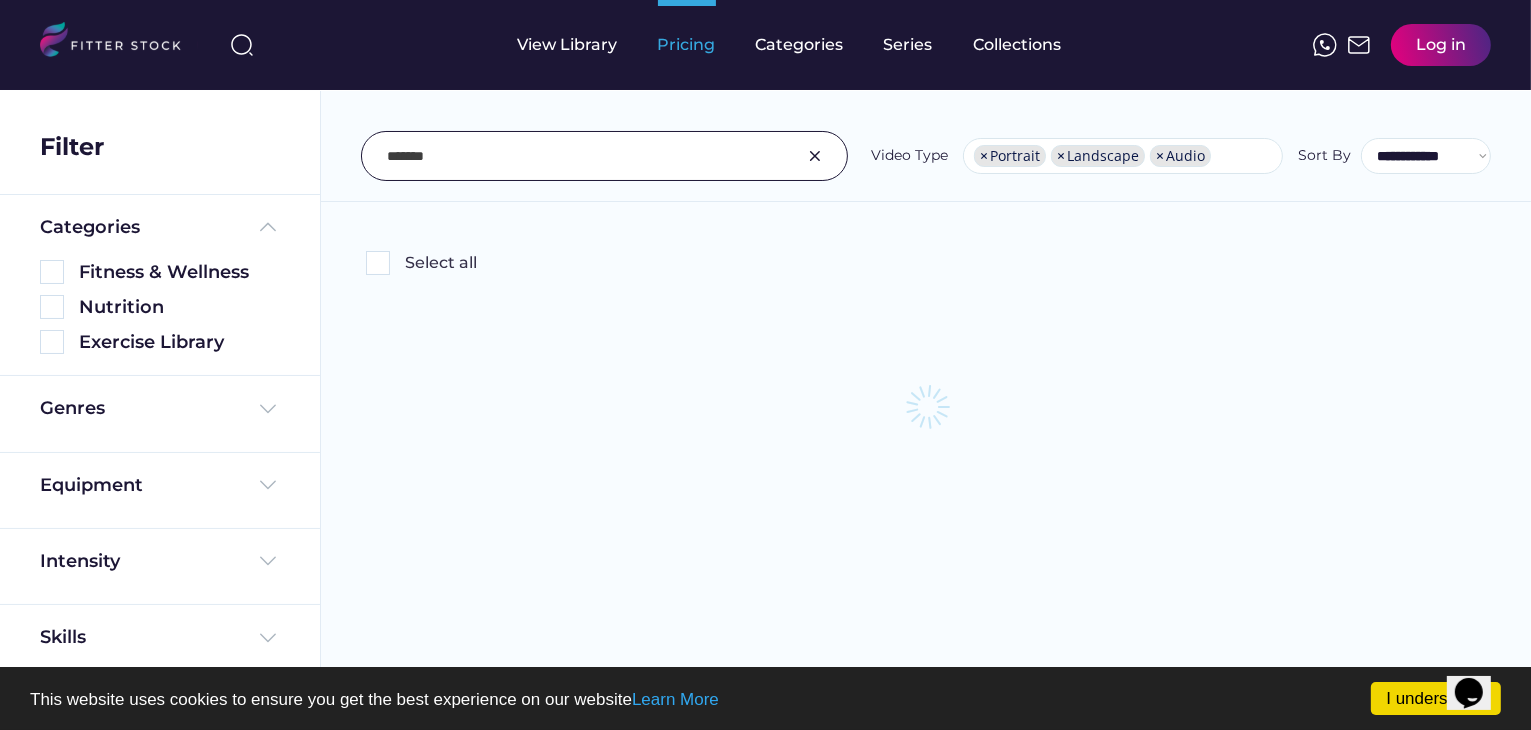 click on "Pricing" at bounding box center [687, 45] 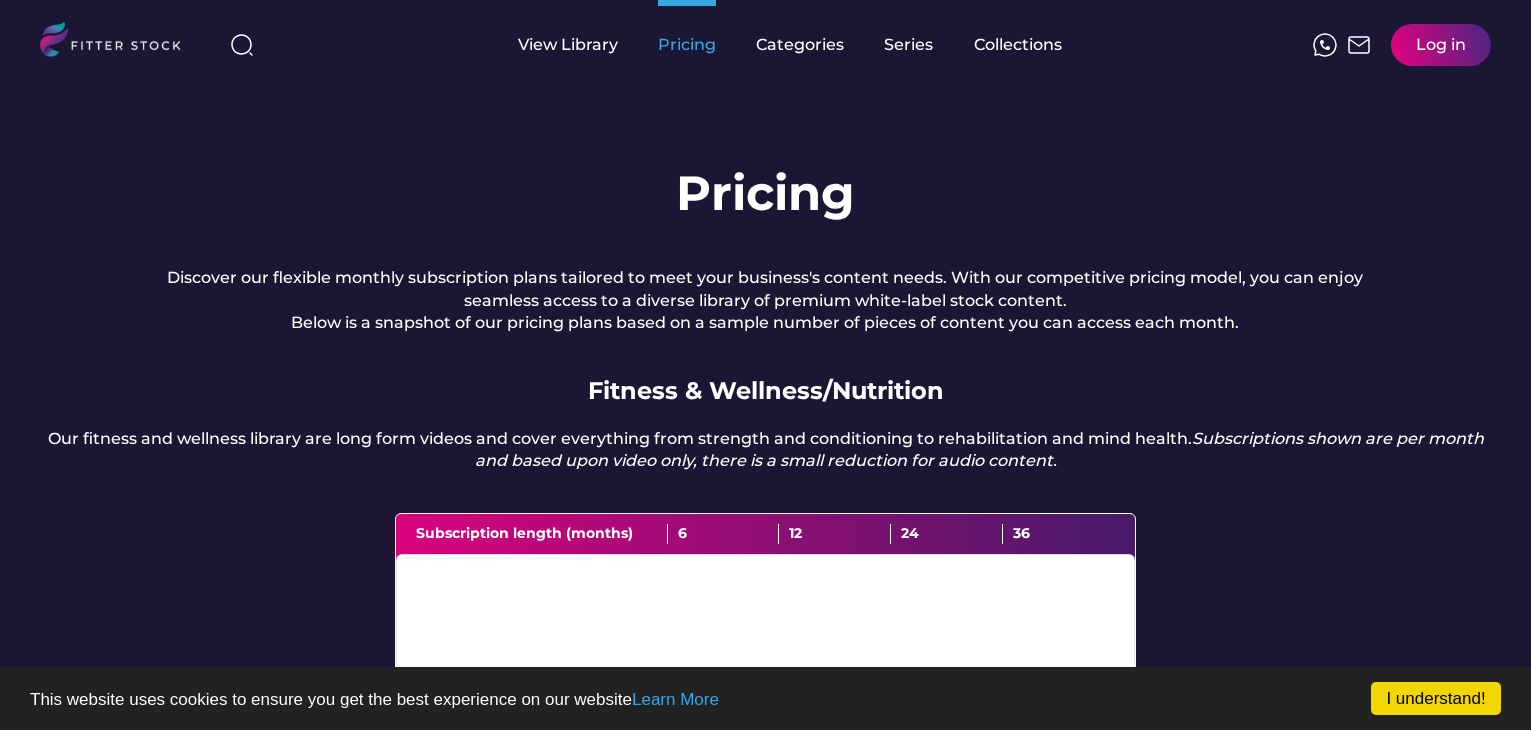 scroll, scrollTop: 0, scrollLeft: 0, axis: both 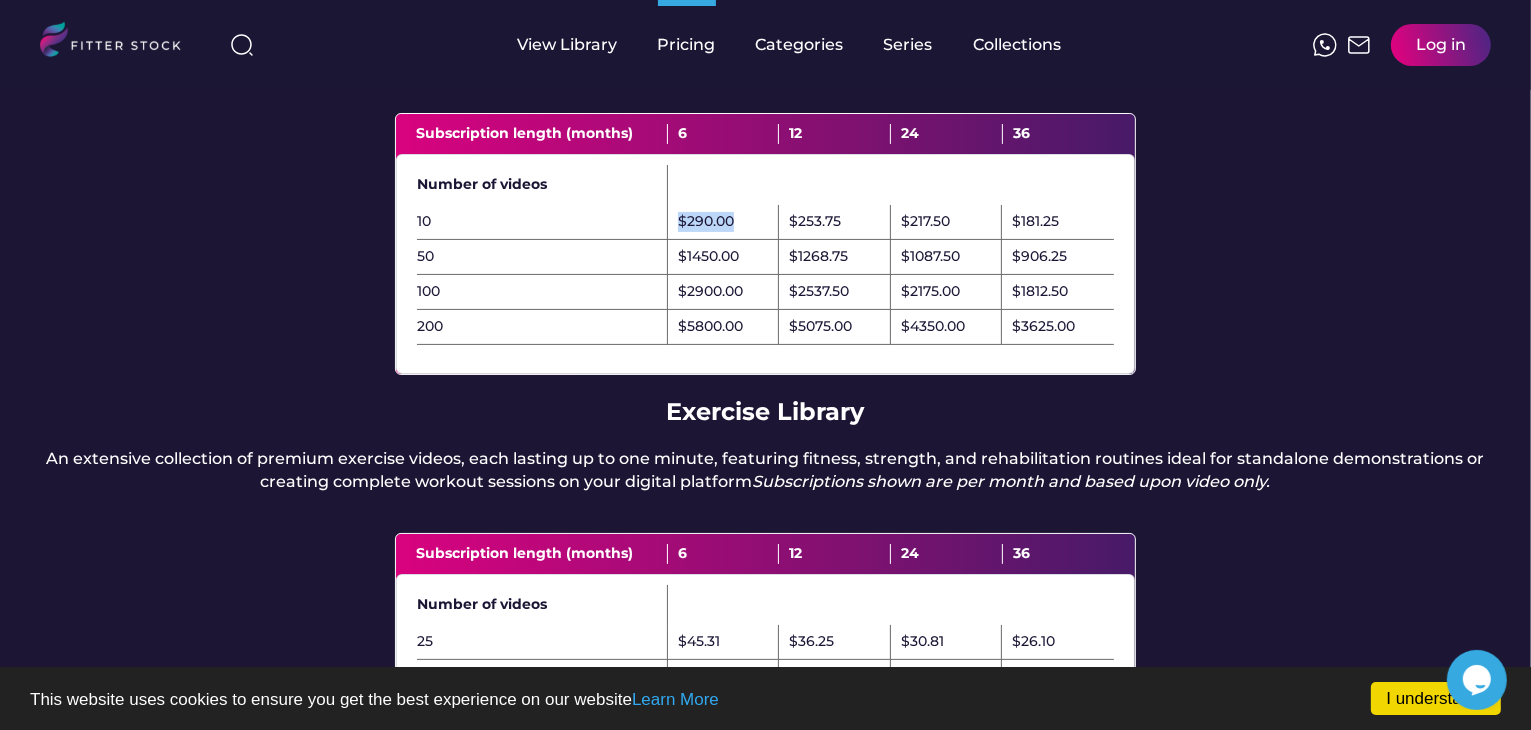 drag, startPoint x: 682, startPoint y: 237, endPoint x: 749, endPoint y: 233, distance: 67.11929 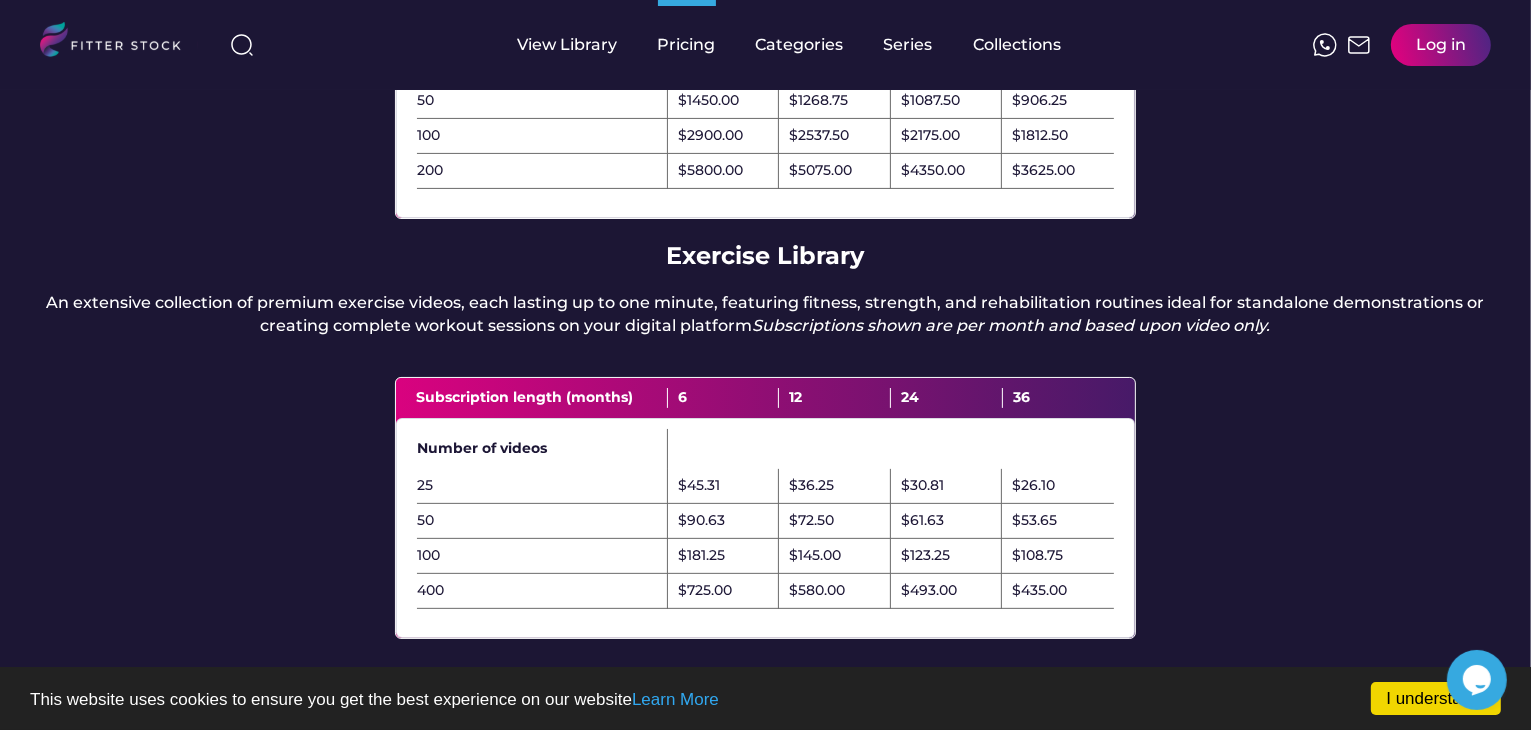 scroll, scrollTop: 600, scrollLeft: 0, axis: vertical 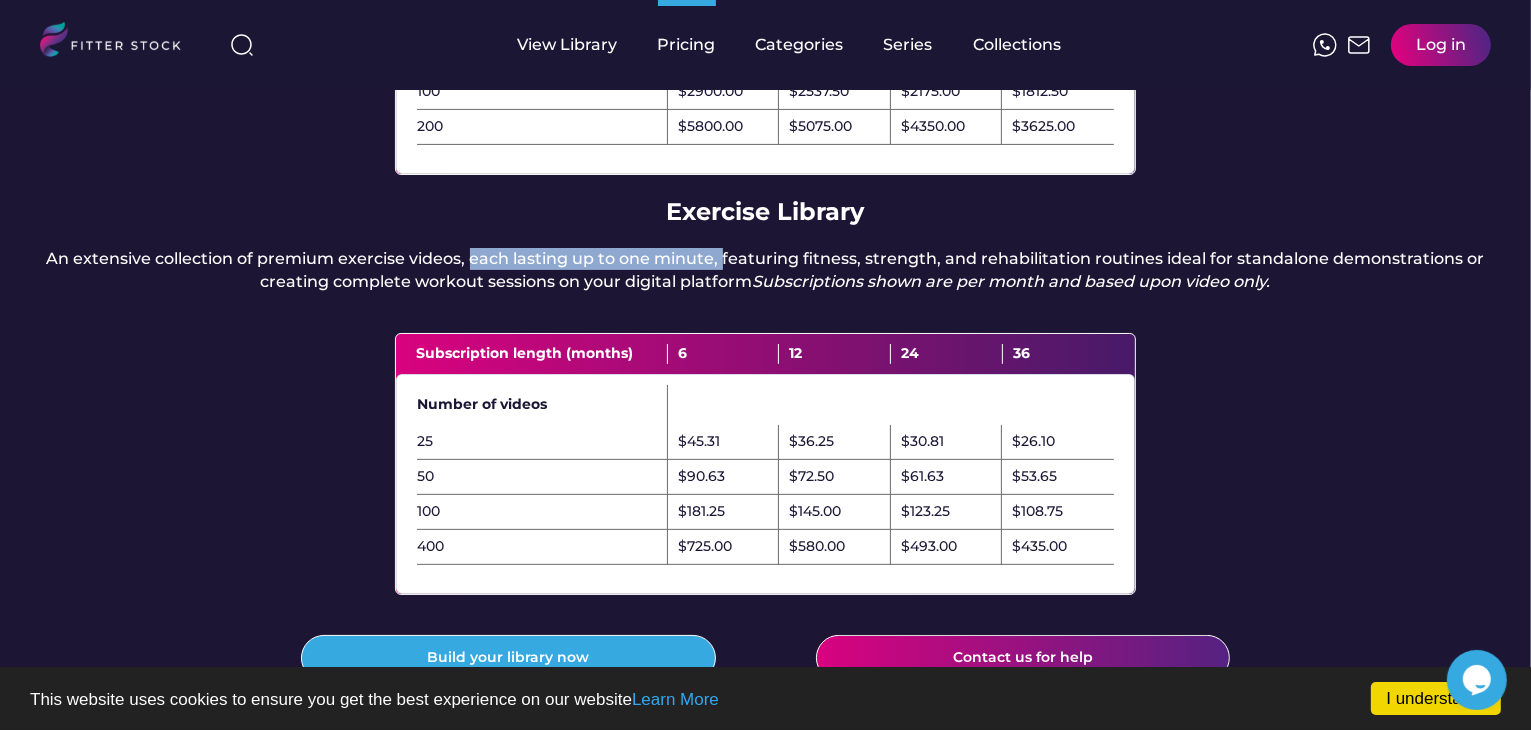 drag, startPoint x: 475, startPoint y: 281, endPoint x: 725, endPoint y: 277, distance: 250.032 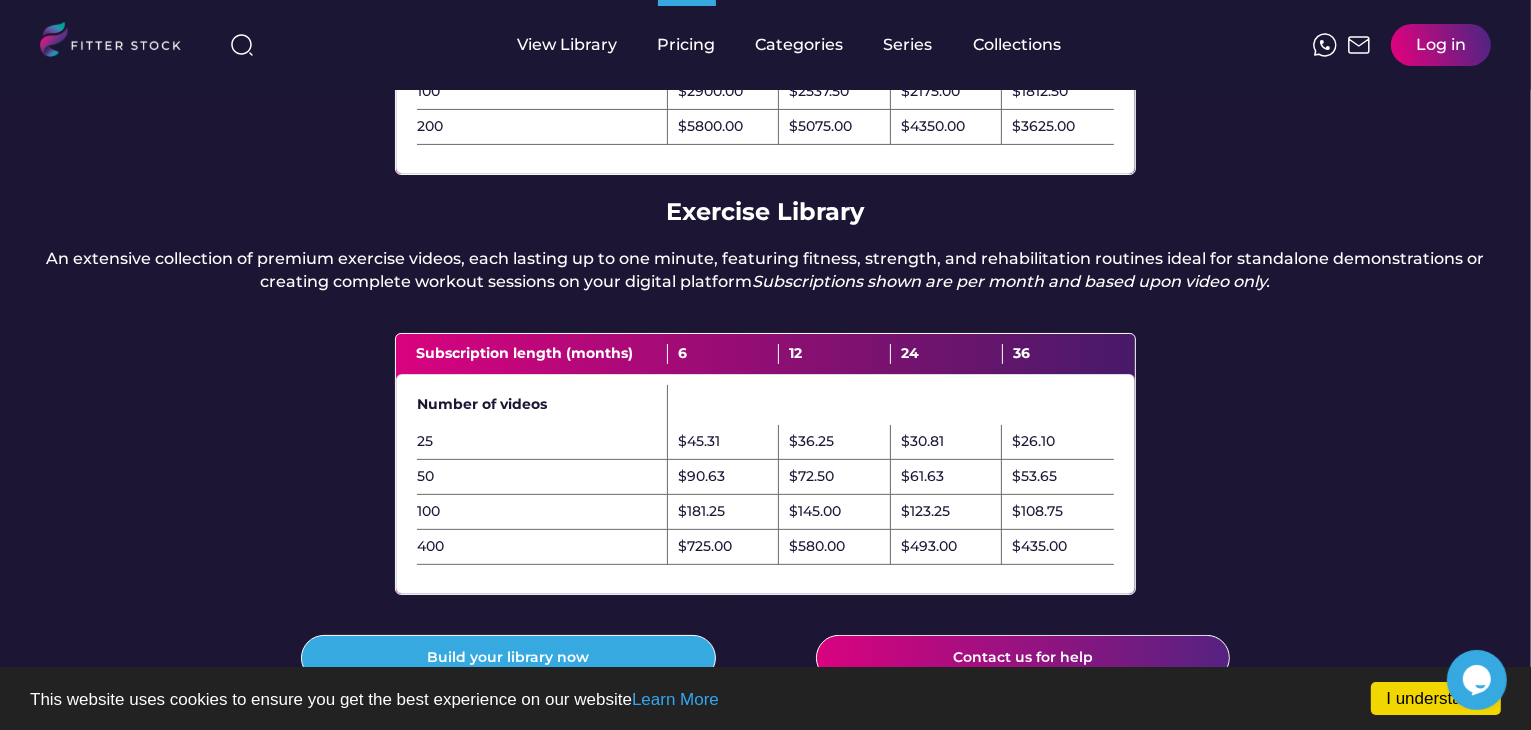 click on "An extensive collection of premium exercise videos, each lasting up to one minute, featuring fitness, strength, and rehabilitation routines ideal for standalone demonstrations or creating complete workout sessions on your digital platform
Subscriptions shown are per month and based upon video only." at bounding box center (765, 270) 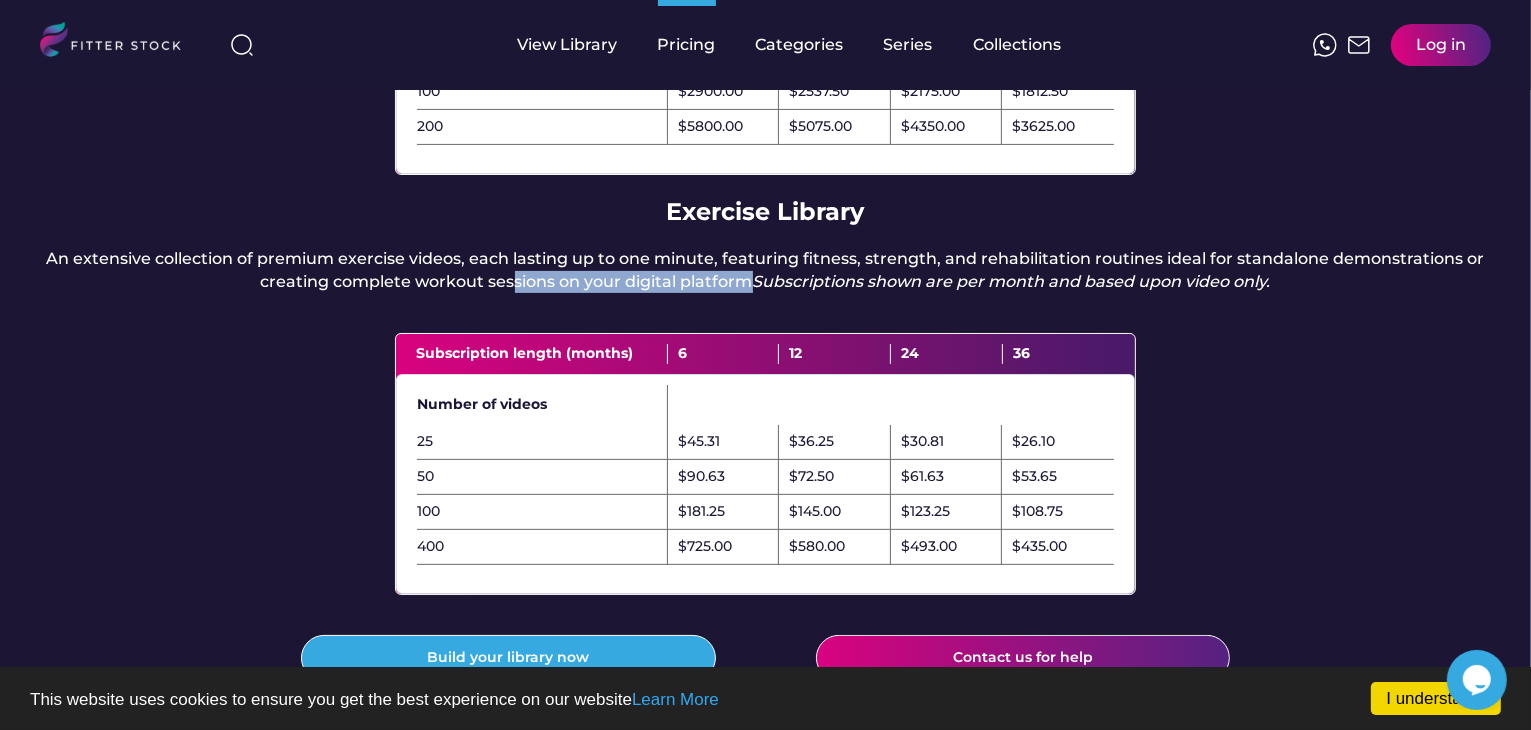 drag, startPoint x: 1014, startPoint y: 314, endPoint x: 774, endPoint y: 309, distance: 240.05208 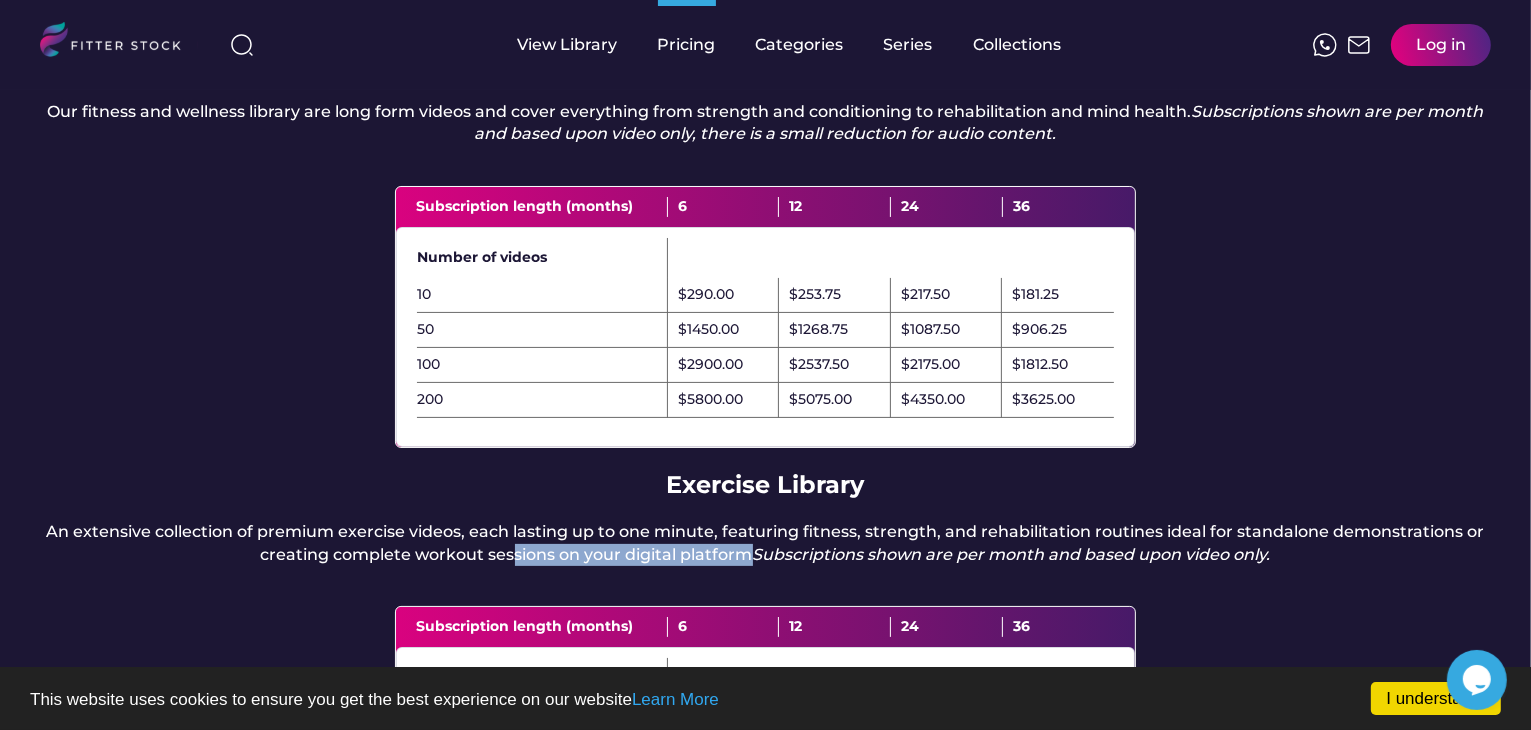 scroll, scrollTop: 300, scrollLeft: 0, axis: vertical 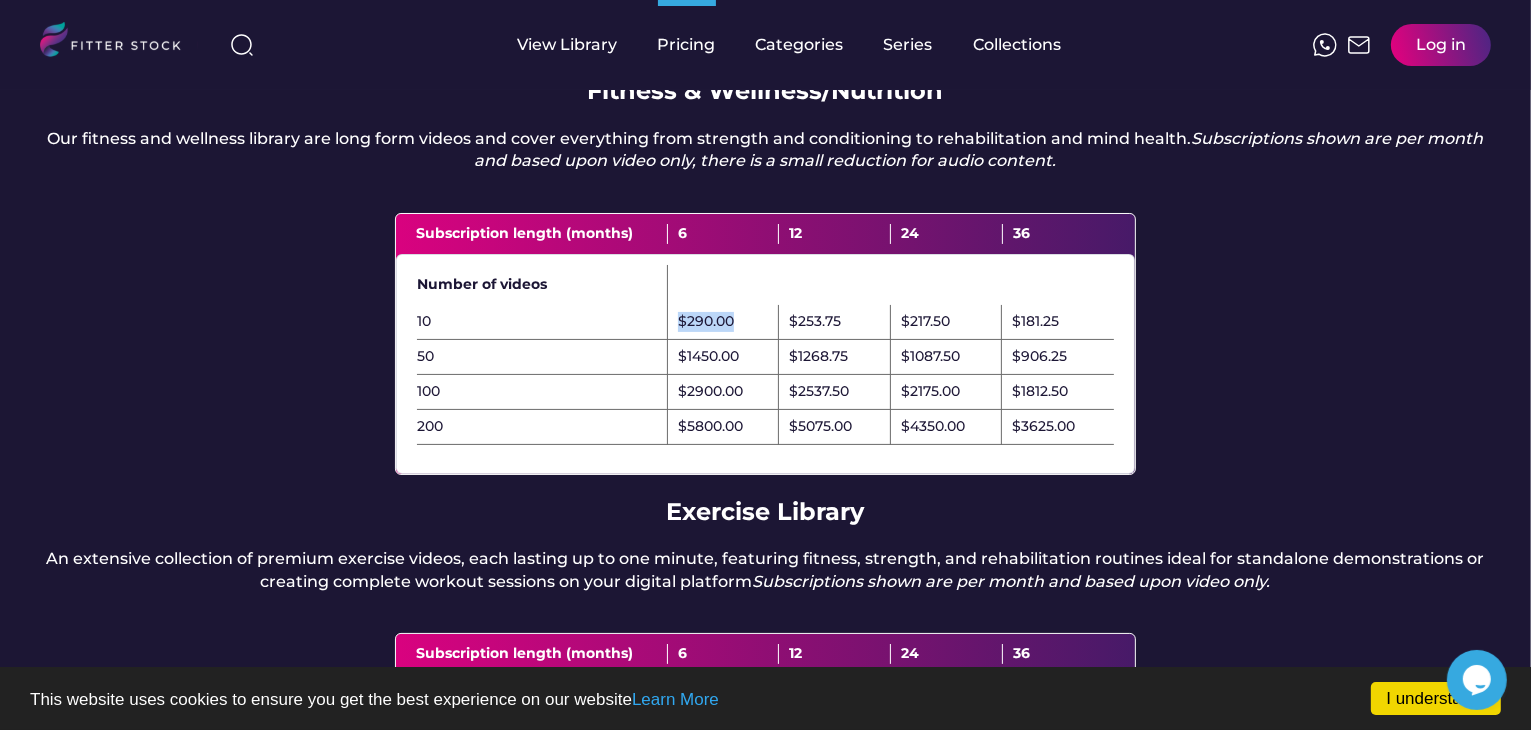 drag, startPoint x: 731, startPoint y: 340, endPoint x: 676, endPoint y: 338, distance: 55.03635 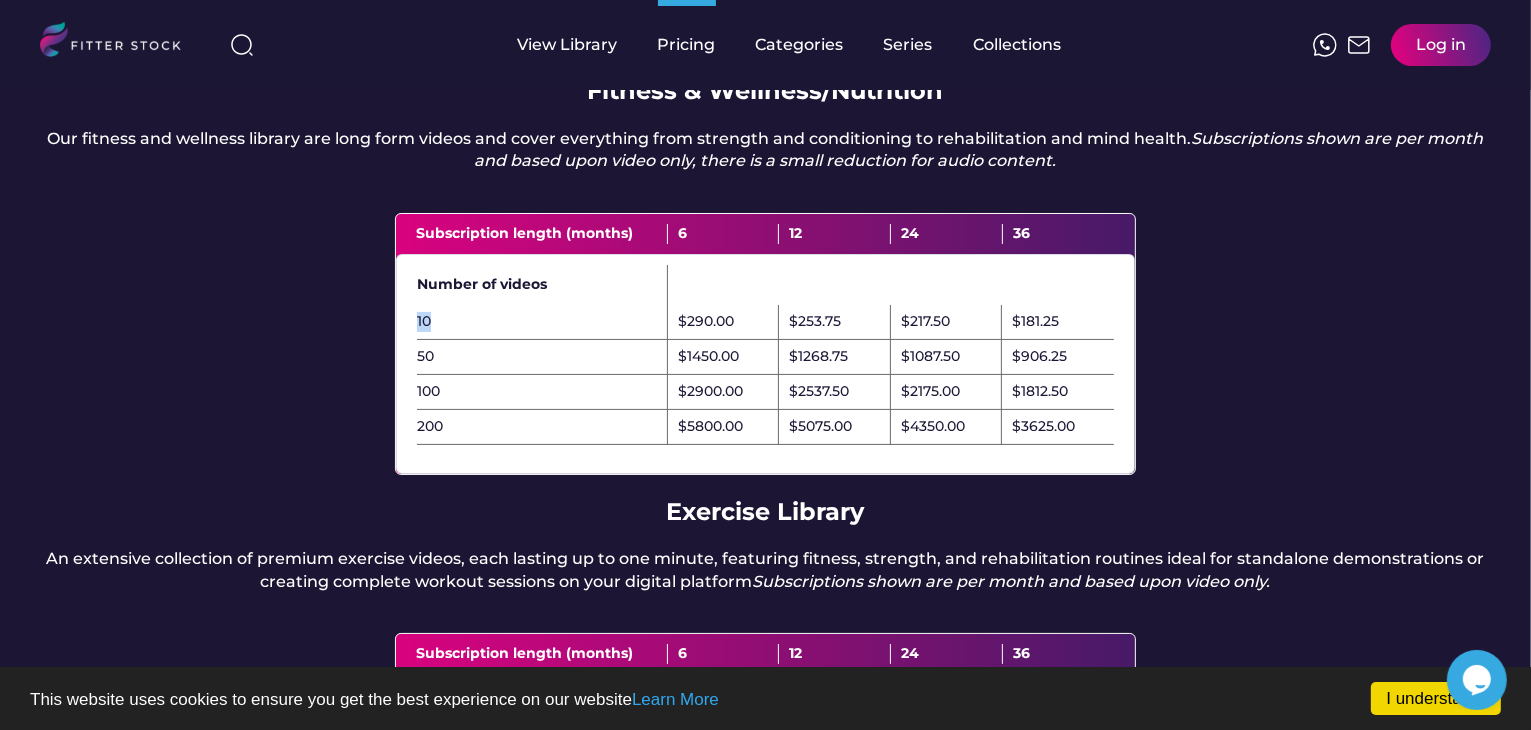 drag, startPoint x: 462, startPoint y: 349, endPoint x: 379, endPoint y: 339, distance: 83.60024 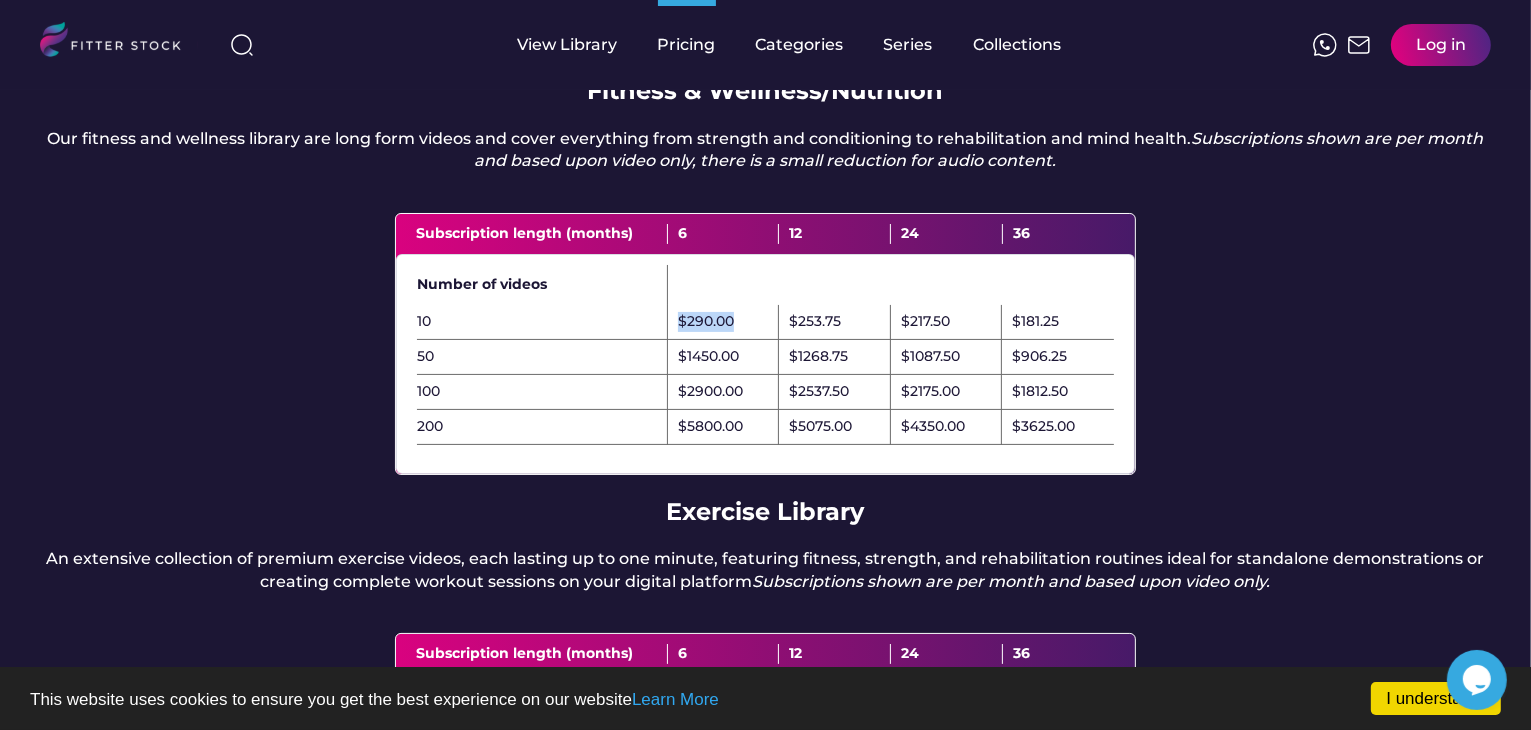 drag, startPoint x: 709, startPoint y: 341, endPoint x: 679, endPoint y: 341, distance: 30 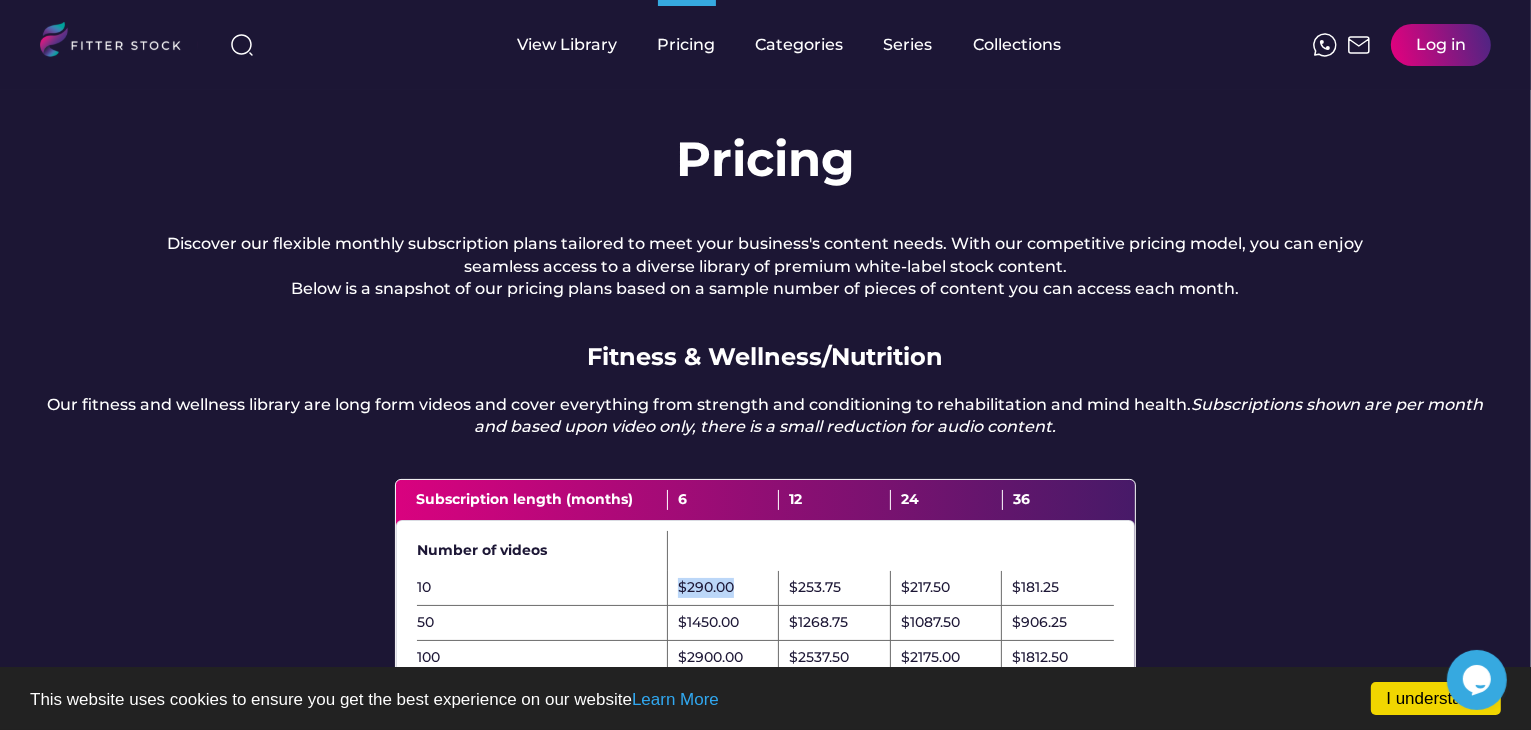 scroll, scrollTop: 0, scrollLeft: 0, axis: both 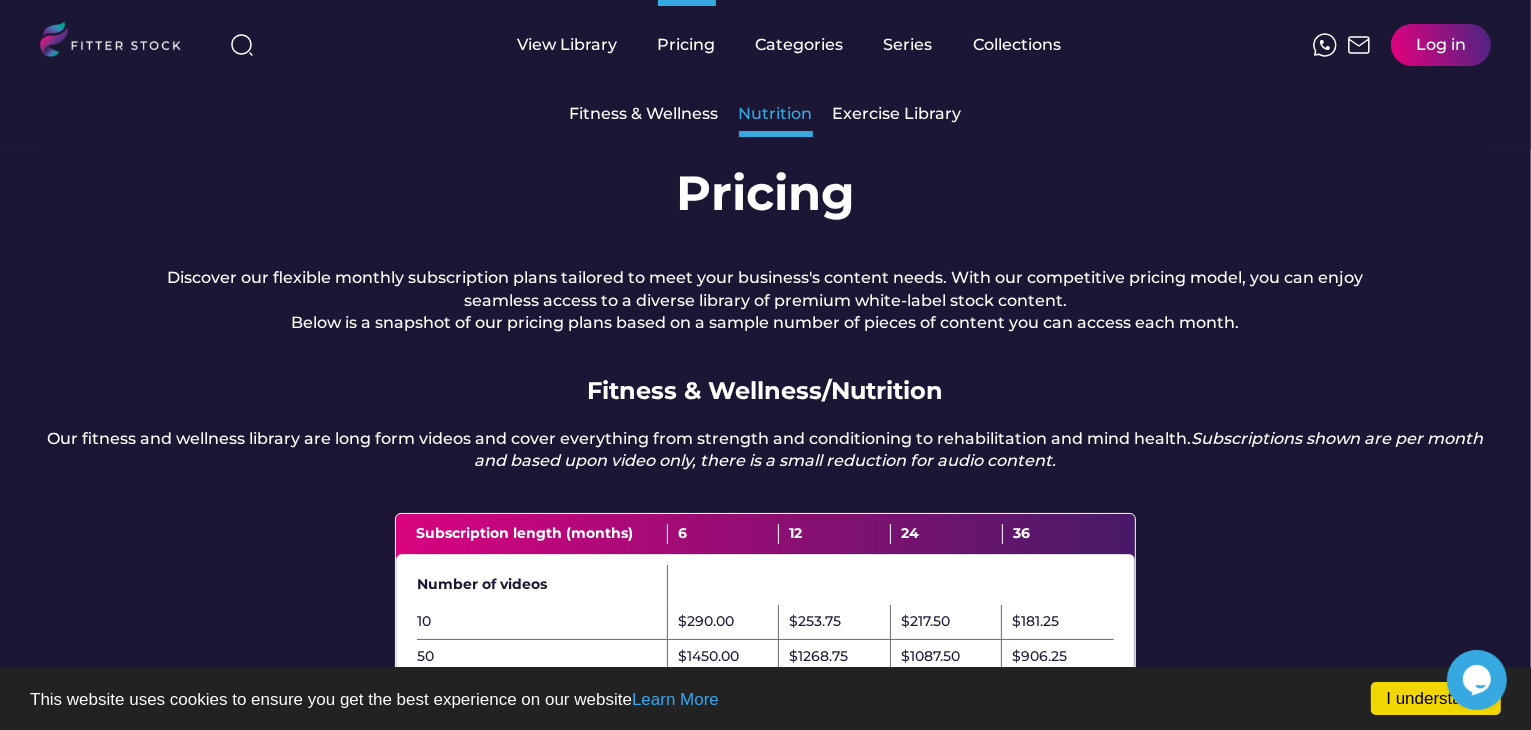 click on "Nutrition" at bounding box center (776, 114) 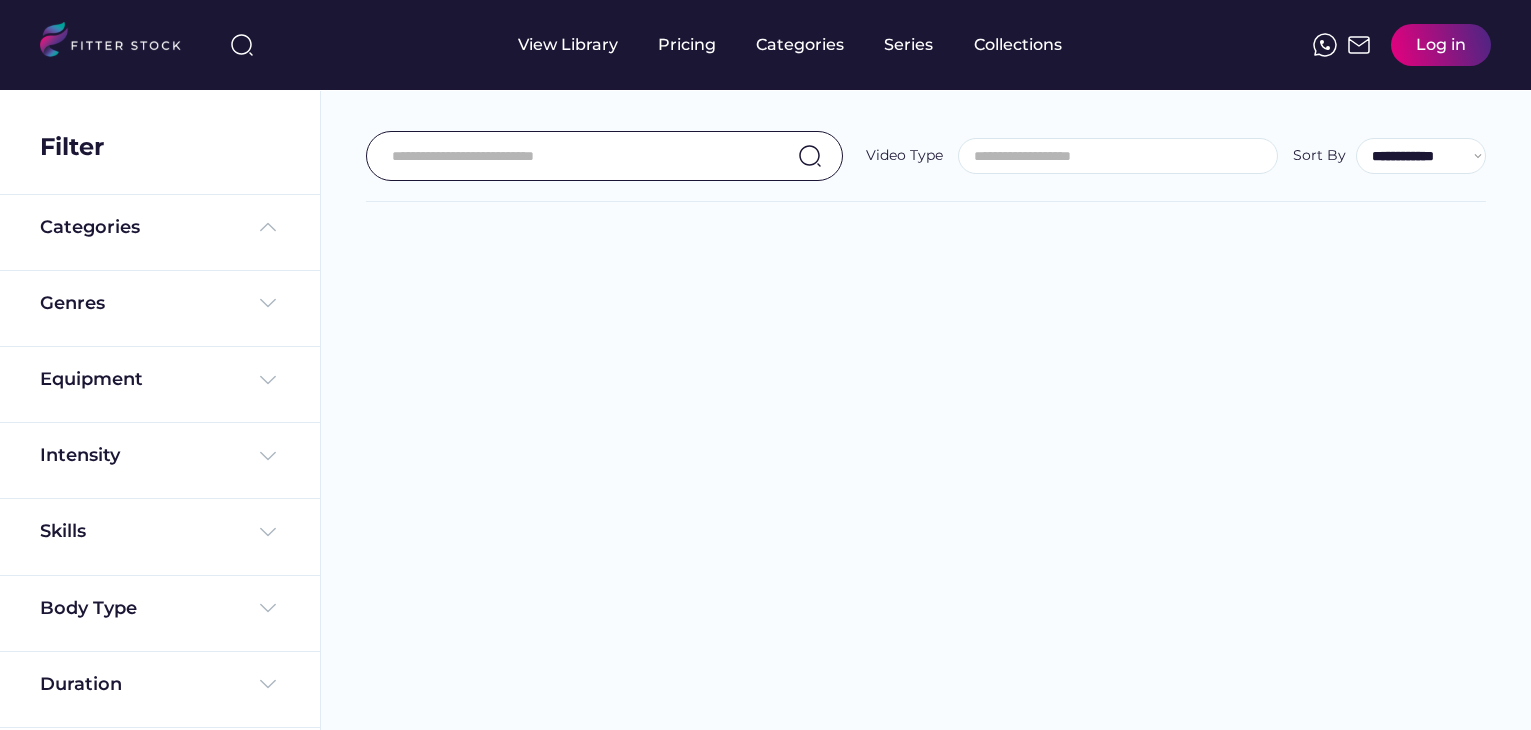 select 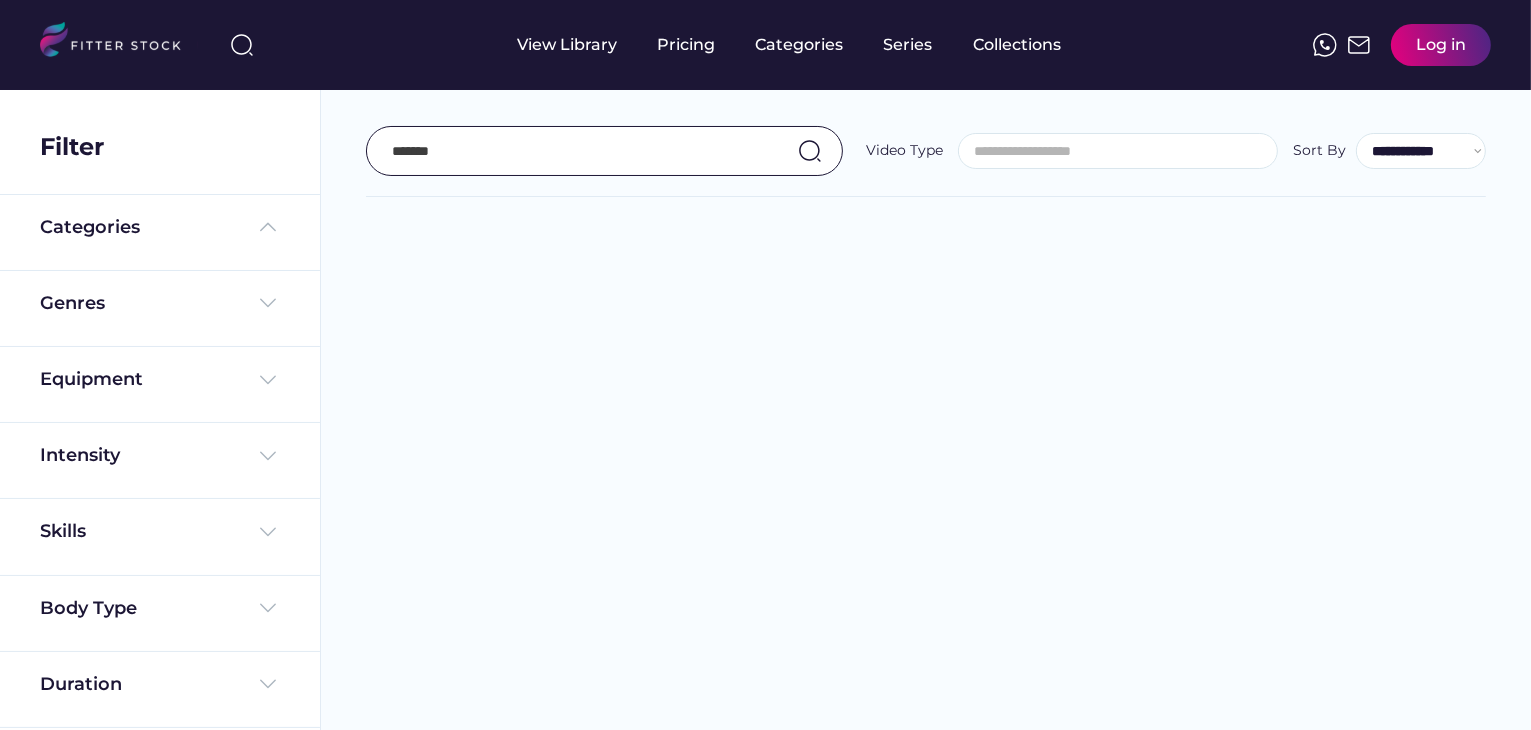 select on "**********" 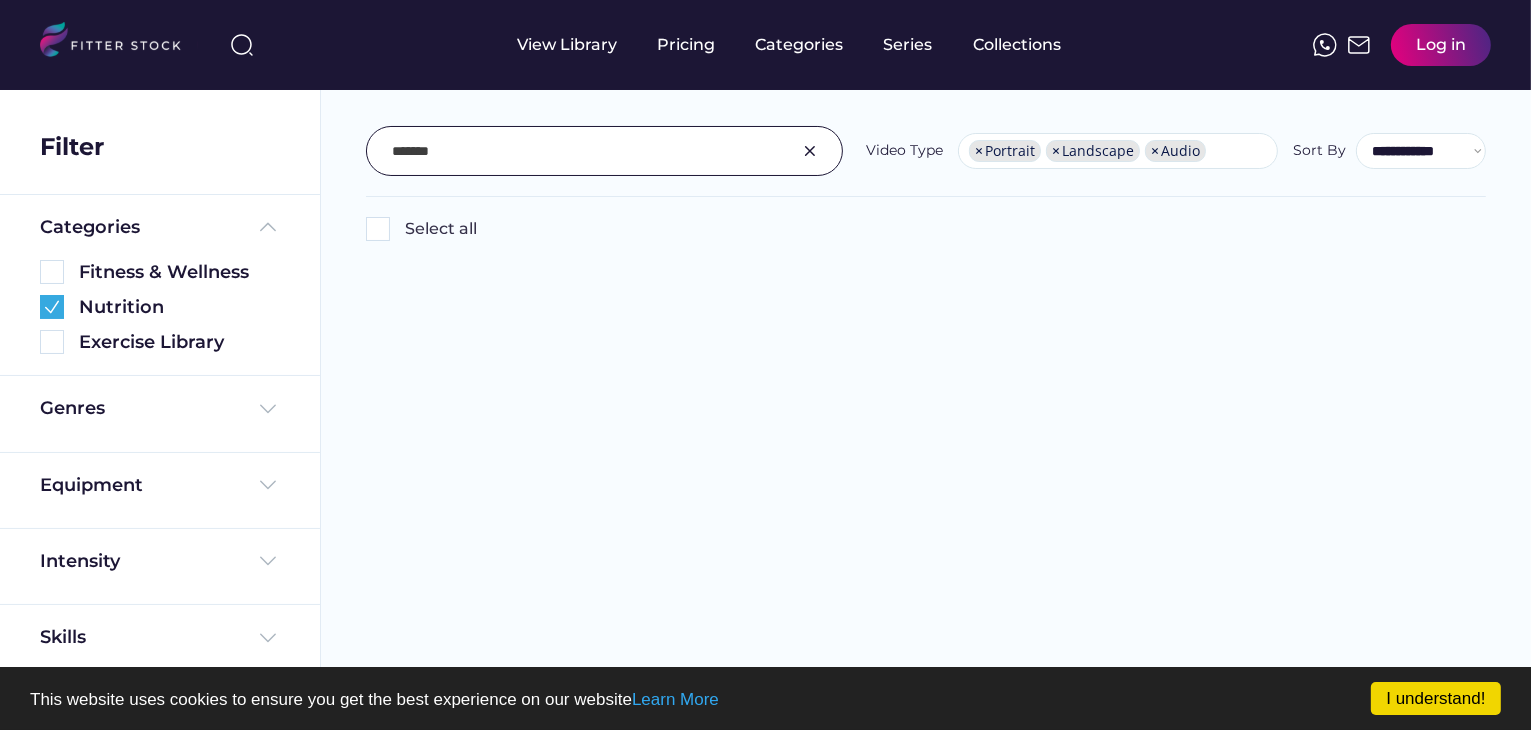 scroll, scrollTop: 31, scrollLeft: 0, axis: vertical 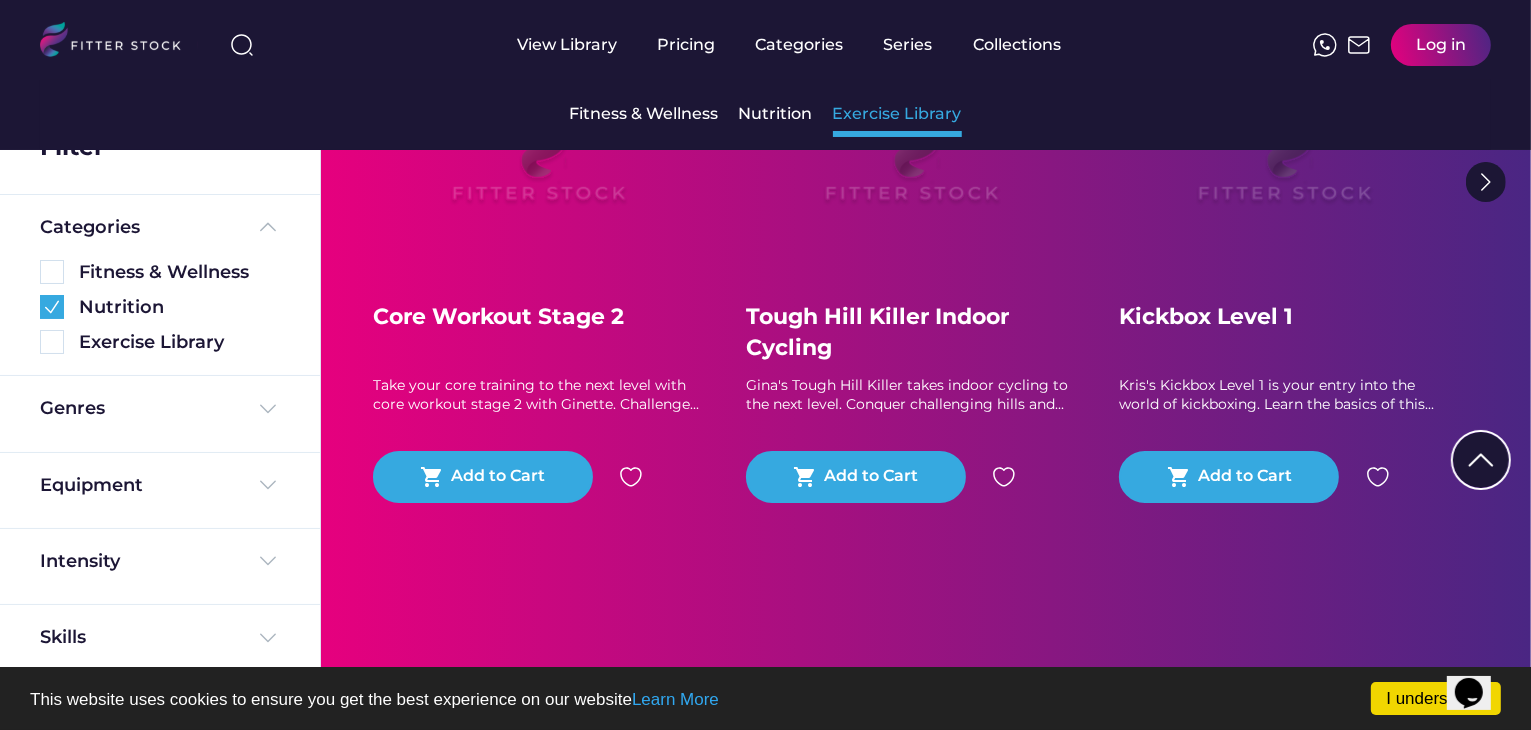 click on "Exercise Library" at bounding box center (897, 114) 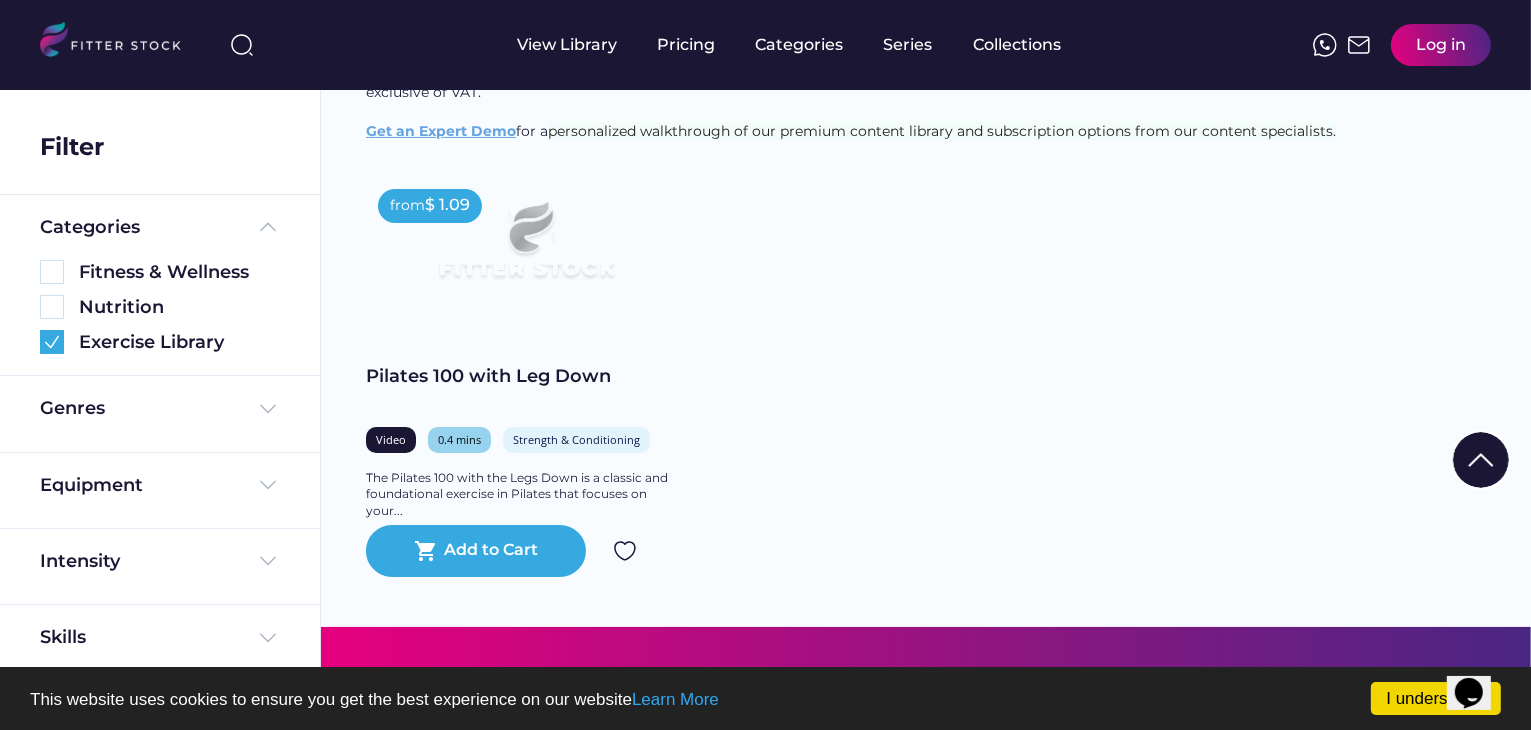 scroll, scrollTop: 180, scrollLeft: 0, axis: vertical 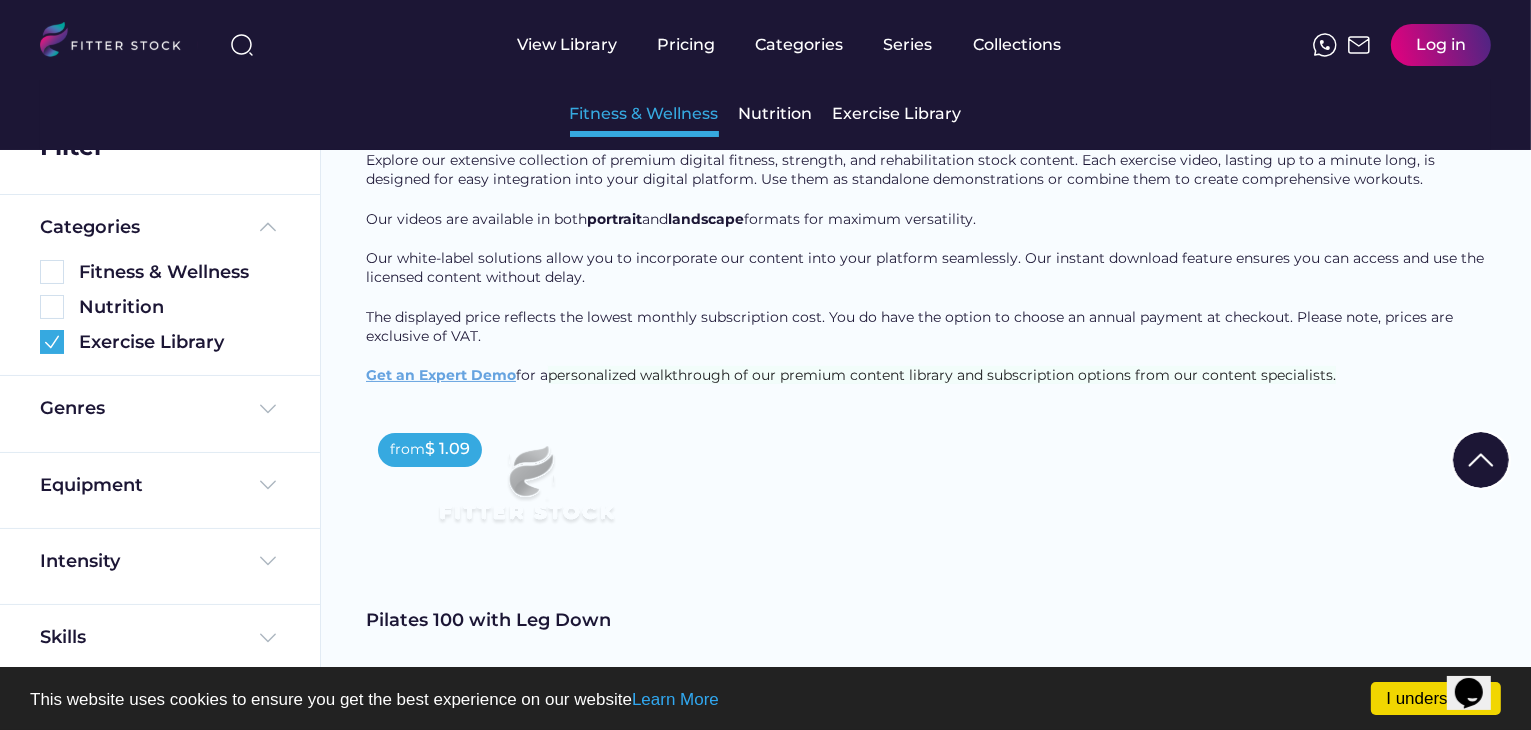 click on "Fitness & Wellness" at bounding box center (644, 114) 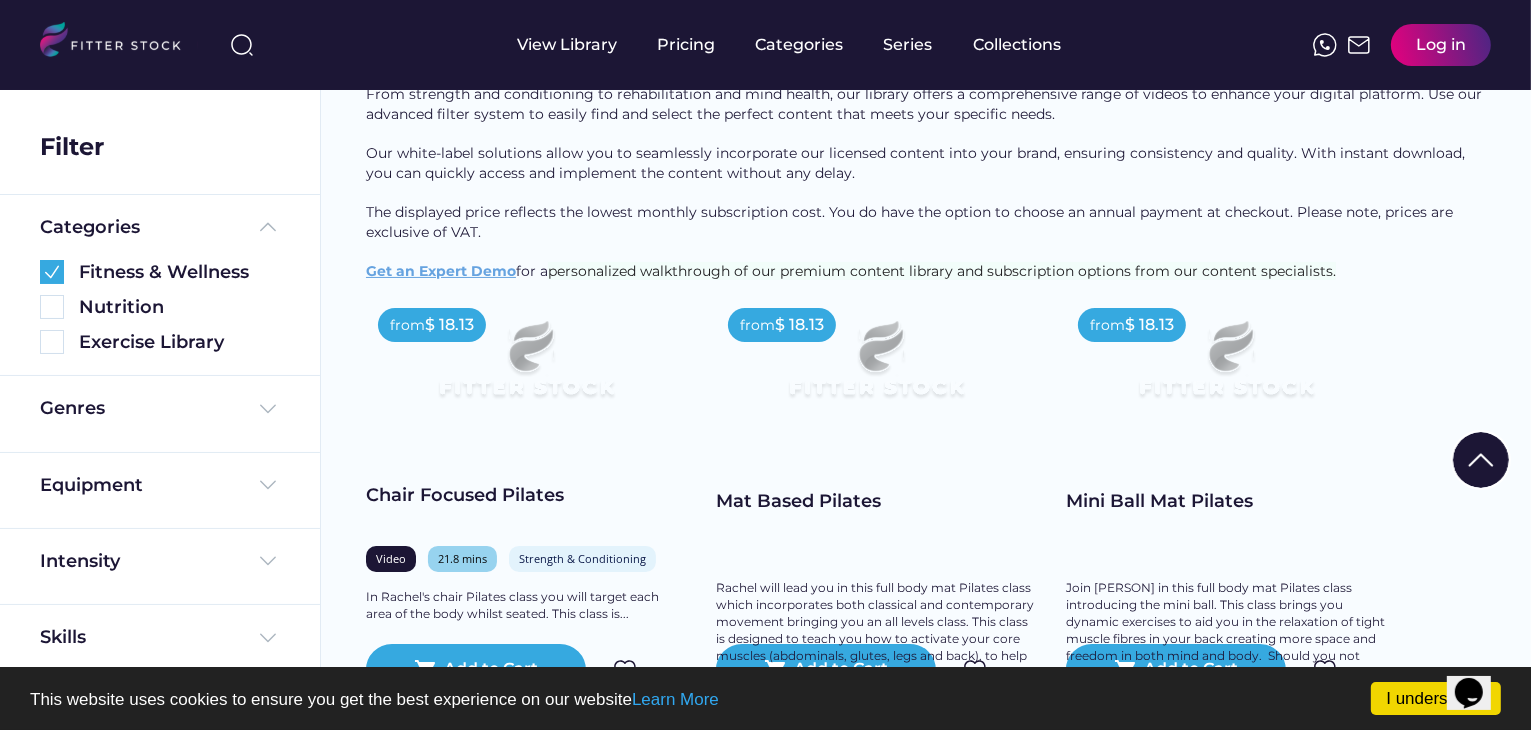 scroll, scrollTop: 331, scrollLeft: 0, axis: vertical 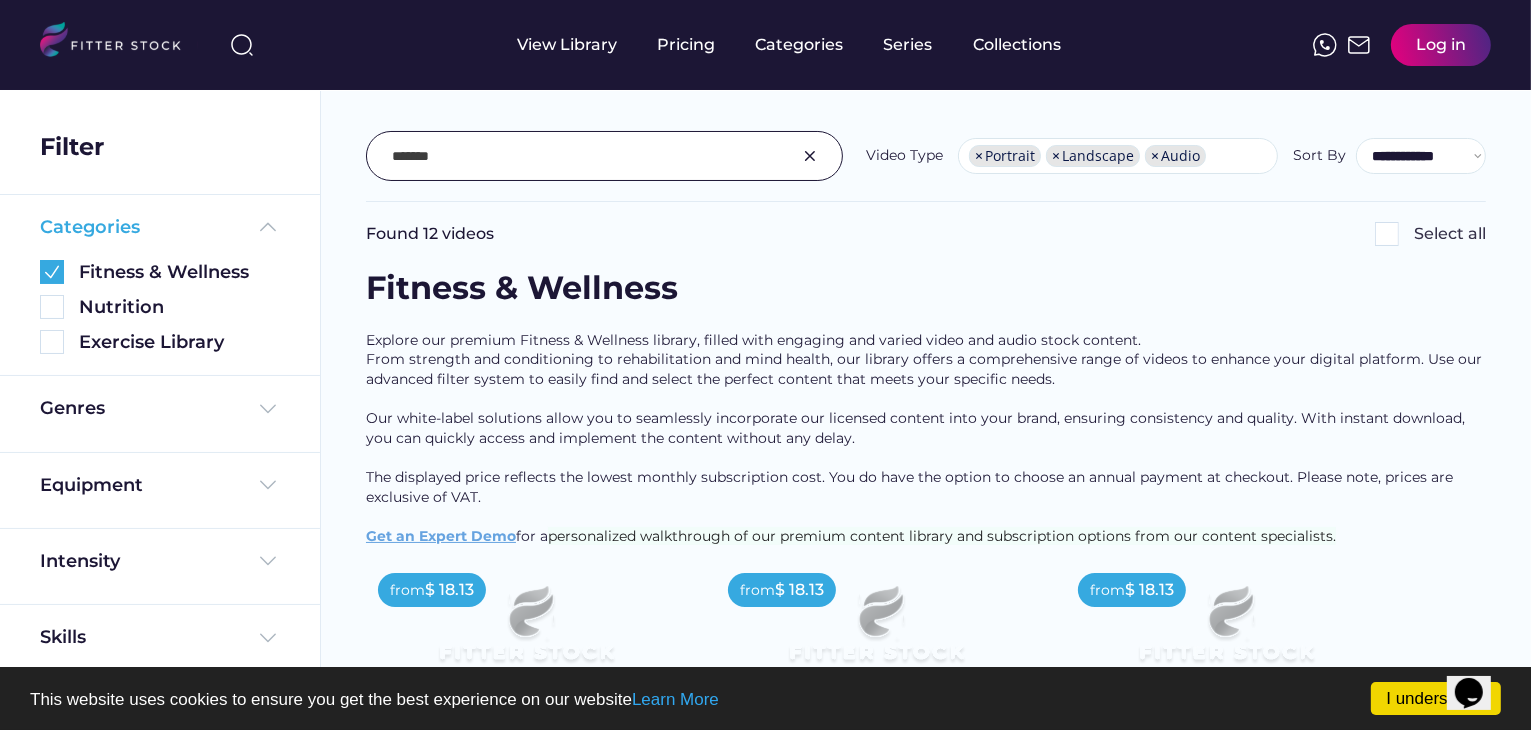 click on "Categories" at bounding box center [160, 227] 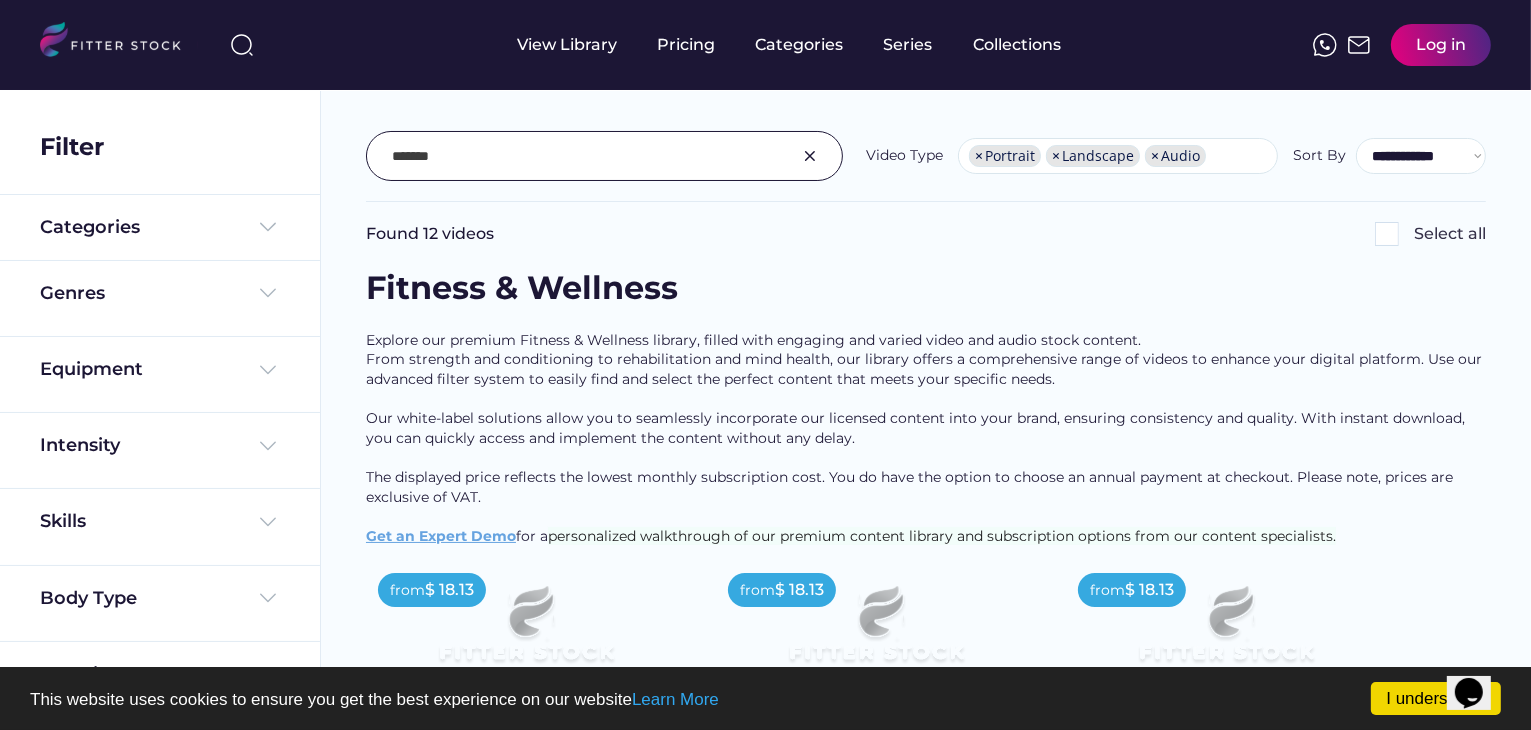click on "Genres" at bounding box center (160, 299) 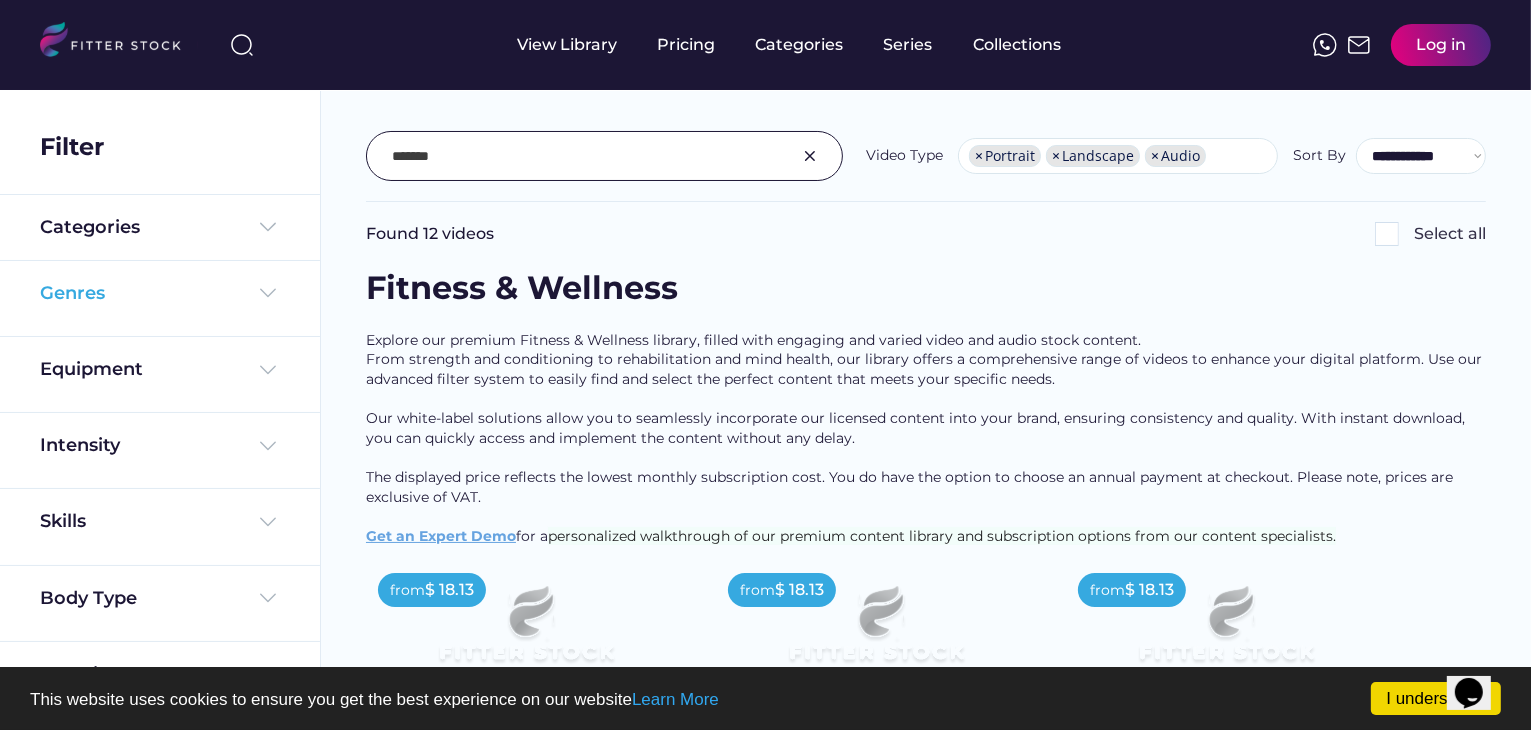 click on "Genres" at bounding box center (160, 293) 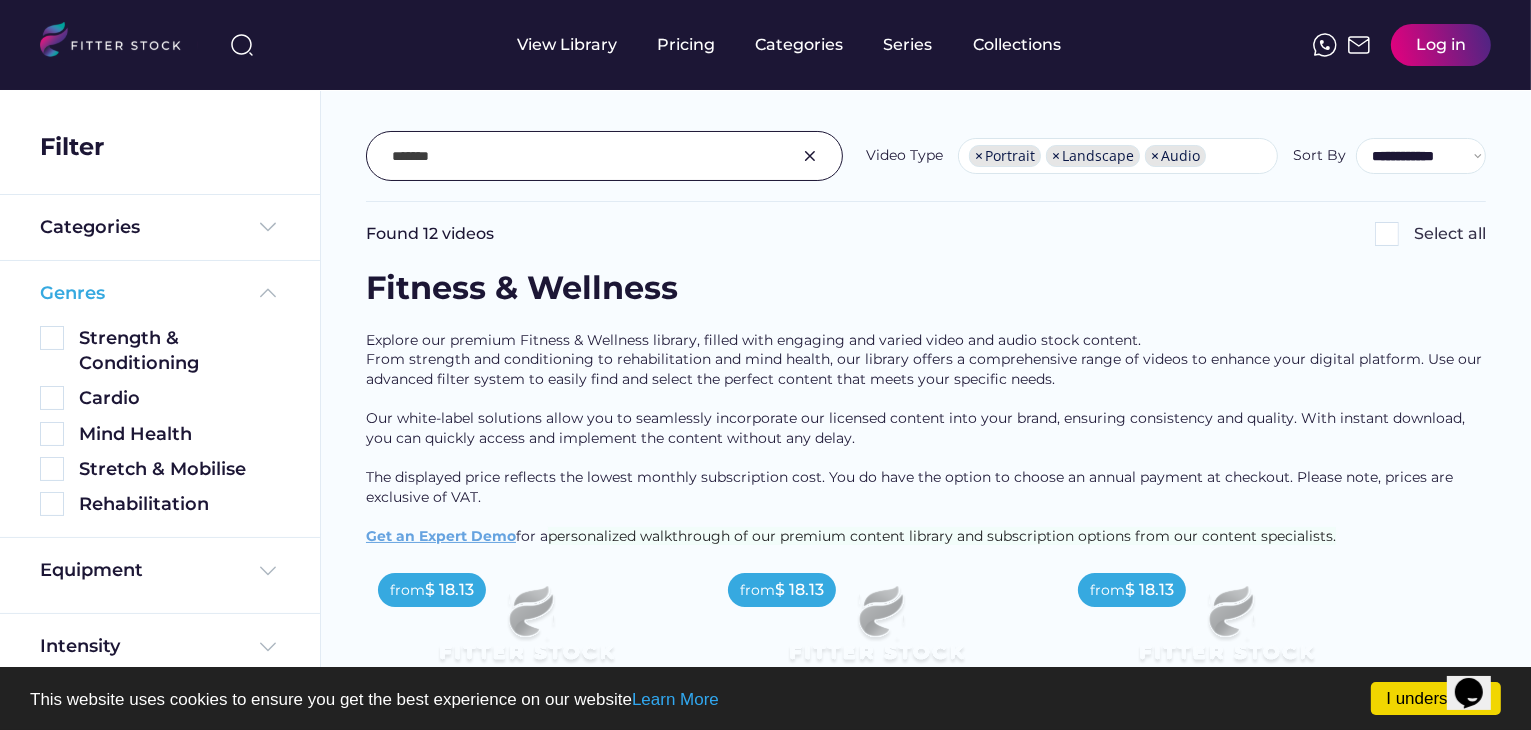 click on "Genres" at bounding box center [160, 293] 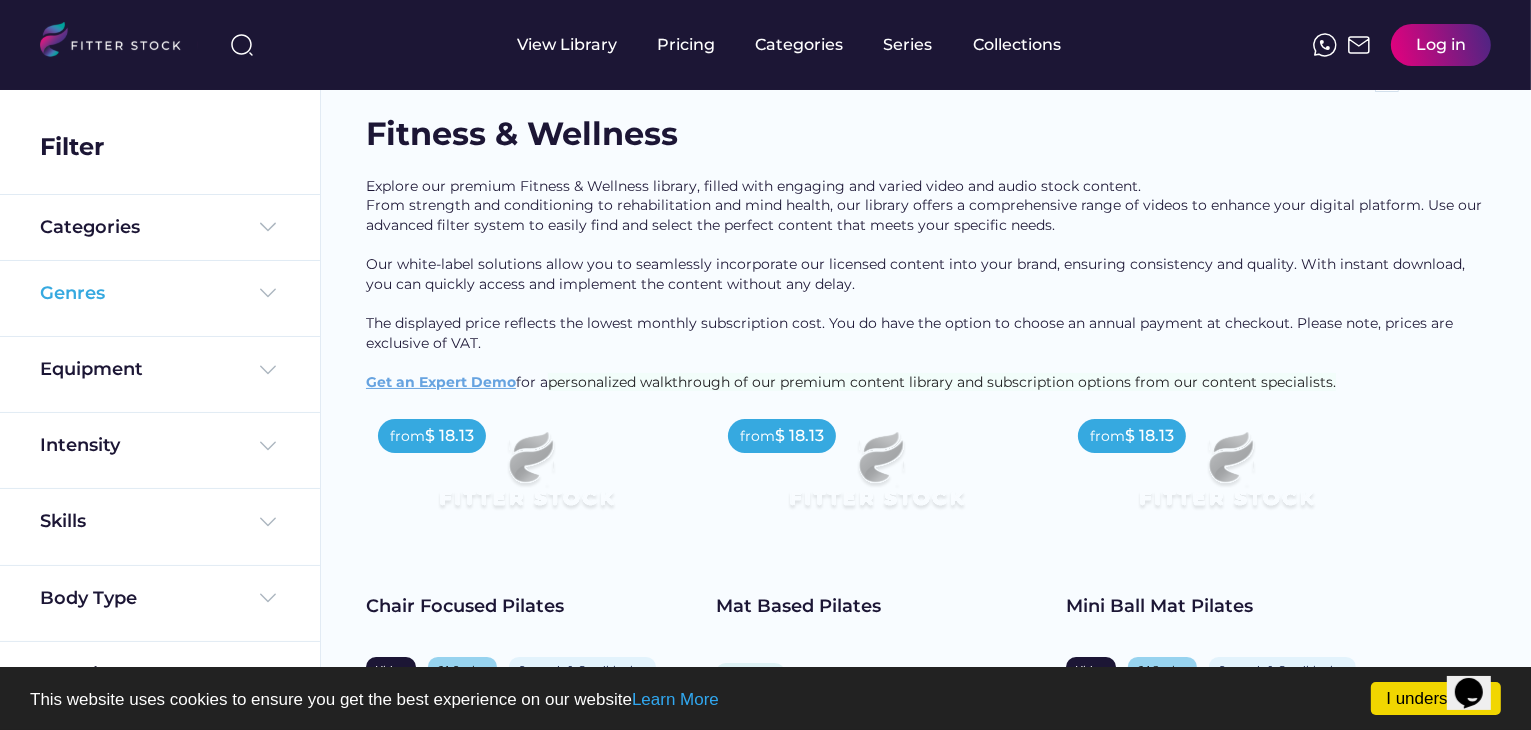 scroll, scrollTop: 200, scrollLeft: 0, axis: vertical 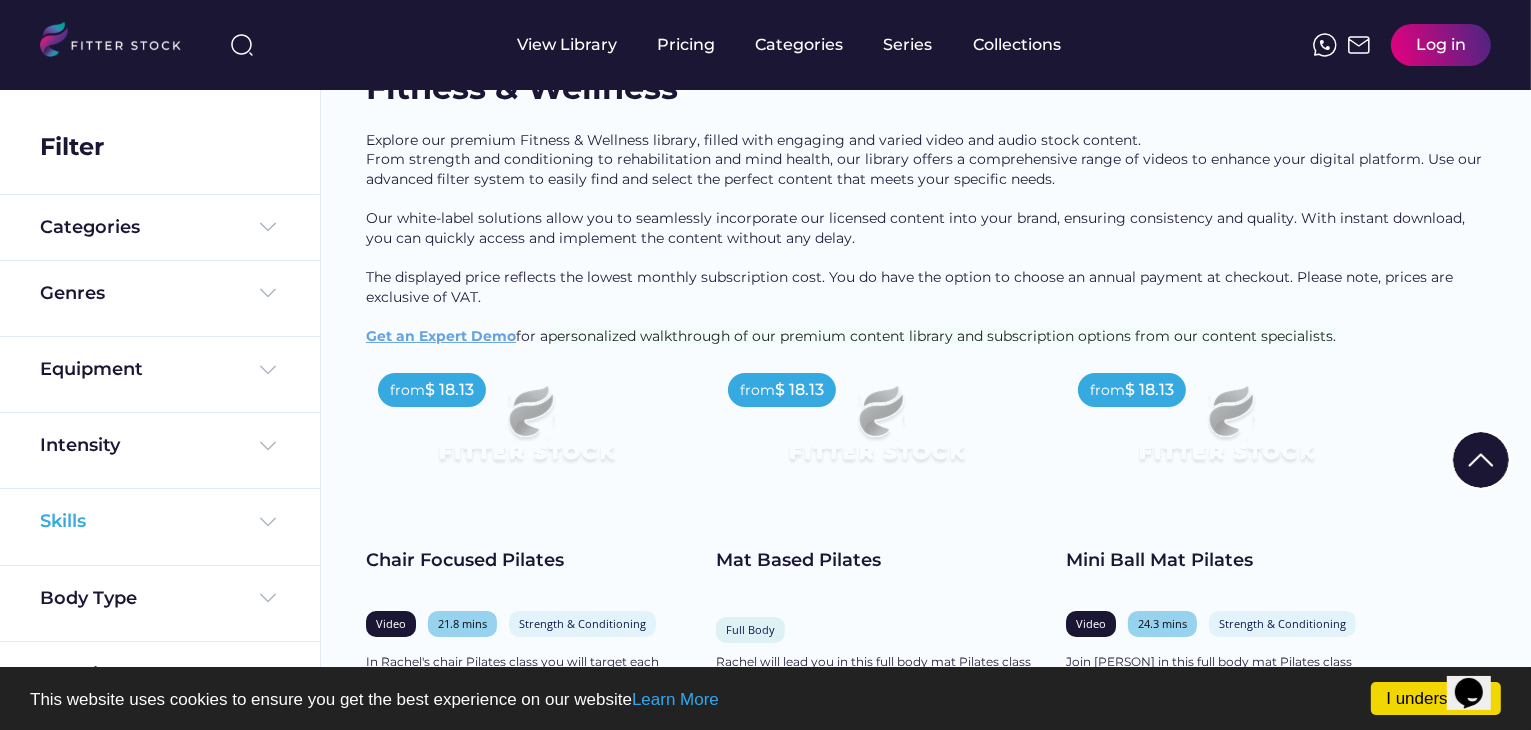 click on "Skills" at bounding box center (160, 521) 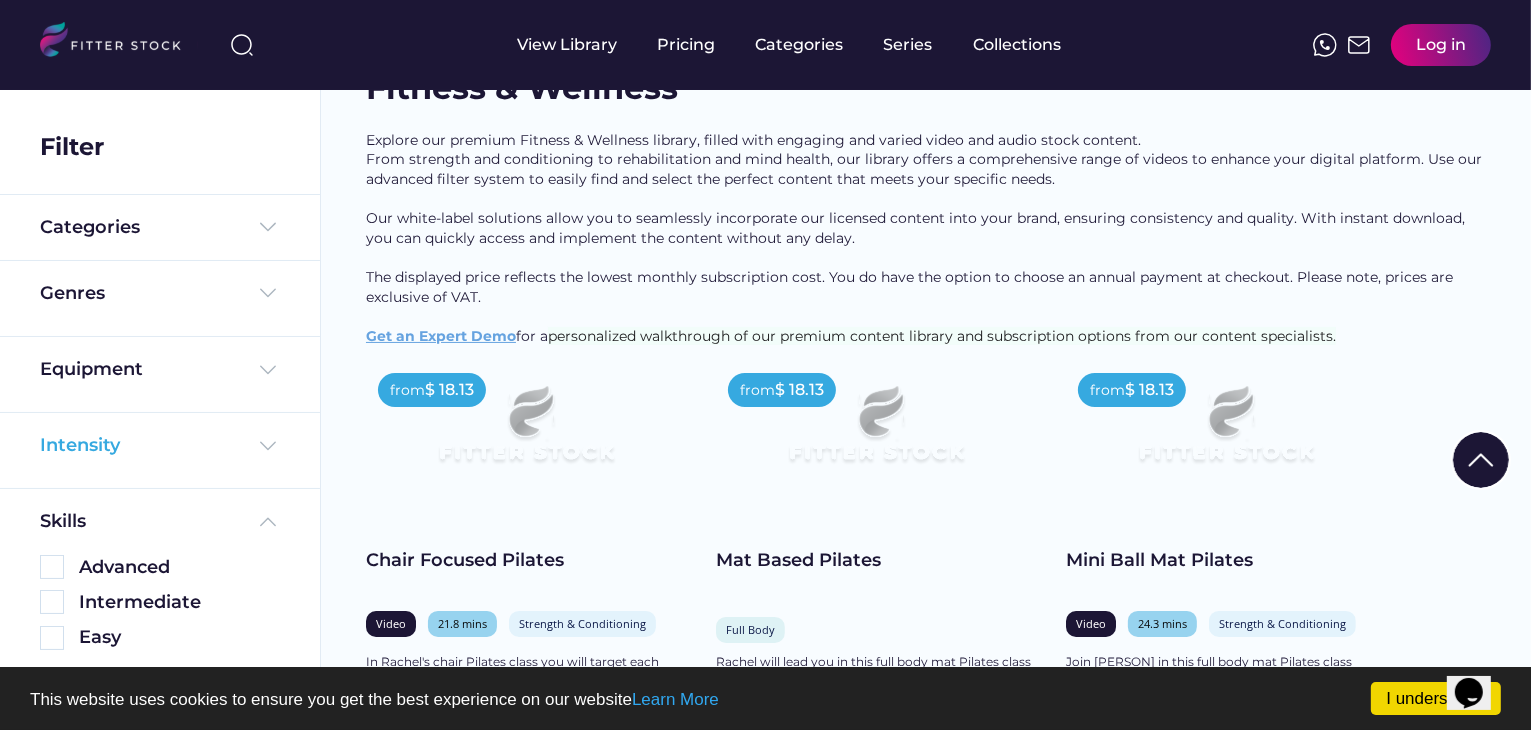 scroll, scrollTop: 0, scrollLeft: 0, axis: both 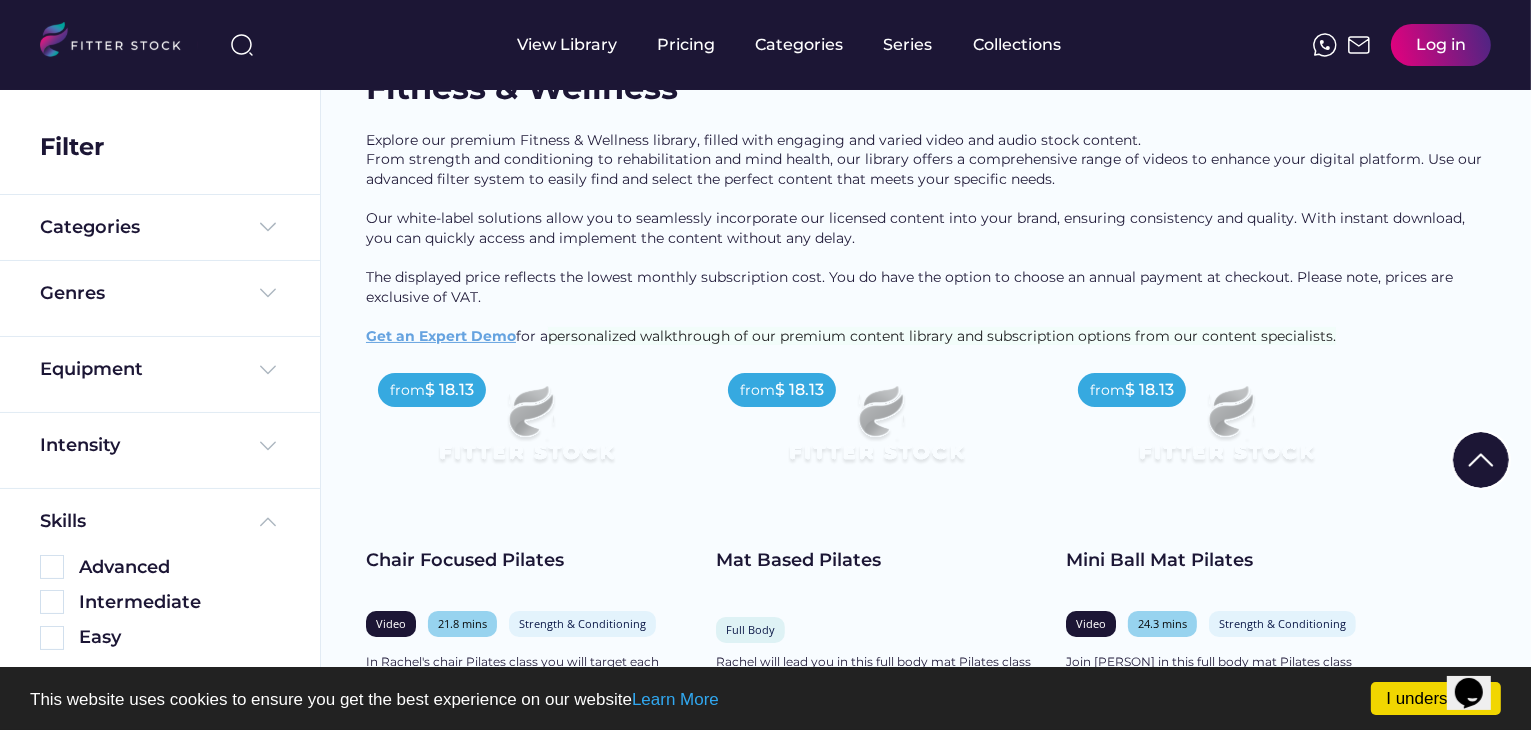 click on "Filter" at bounding box center [72, 147] 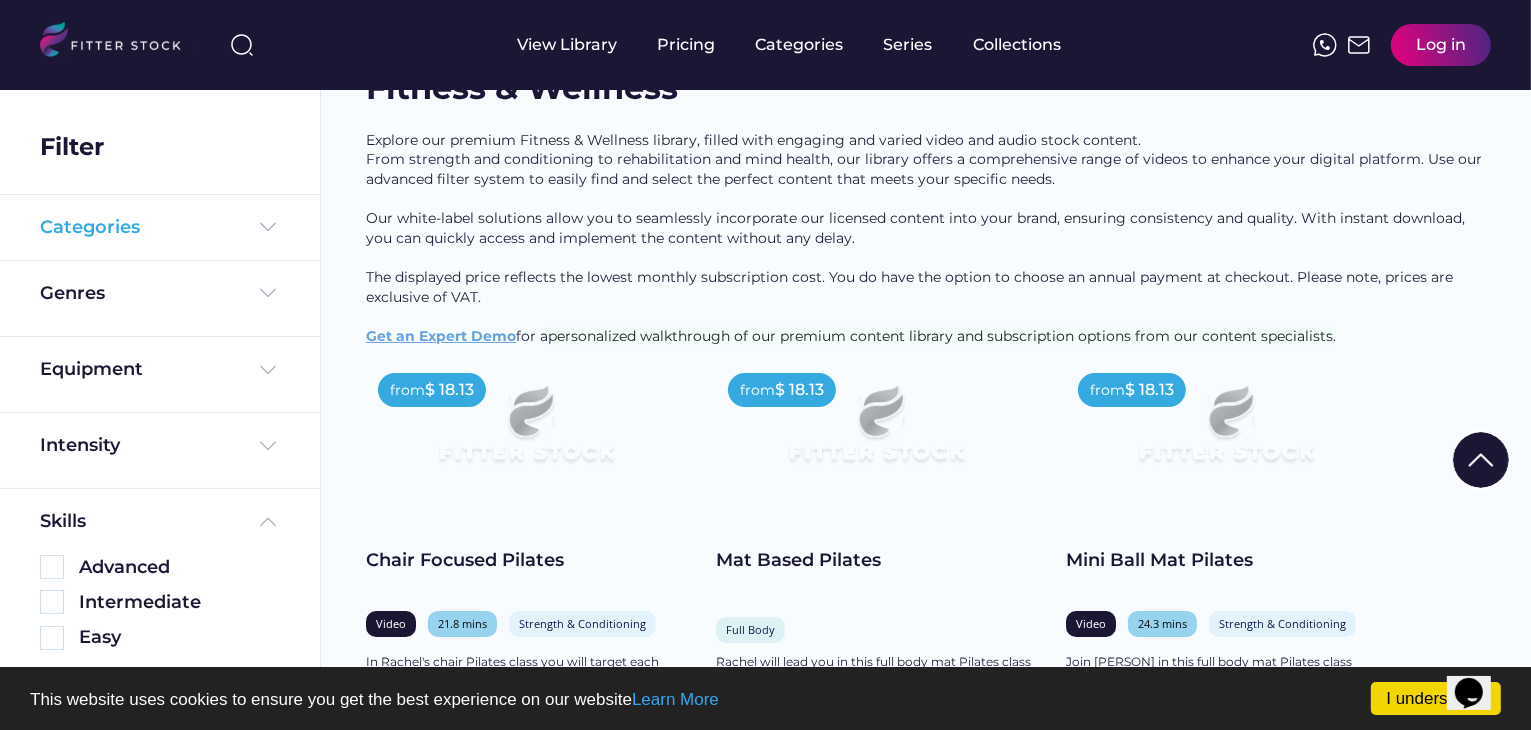 click on "Categories" at bounding box center [160, 227] 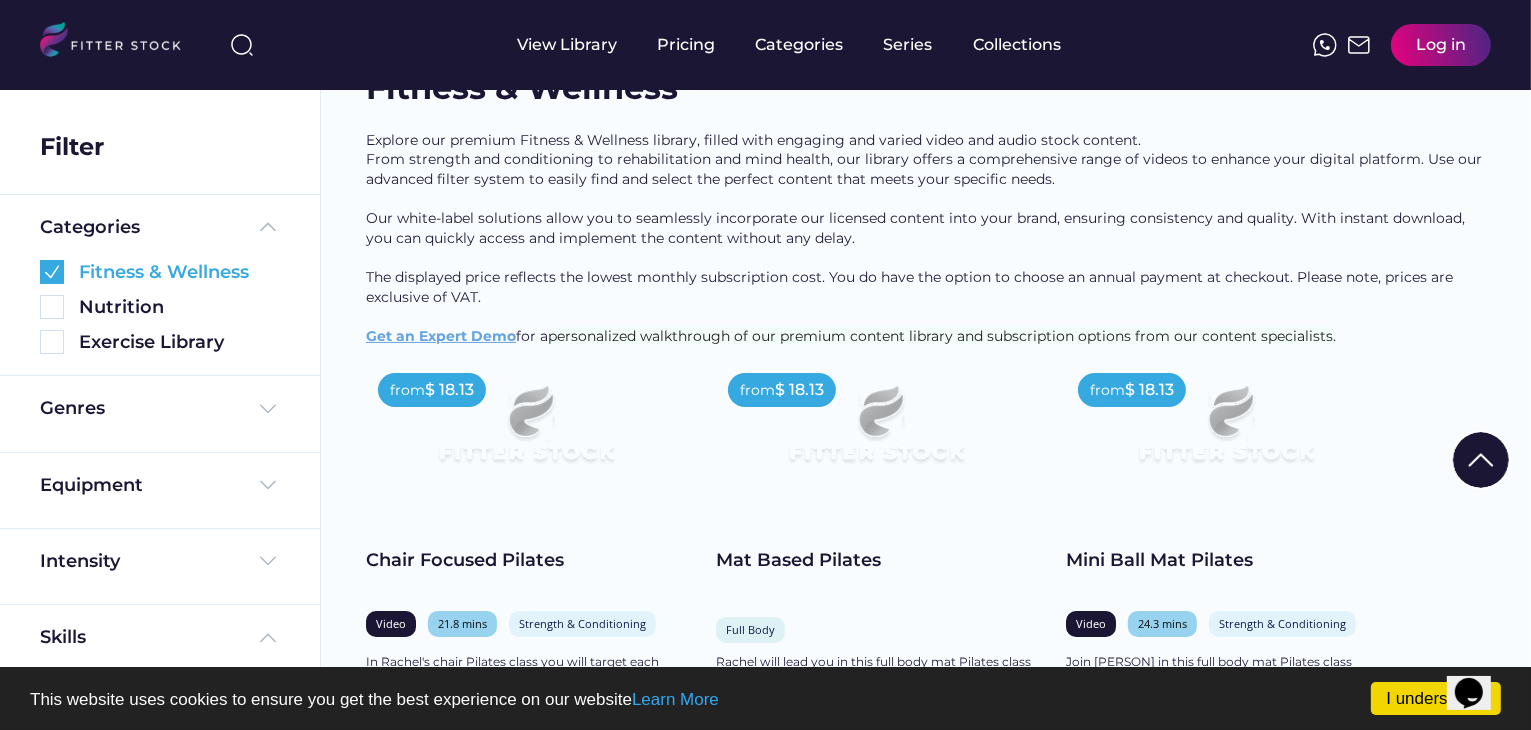 click at bounding box center (52, 272) 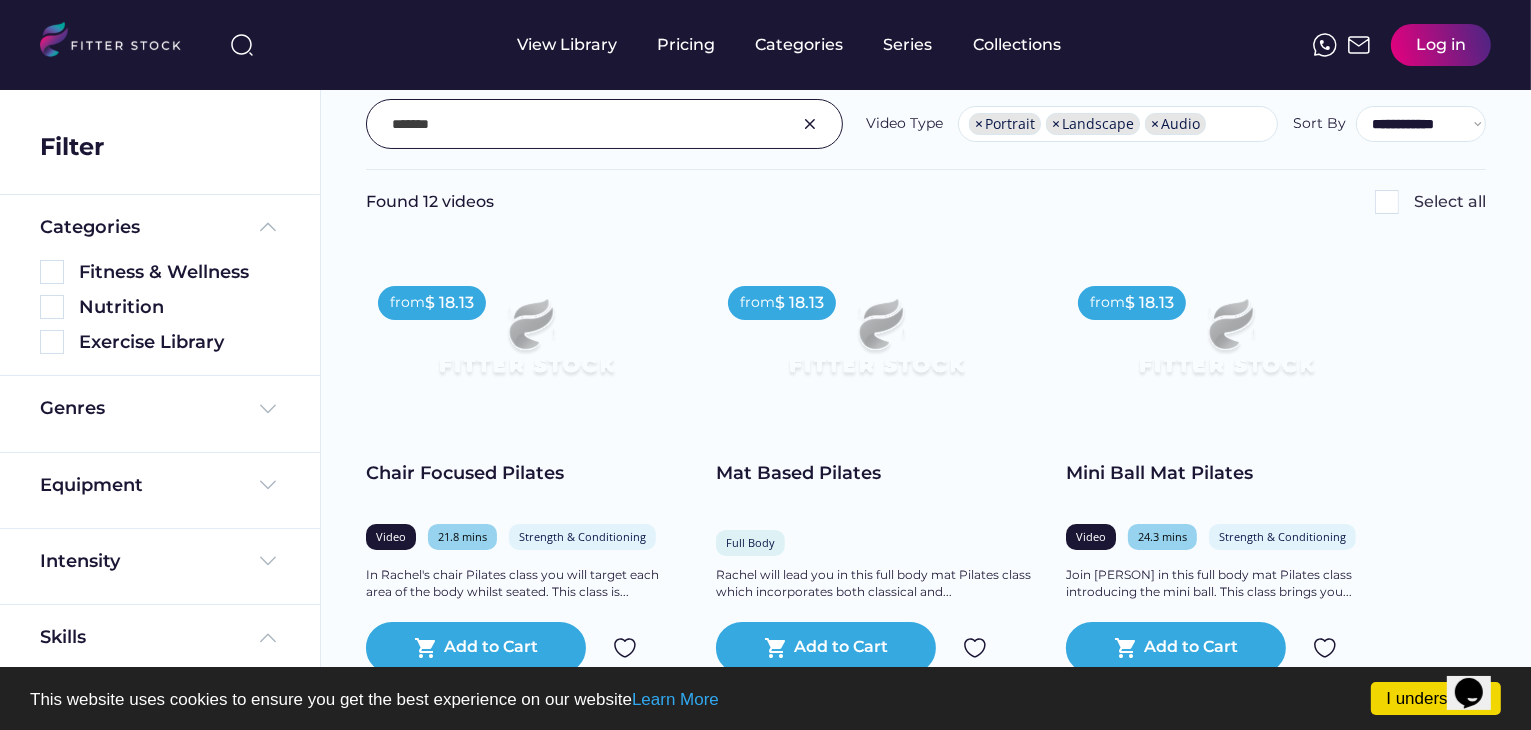 scroll, scrollTop: 0, scrollLeft: 0, axis: both 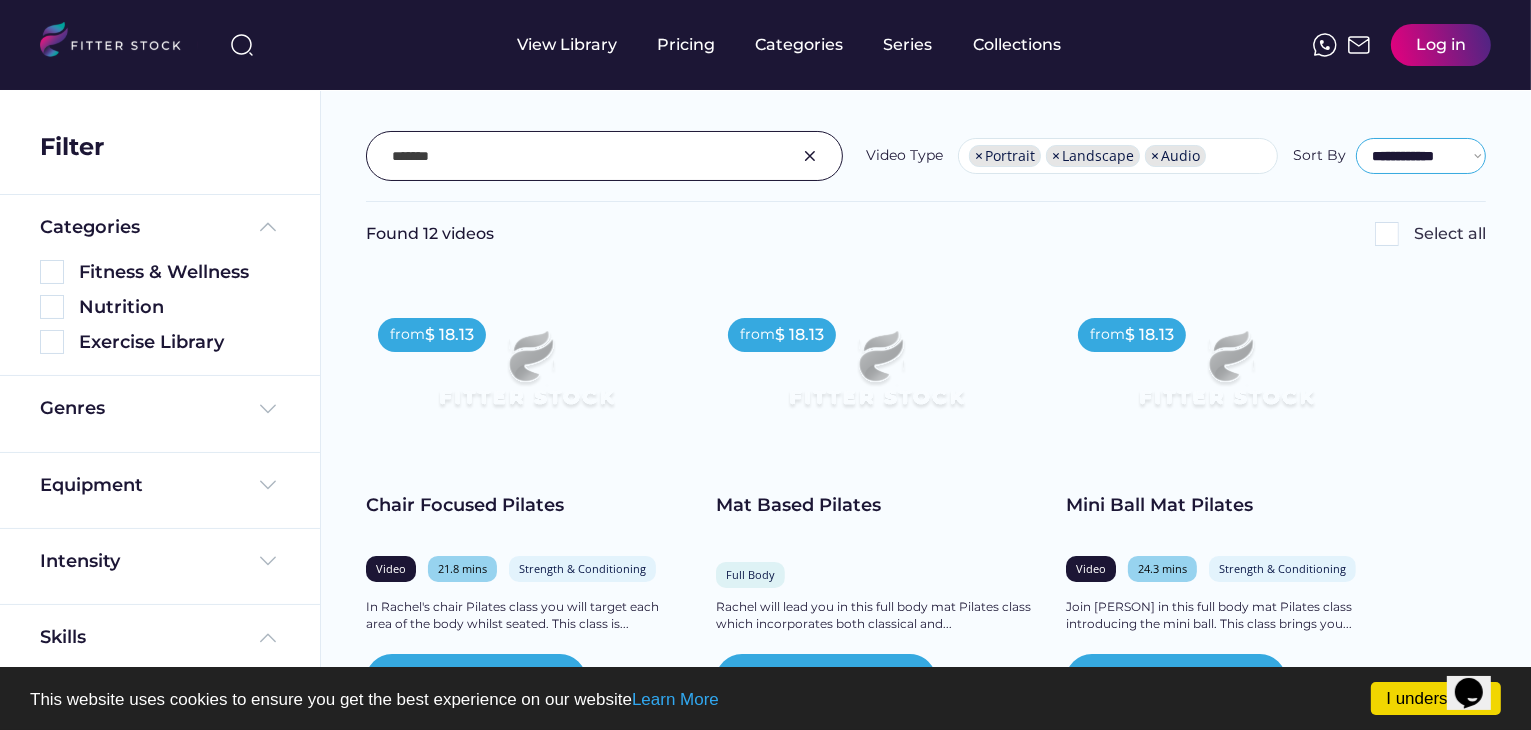 click on "**********" at bounding box center (1421, 156) 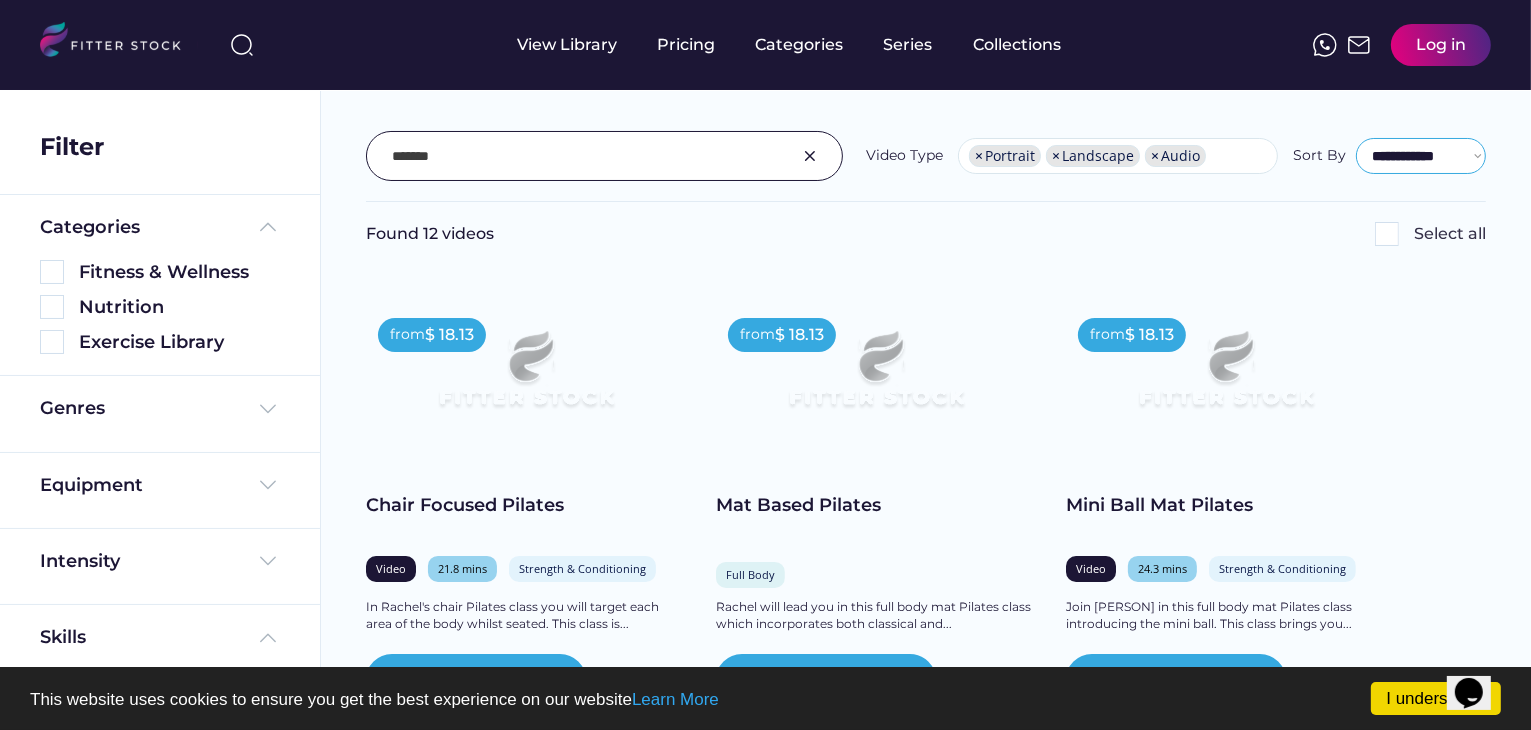 click on "from  $ 18.13 Chair Focused Pilates Video 21.8 mins Strength & Conditioning Full Body In [PERSON]'s chair Pilates class you will target each area of the body whilst seated. This class is...
shopping_cart
Add to Cart from  $ 18.13 Mat Based Pilates Video 20.8 mins Strength & Conditioning Full Body [PERSON] will lead you in this full body mat Pilates class which incorporates both classical and...
shopping_cart
Add to Cart from  $ 18.13 Mini Ball Mat Pilates Video 24.3 mins Strength & Conditioning Full Body Join [PERSON] in this full body mat Pilates class introducing the mini ball. This class brings you...
shopping_cart
Add to Cart from  $ 18.13 Classic Pilates Video 21.8 mins Stretch & Mobilise Full Body Let [PERSON] lead you through a classic Pilates class focusing on core strength, functional fitness...
shopping_cart
Add to Cart from  $ 18.13 Pilates for All Video 24.8 mins Strength & Conditioning Full Body
Add to Cart" at bounding box center [931, 1181] 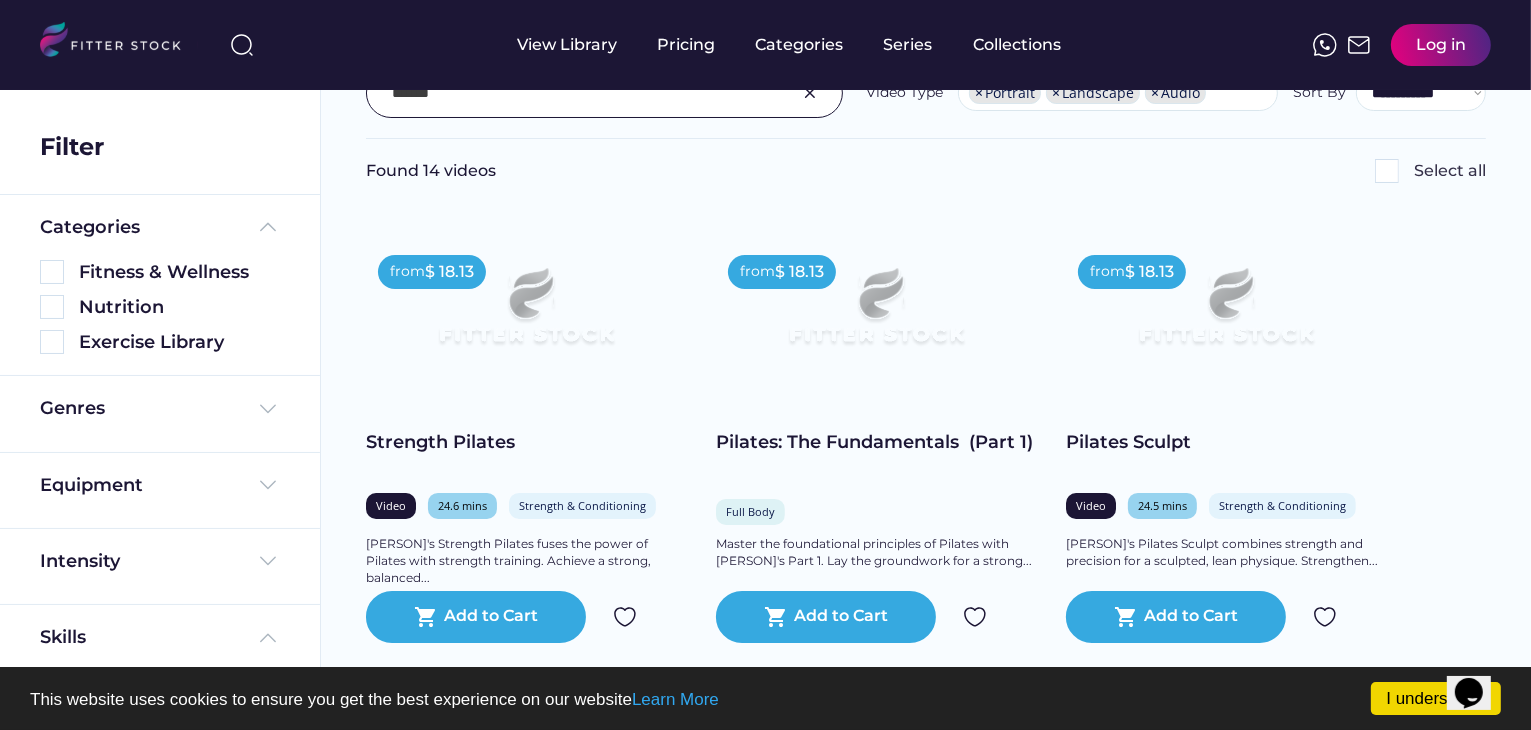 scroll, scrollTop: 0, scrollLeft: 0, axis: both 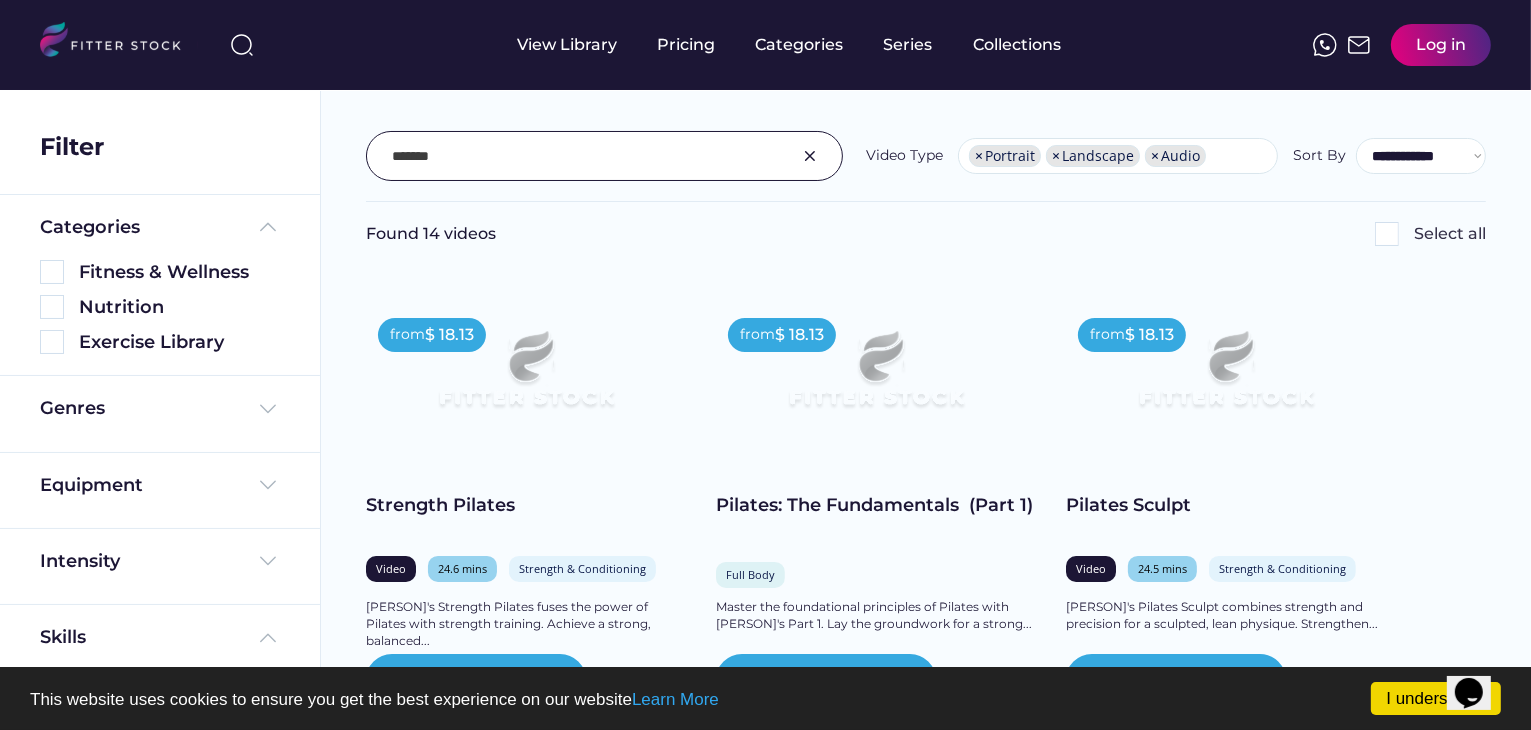 drag, startPoint x: 812, startPoint y: 153, endPoint x: 967, endPoint y: 208, distance: 164.46884 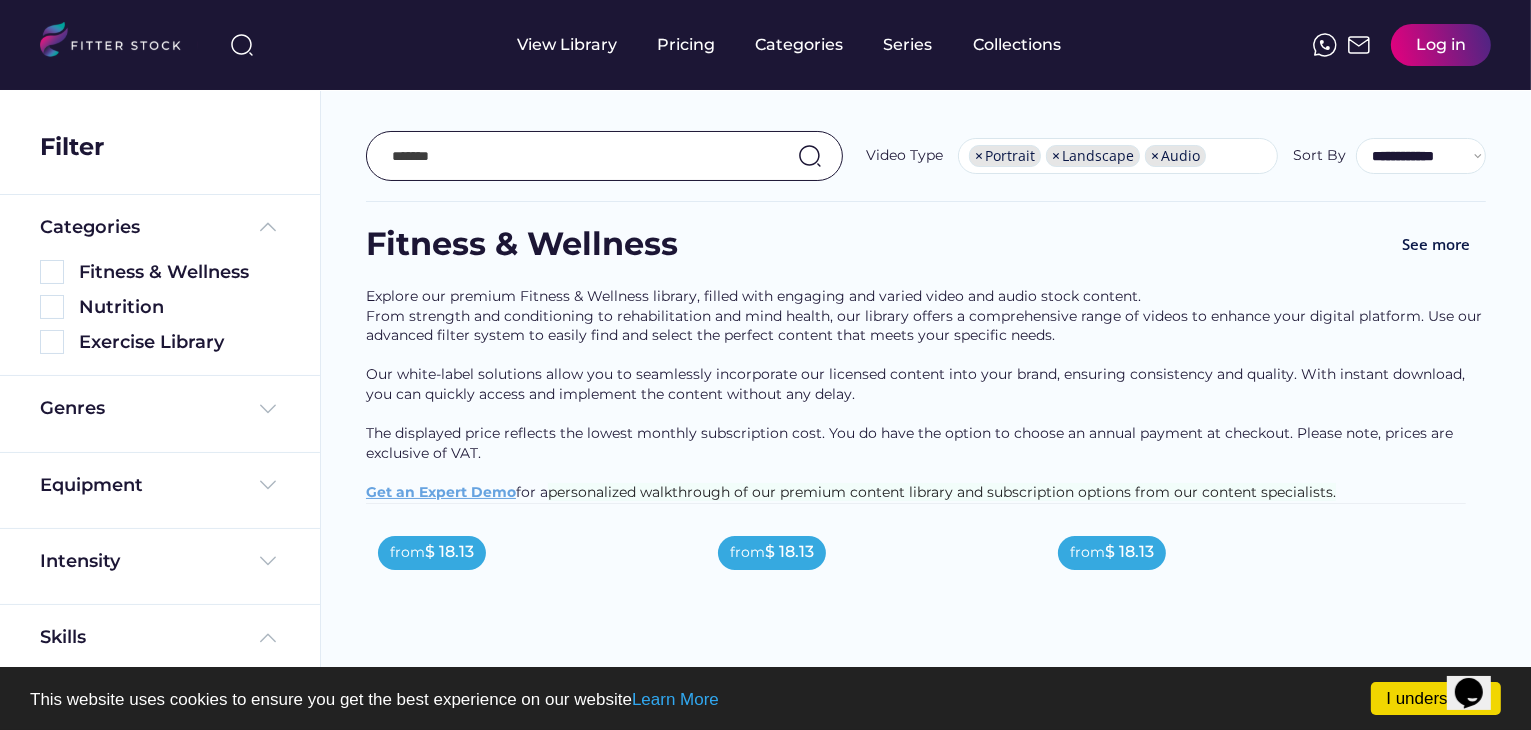 type 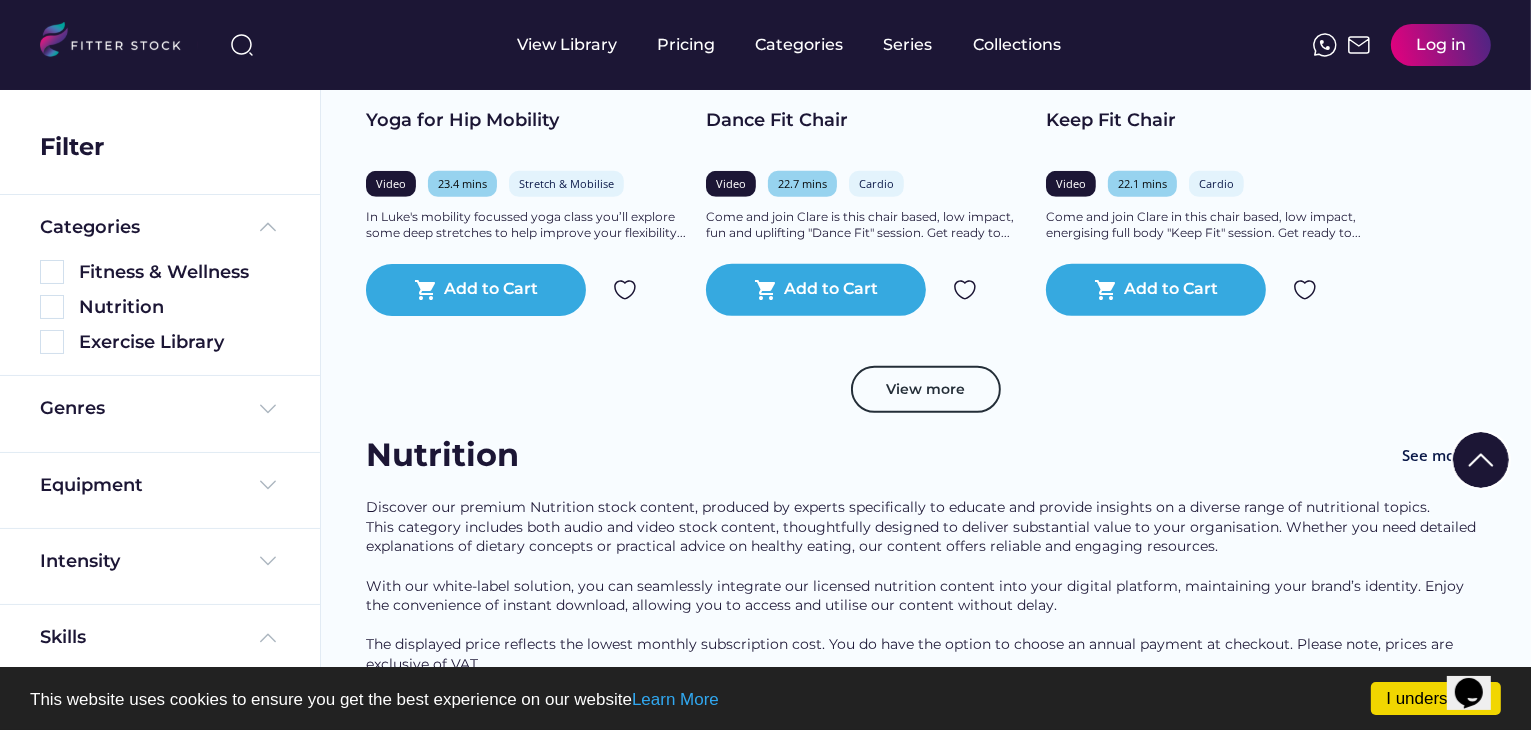 scroll, scrollTop: 1100, scrollLeft: 0, axis: vertical 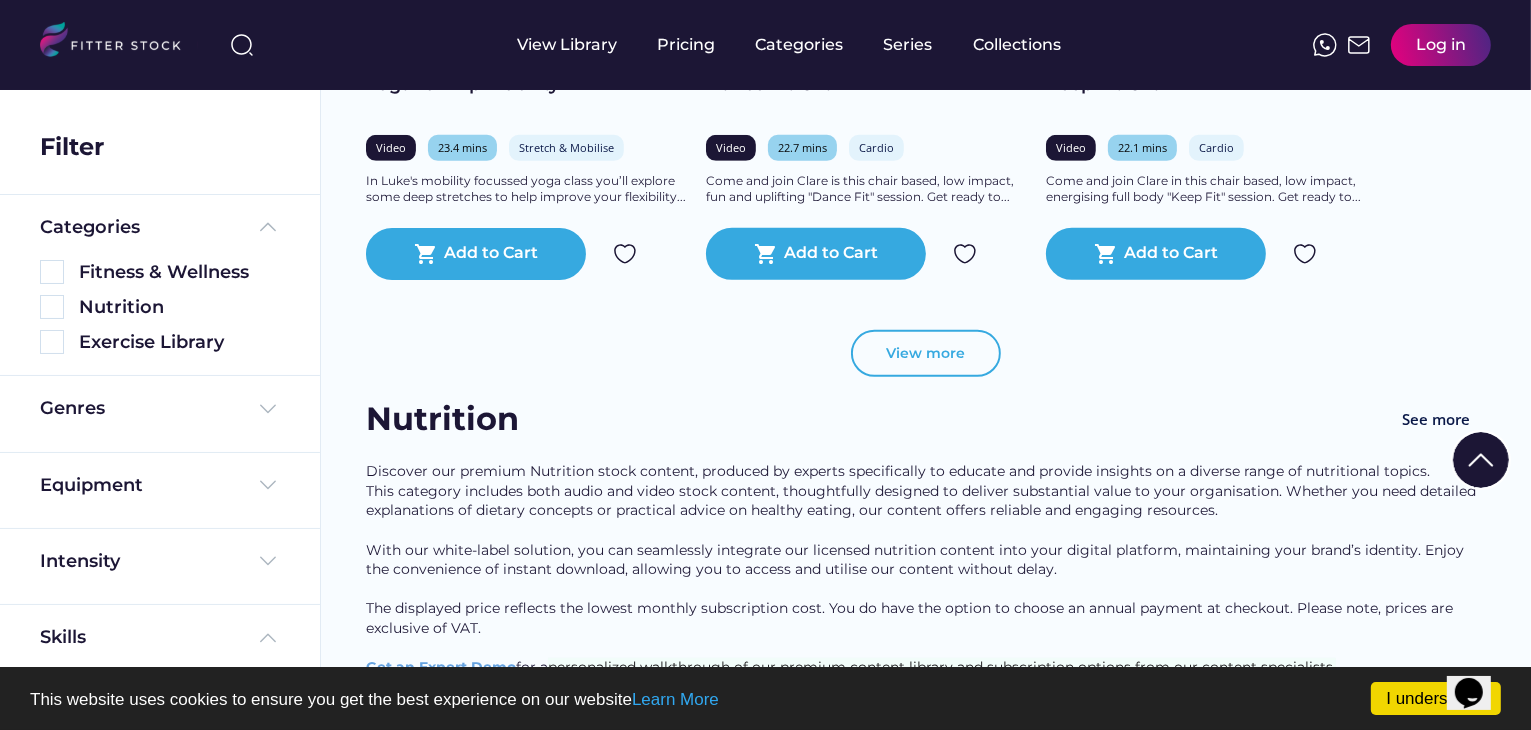 click on "View more" at bounding box center [926, 354] 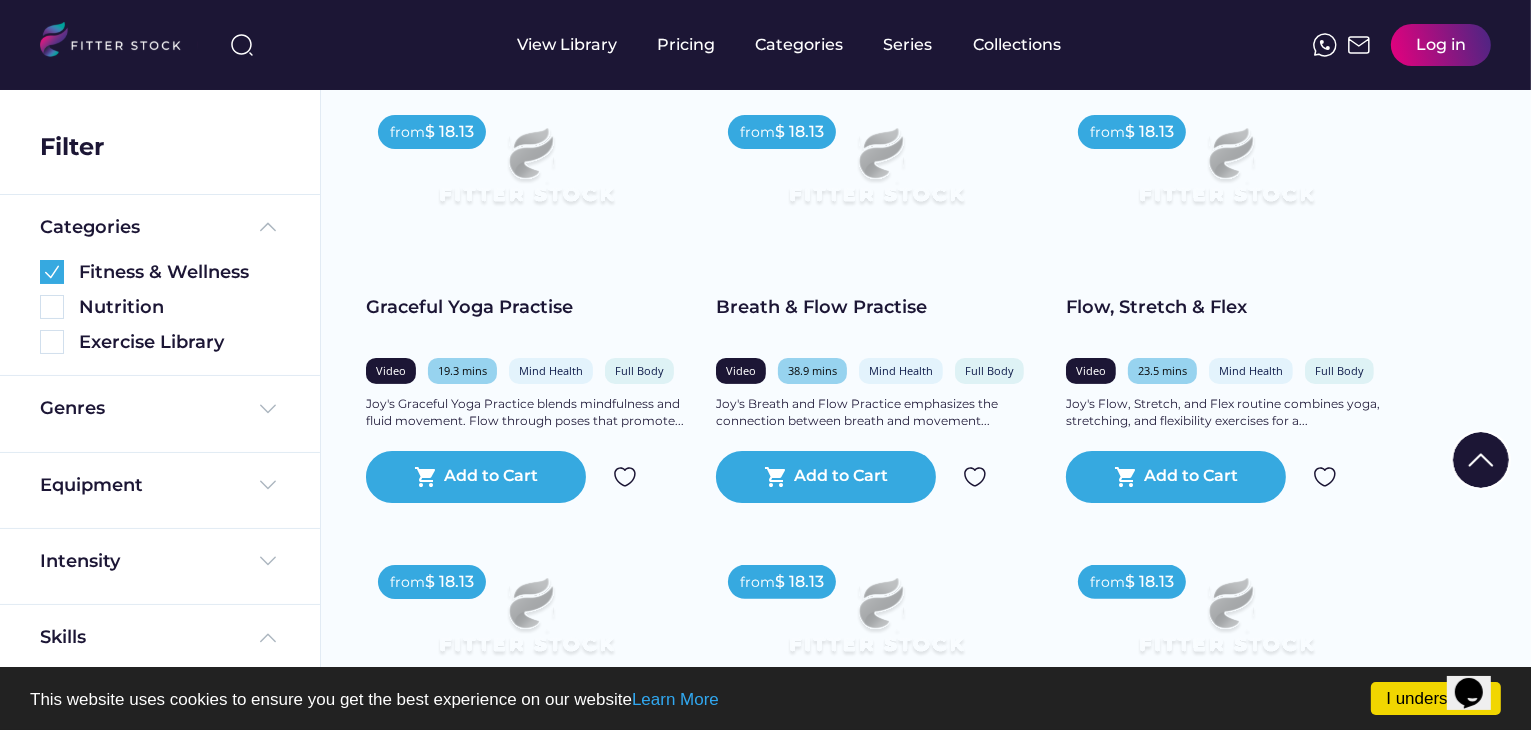 scroll, scrollTop: 8380, scrollLeft: 0, axis: vertical 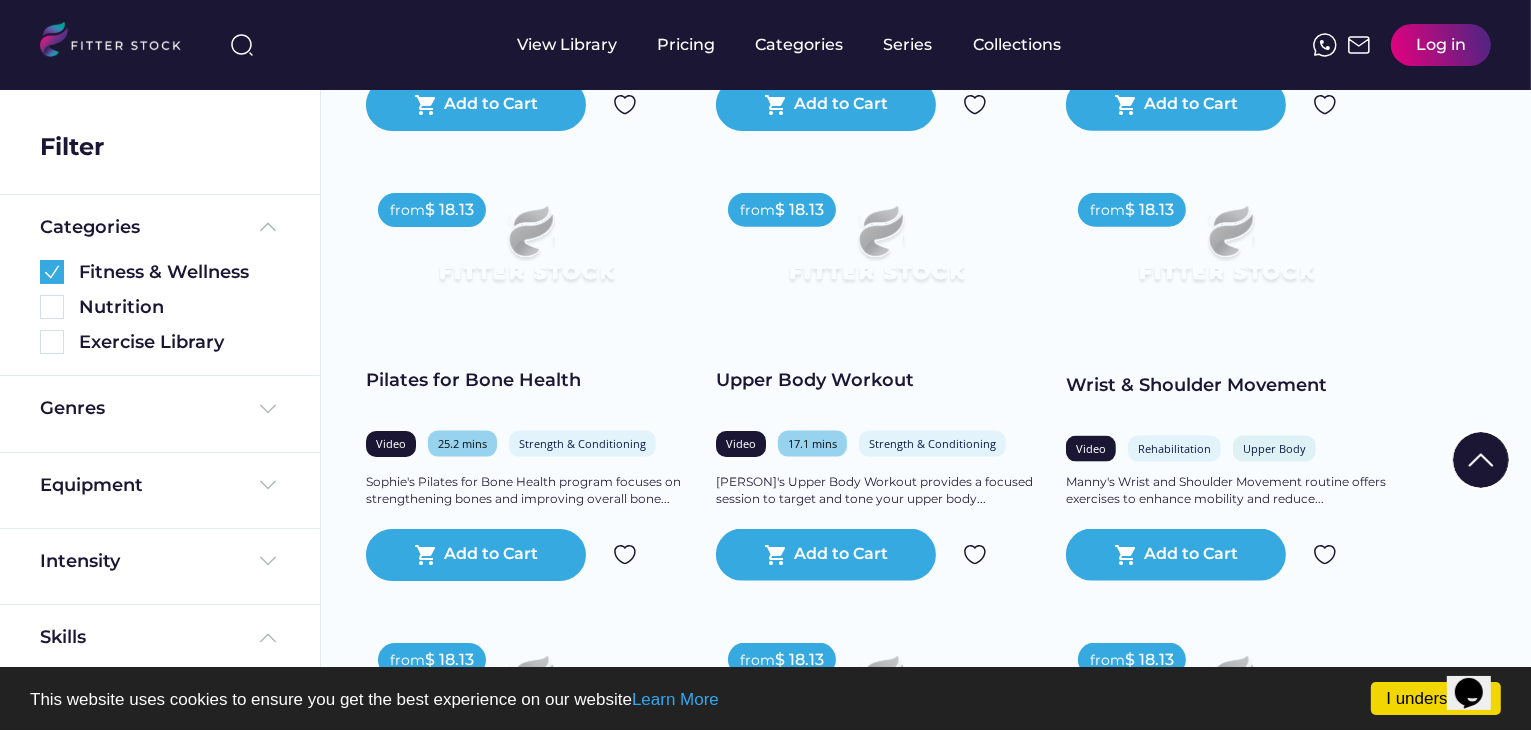 click at bounding box center (876, 253) 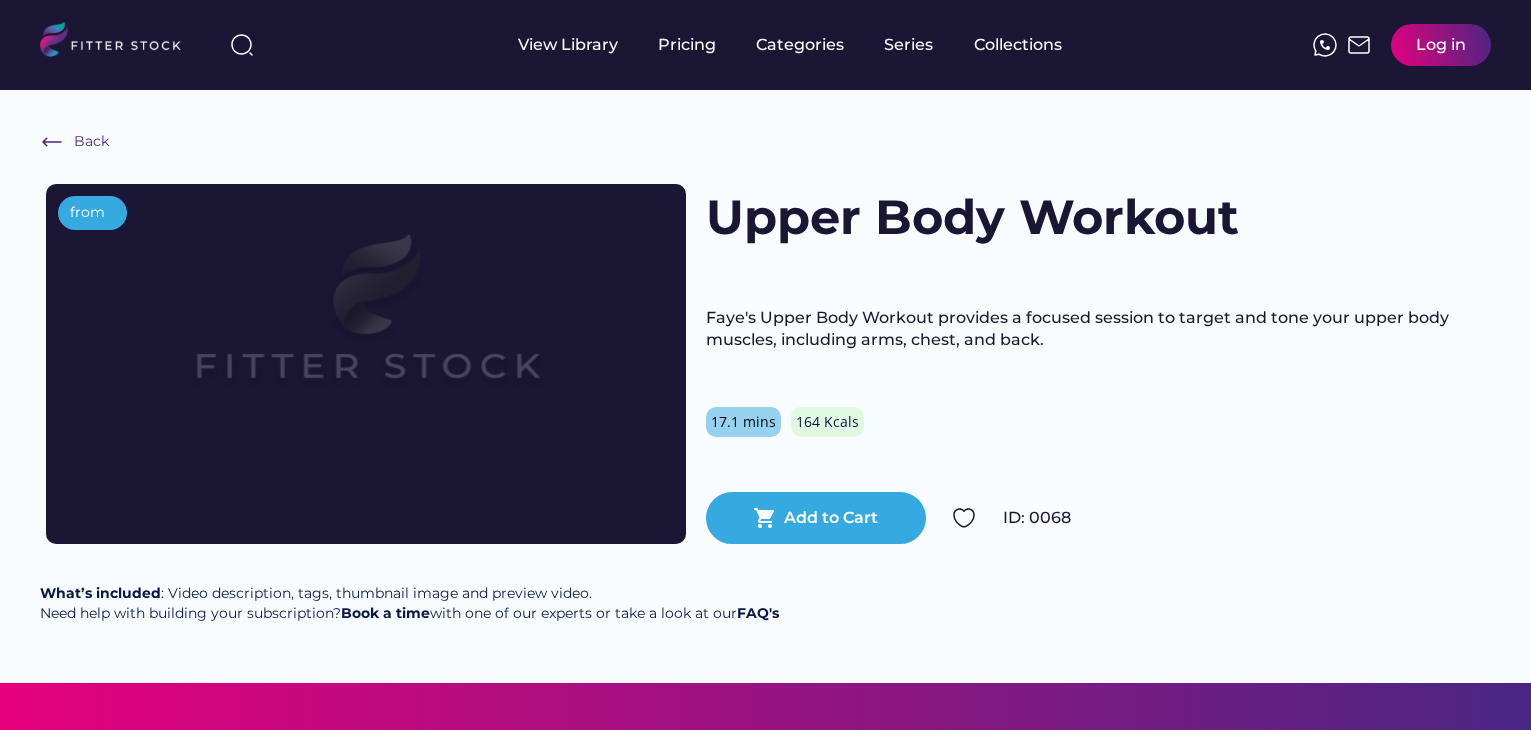 scroll, scrollTop: 0, scrollLeft: 0, axis: both 